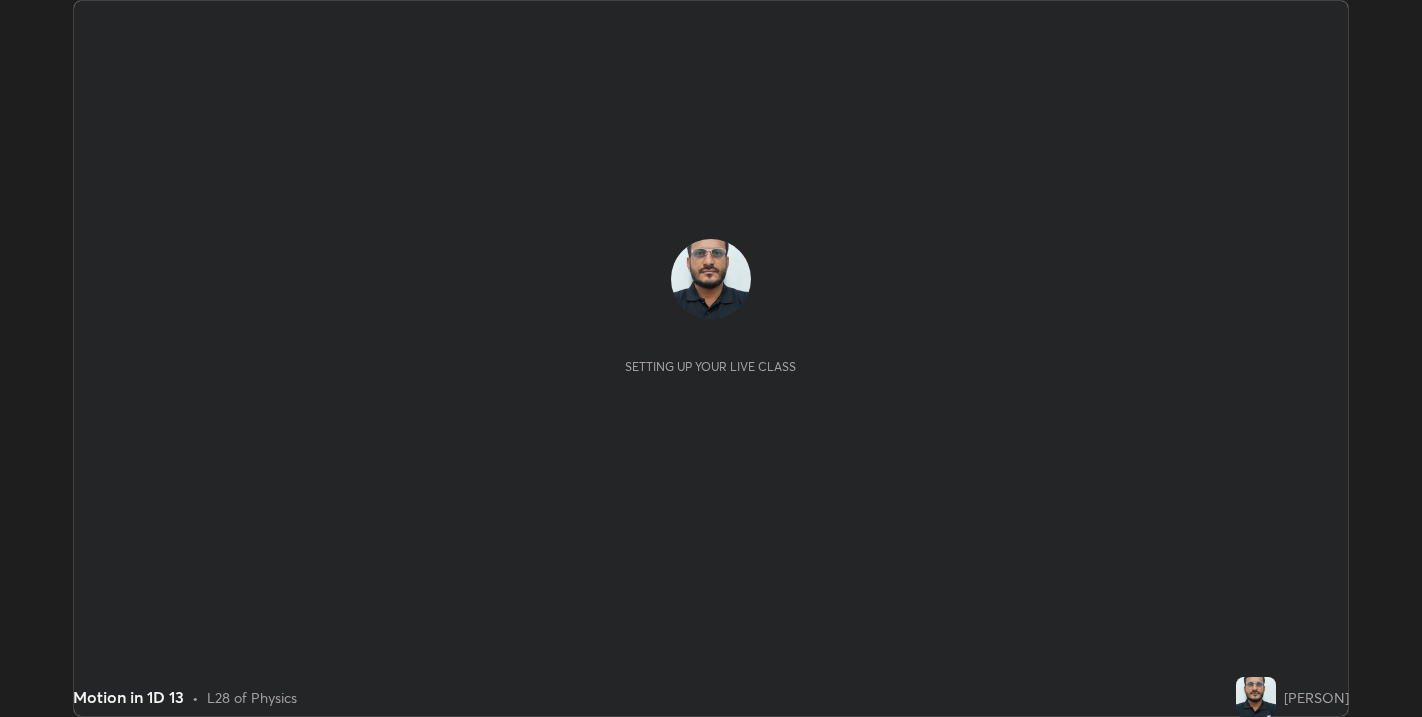 scroll, scrollTop: 0, scrollLeft: 0, axis: both 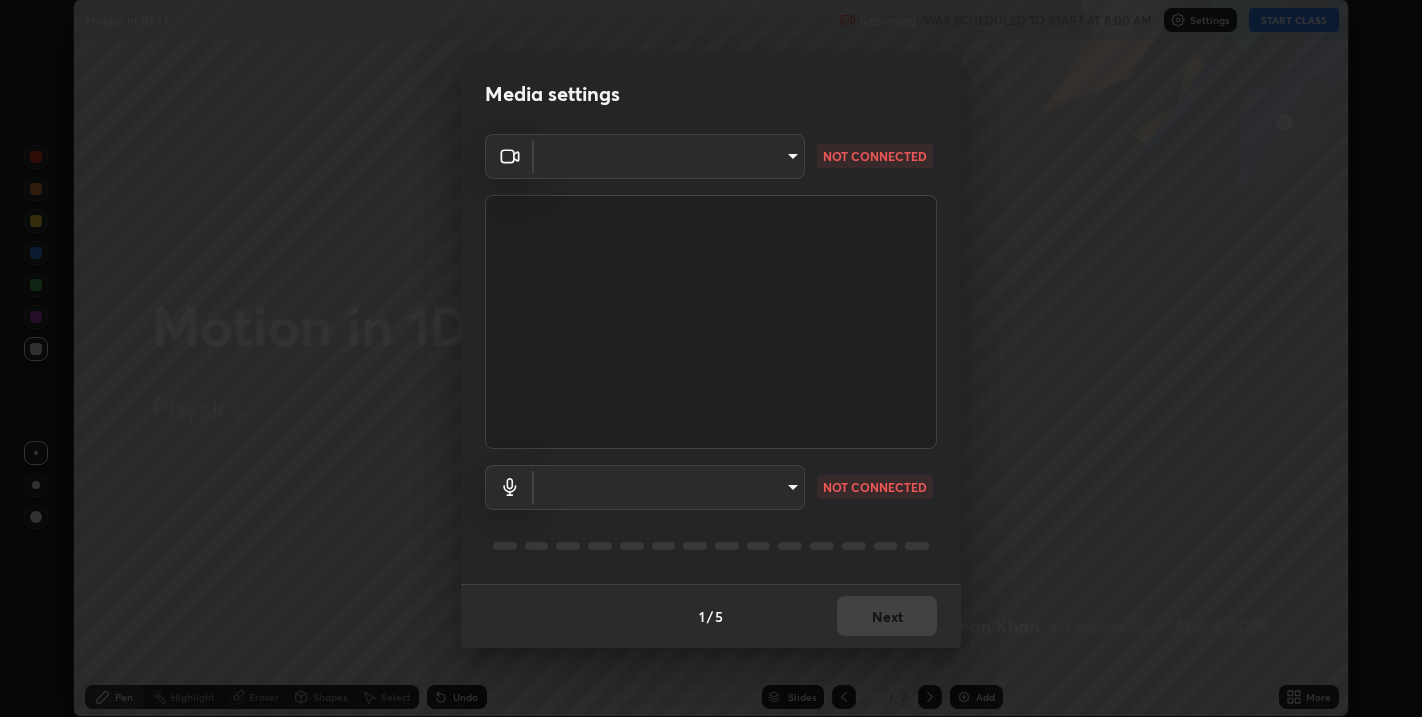 type on "67417adfccfa8b42c30ef4407fe4a6c493a28e79373338af571501226f50bce5" 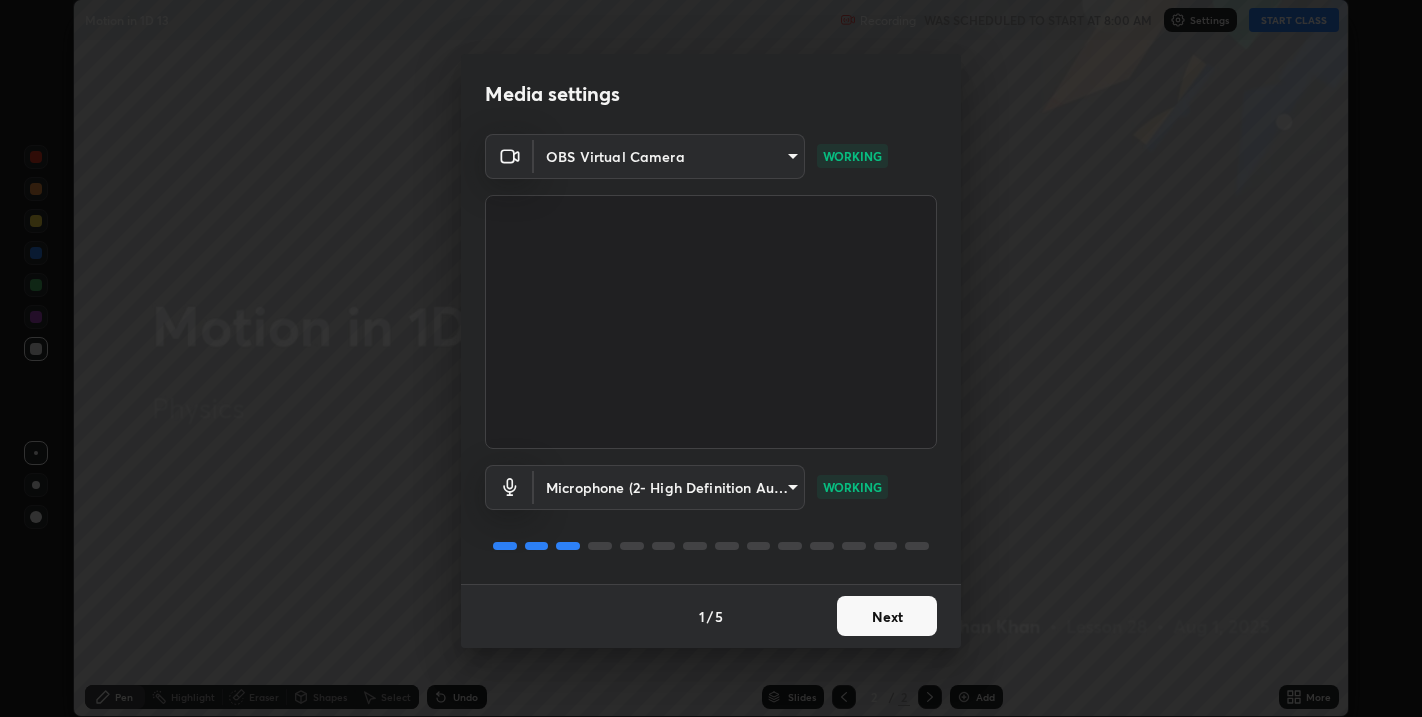 click on "Next" at bounding box center (887, 616) 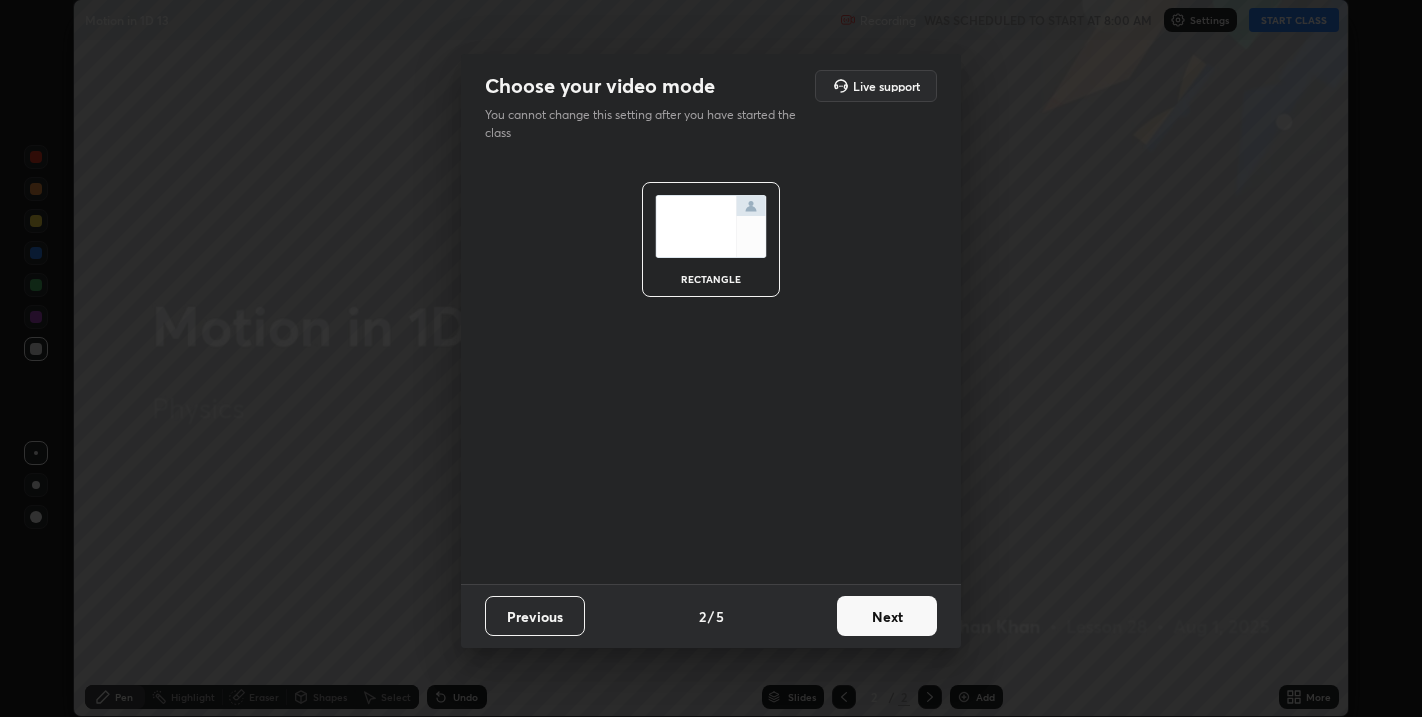 click on "Next" at bounding box center (887, 616) 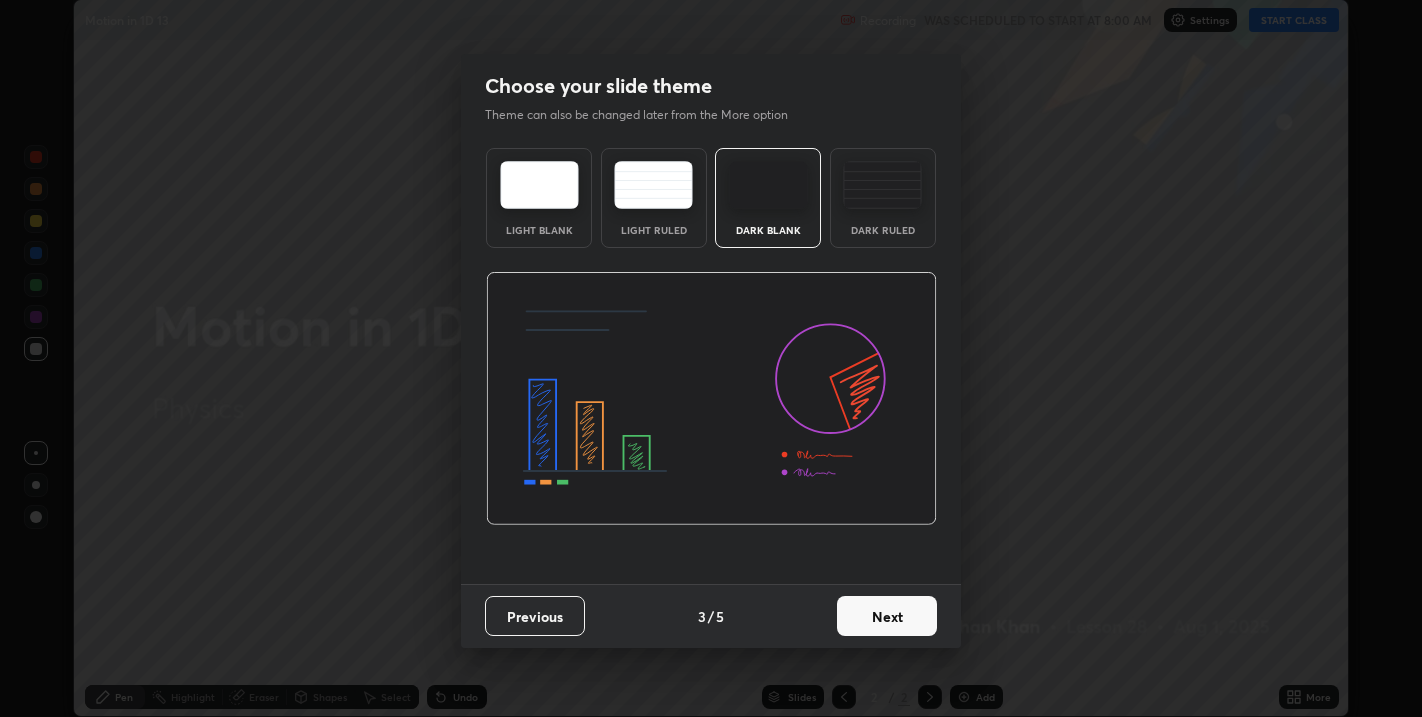 click on "Next" at bounding box center (887, 616) 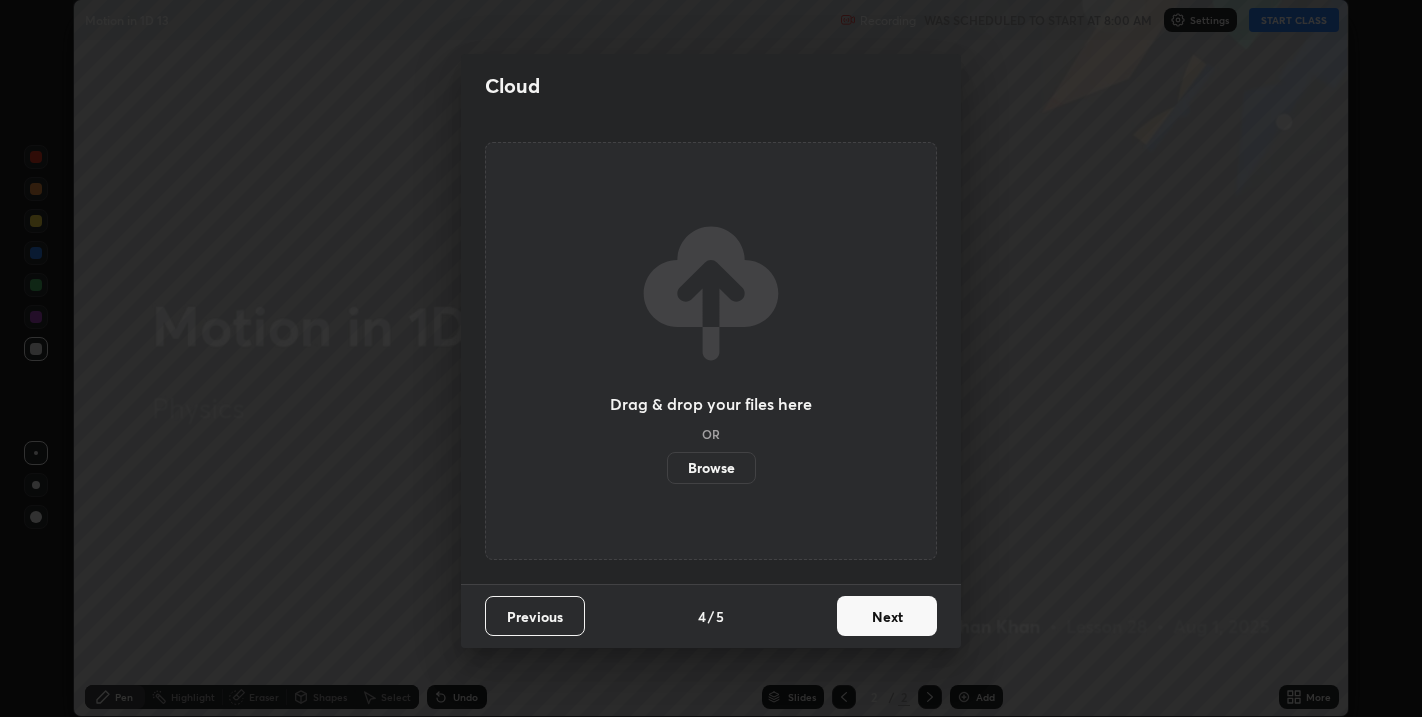 click on "Next" at bounding box center (887, 616) 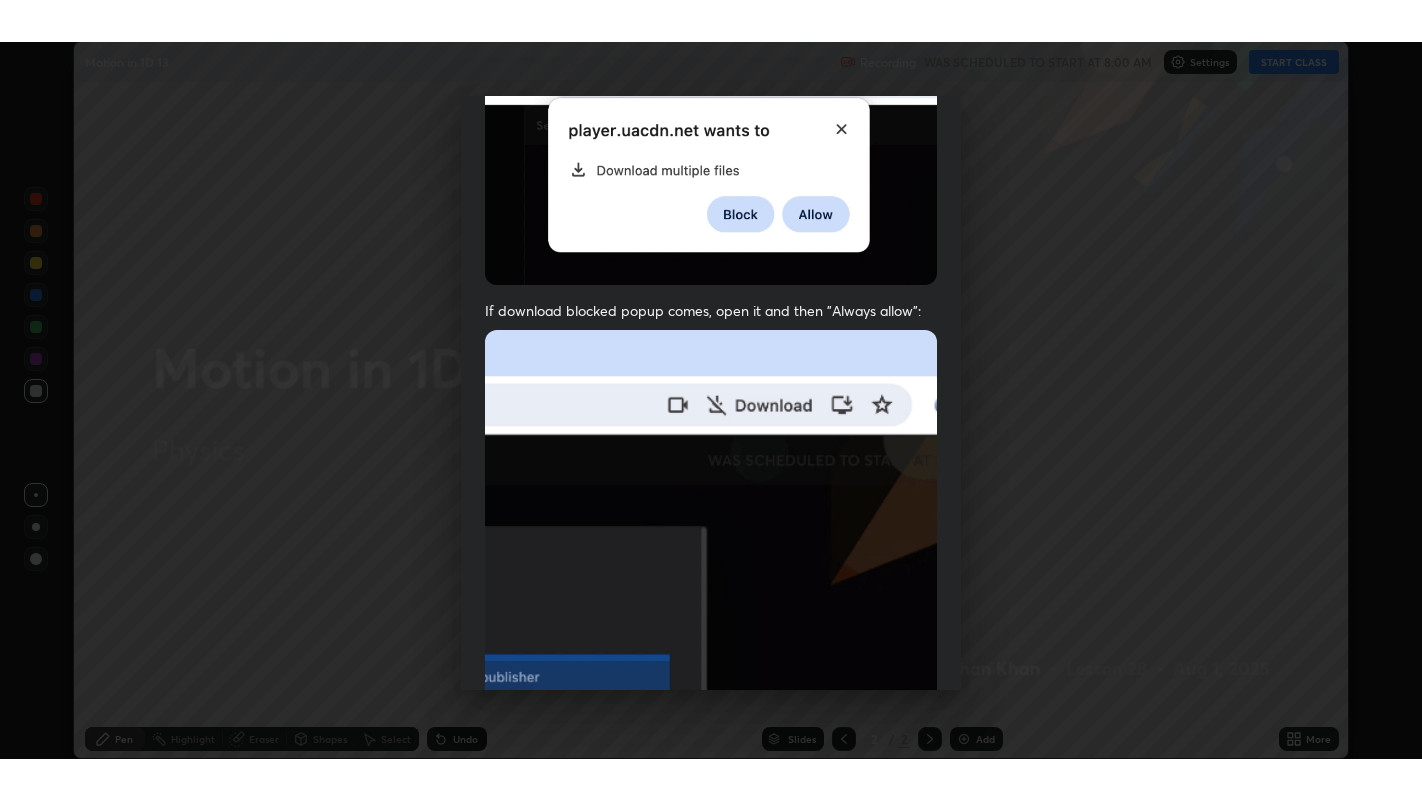 scroll, scrollTop: 405, scrollLeft: 0, axis: vertical 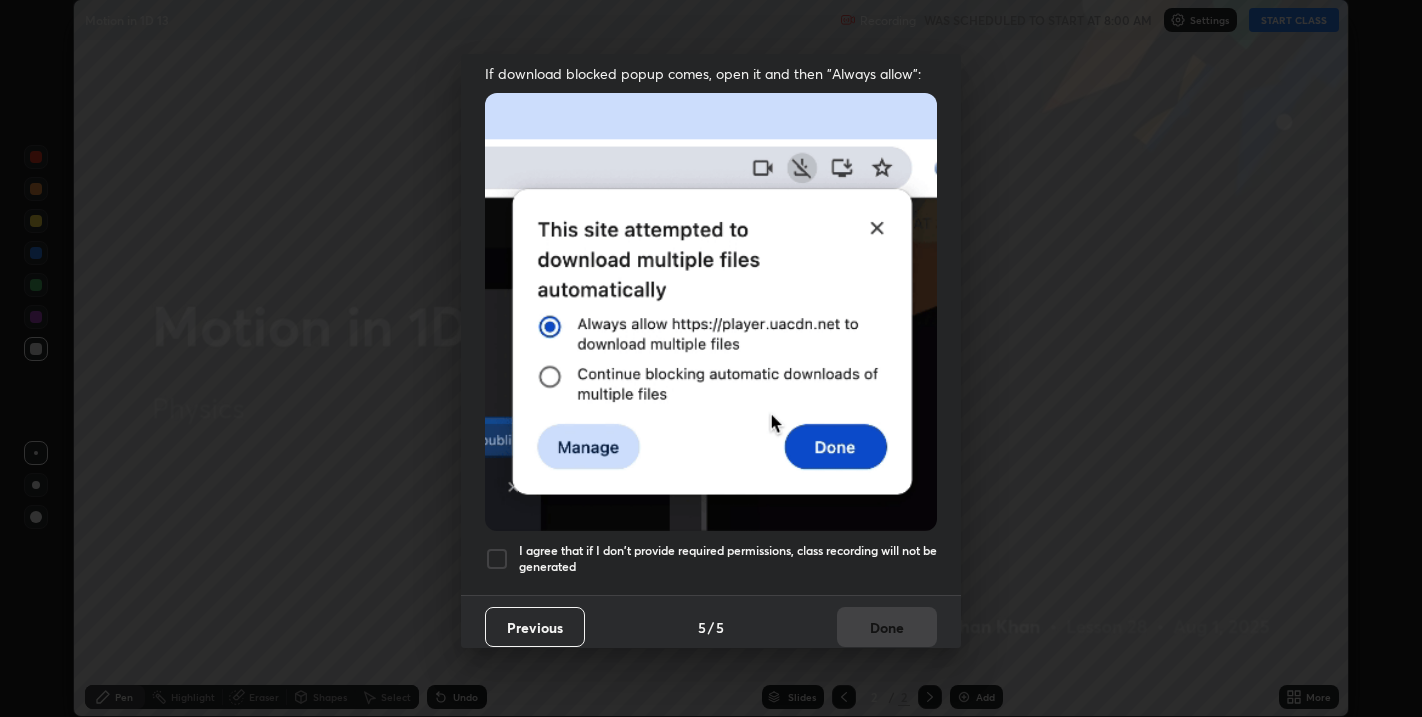click at bounding box center (497, 559) 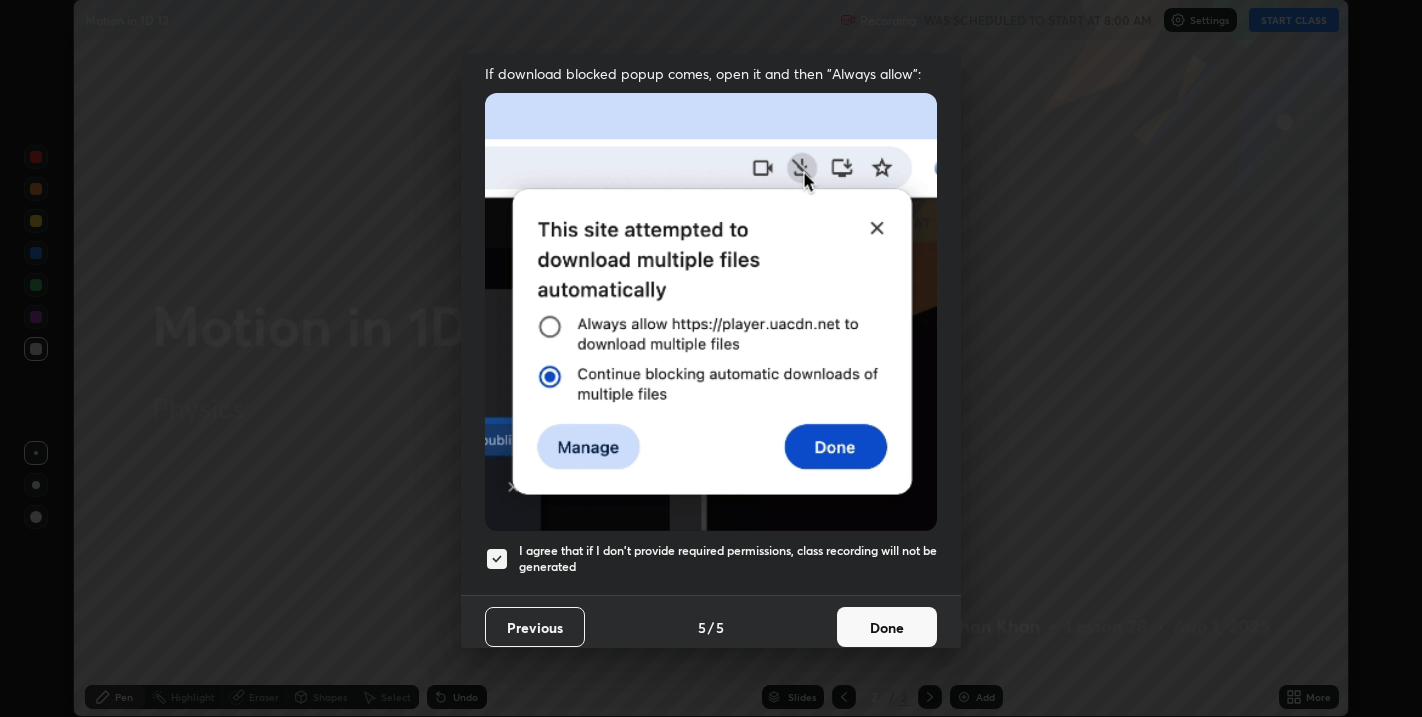 click on "Done" at bounding box center (887, 627) 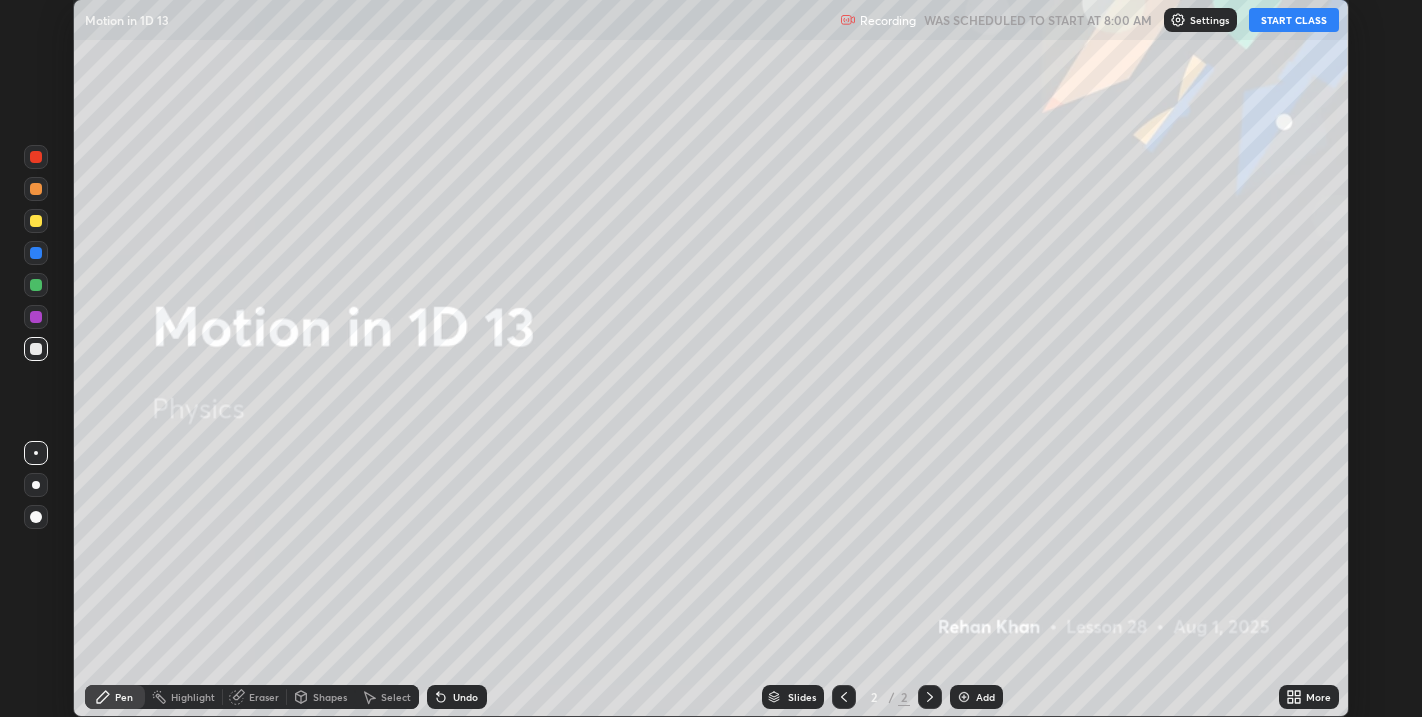 click on "START CLASS" at bounding box center (1294, 20) 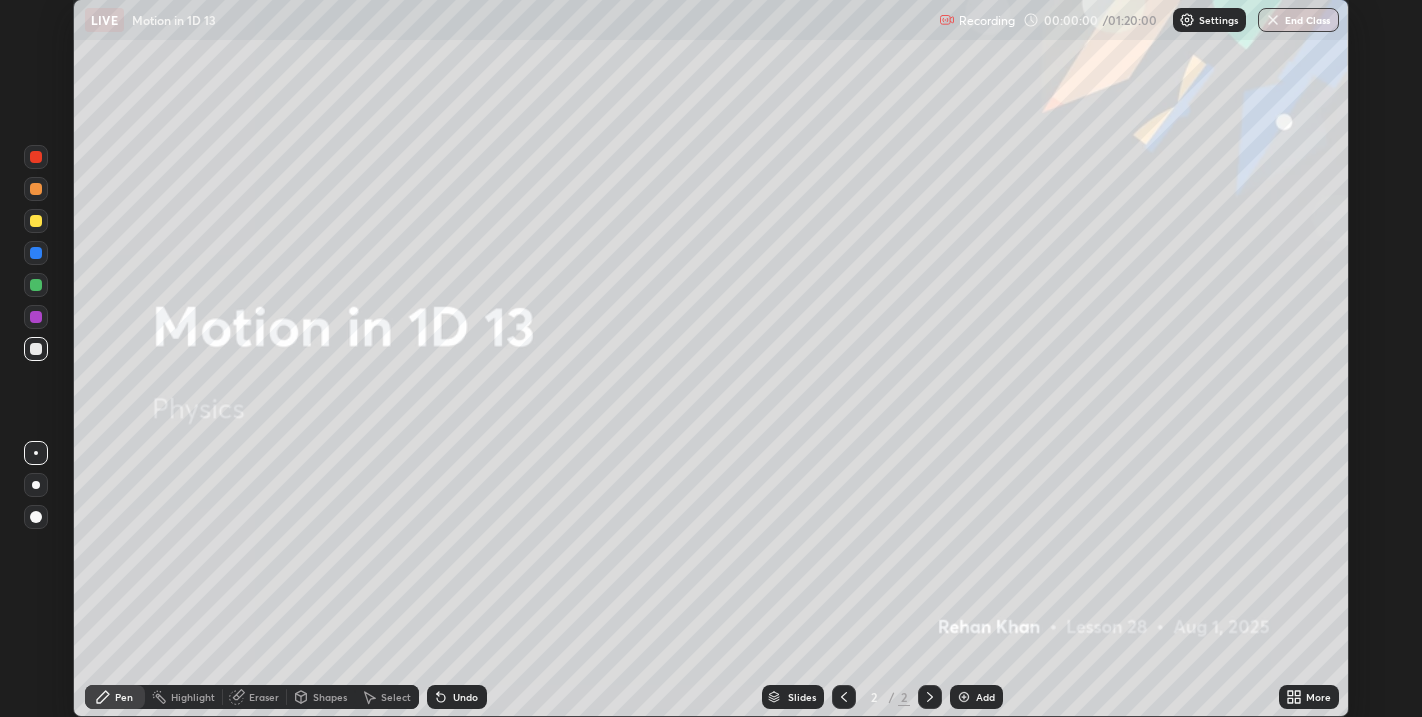 click 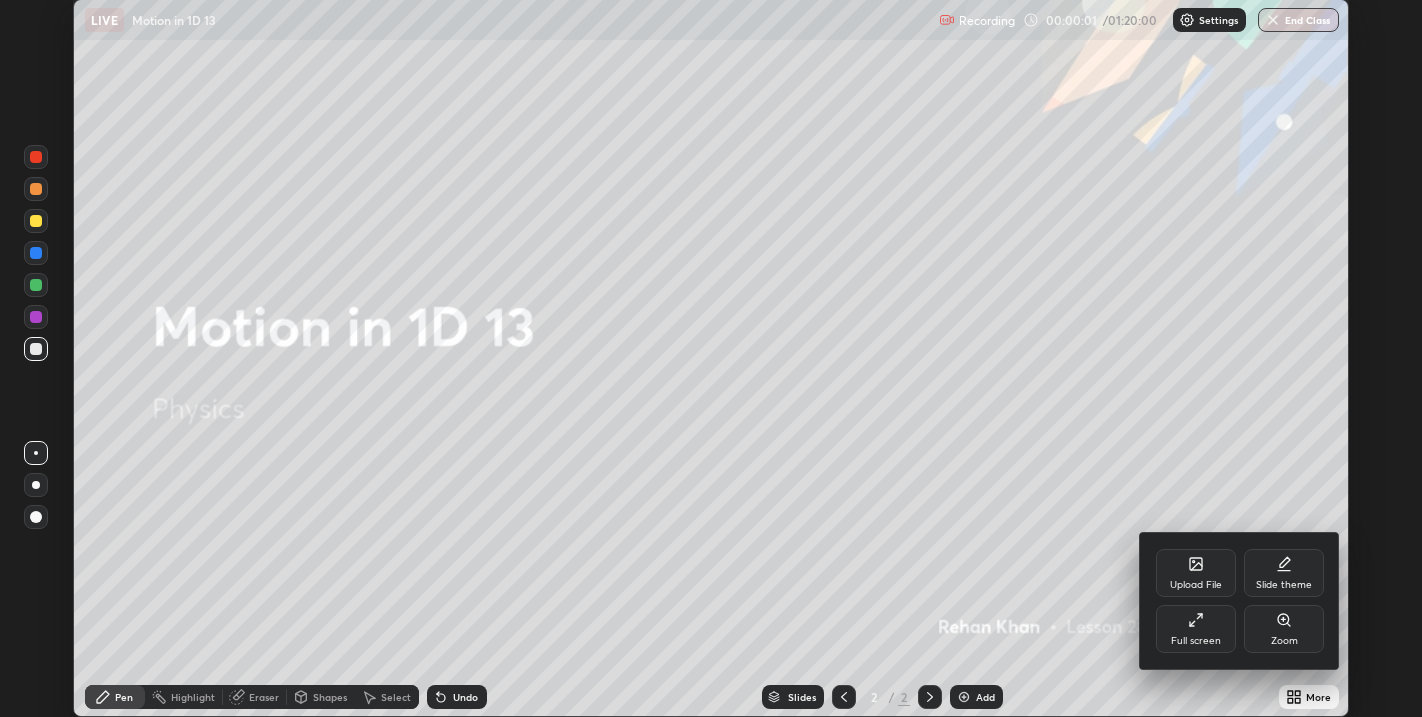 click on "Full screen" at bounding box center [1196, 641] 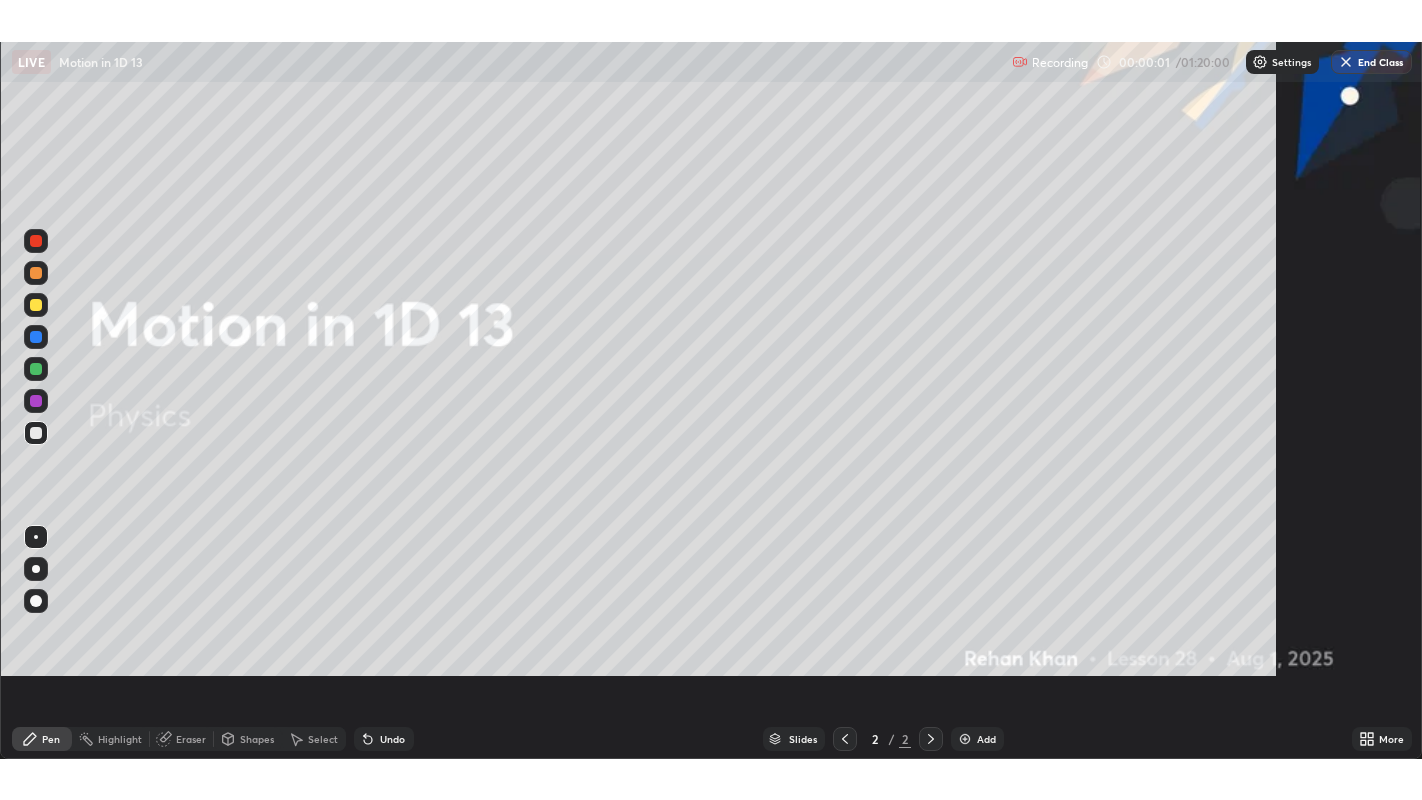 scroll, scrollTop: 99200, scrollLeft: 98577, axis: both 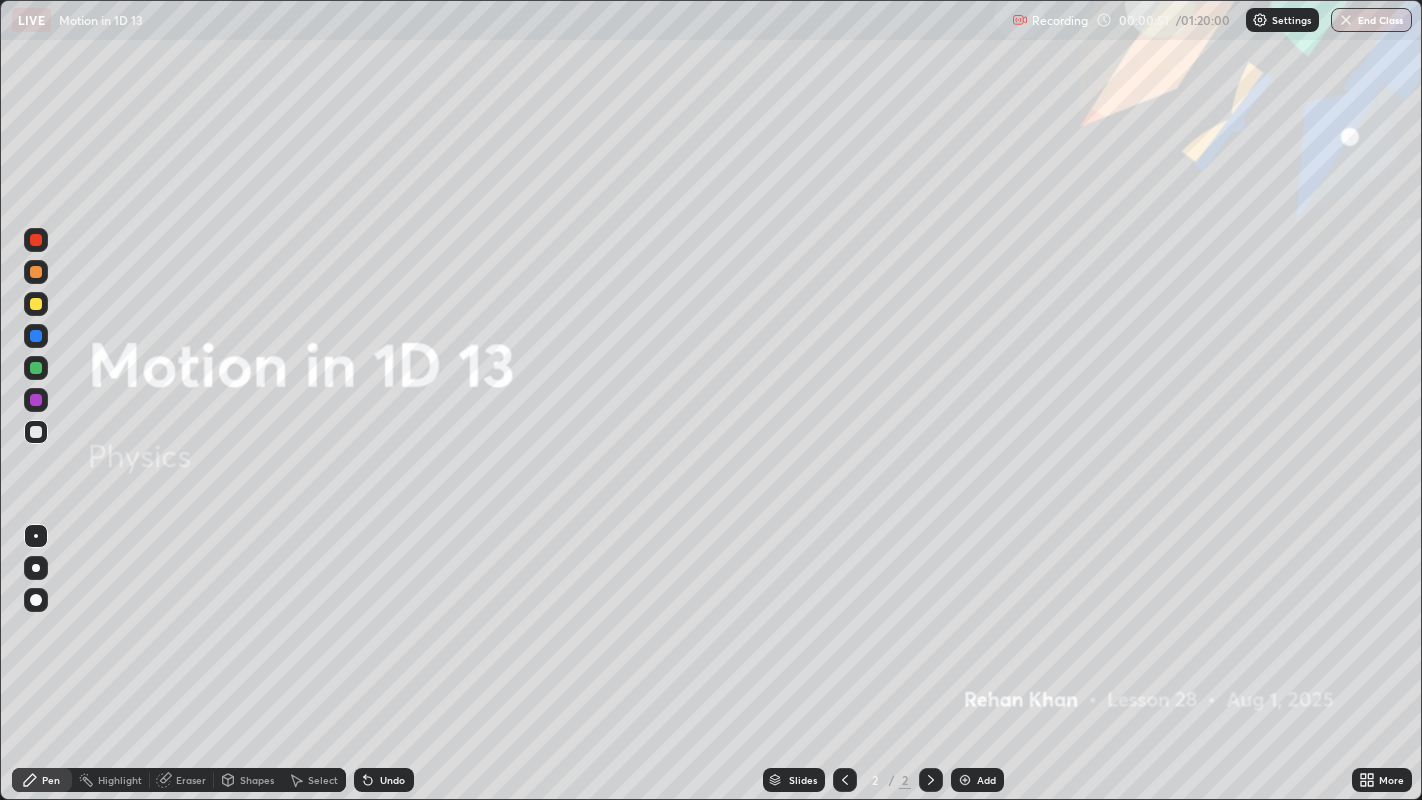 click at bounding box center [965, 780] 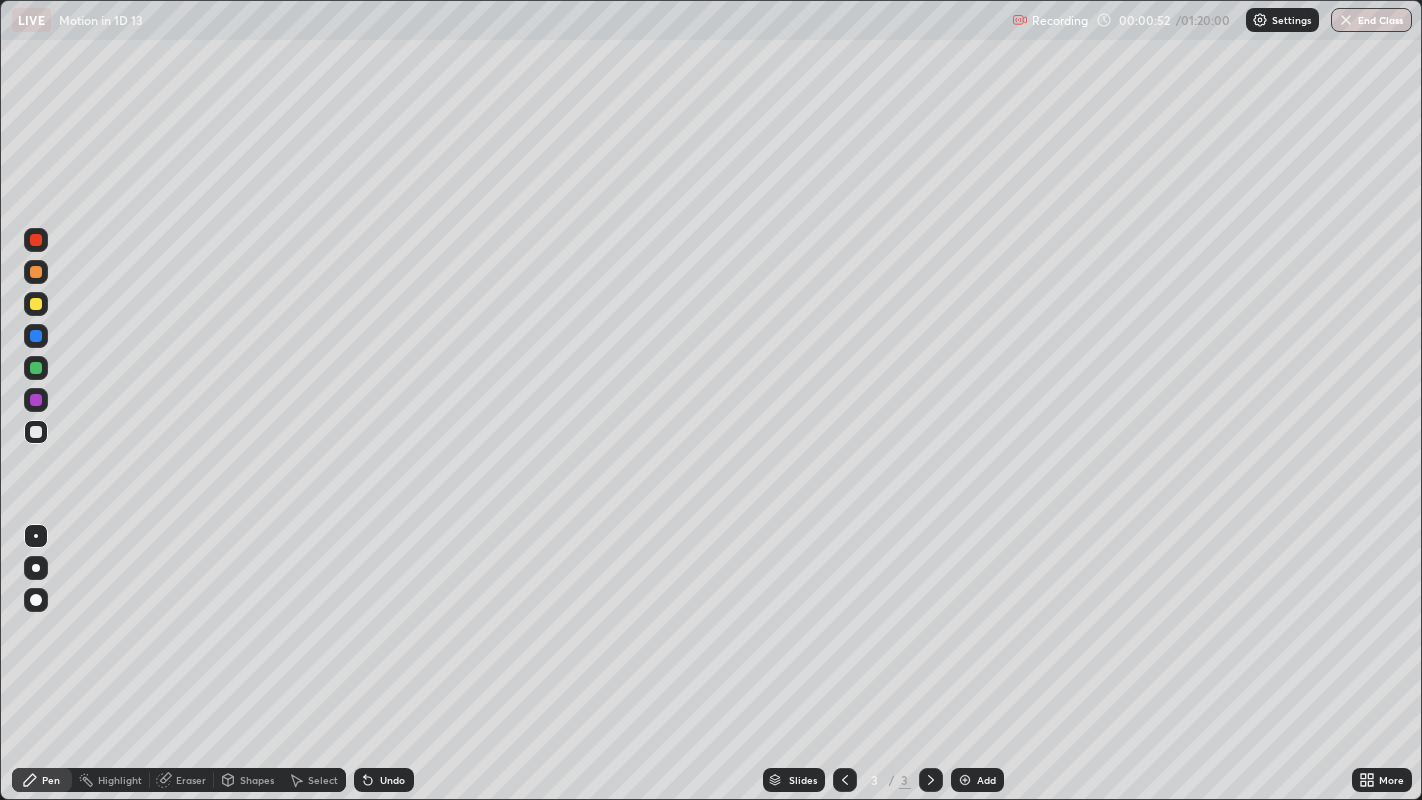 click at bounding box center (36, 568) 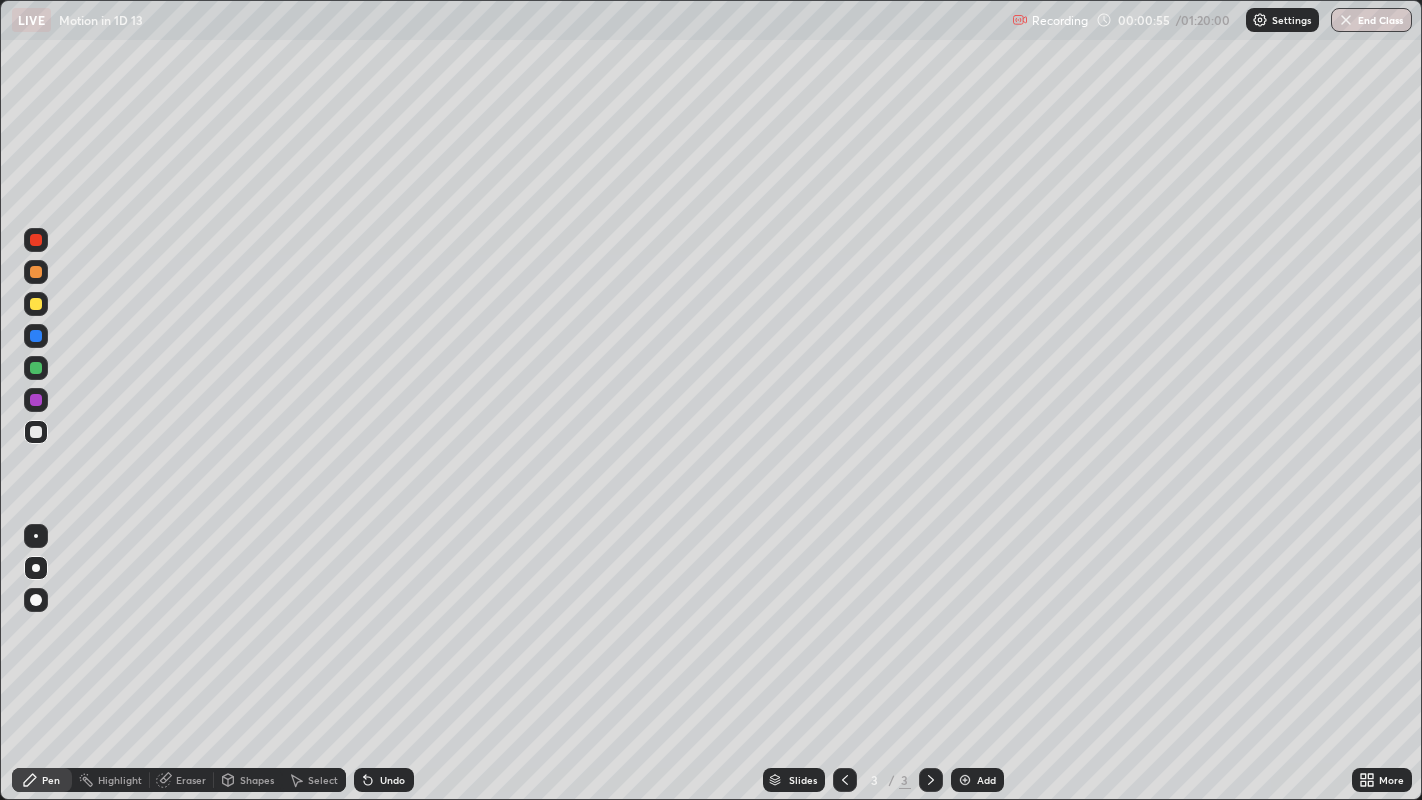click at bounding box center [36, 432] 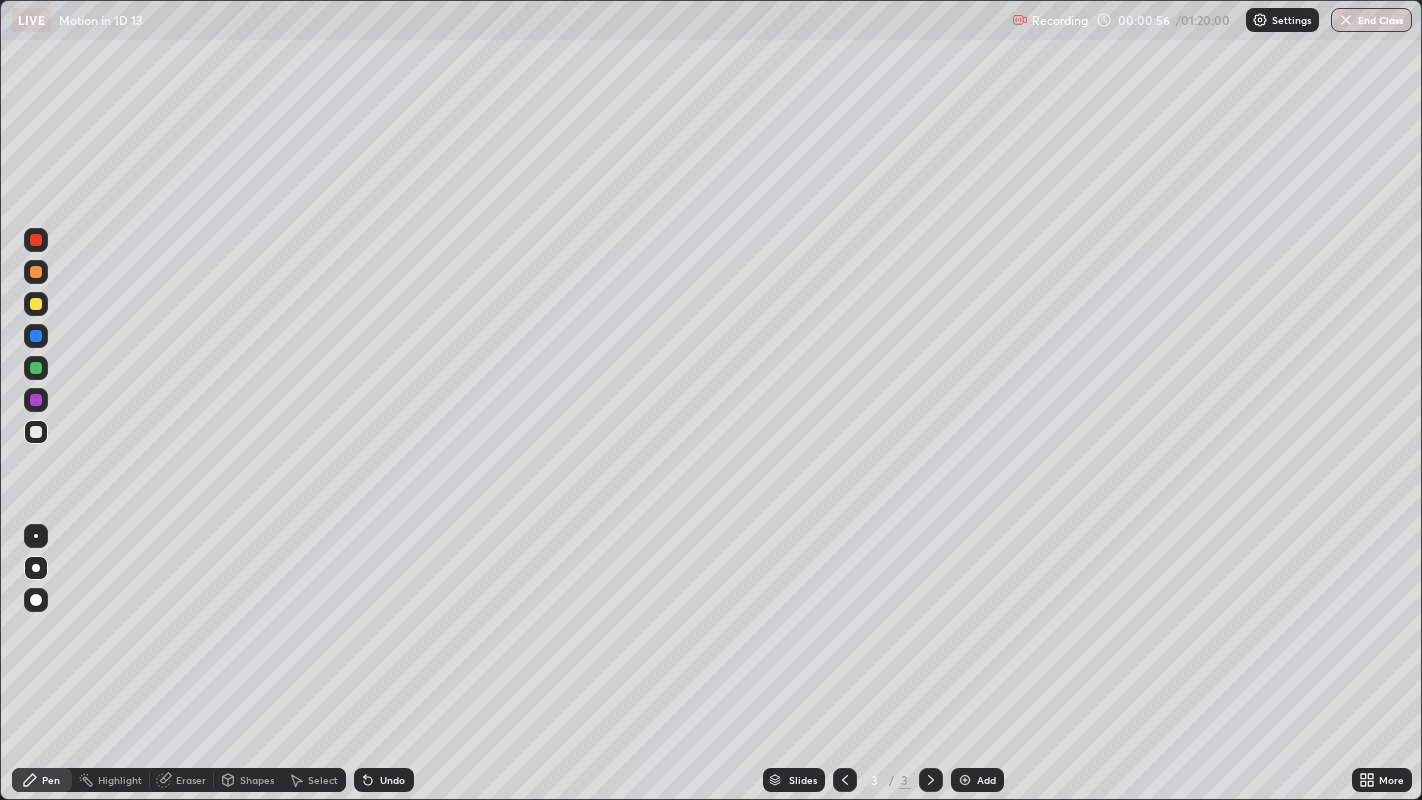 click at bounding box center [36, 432] 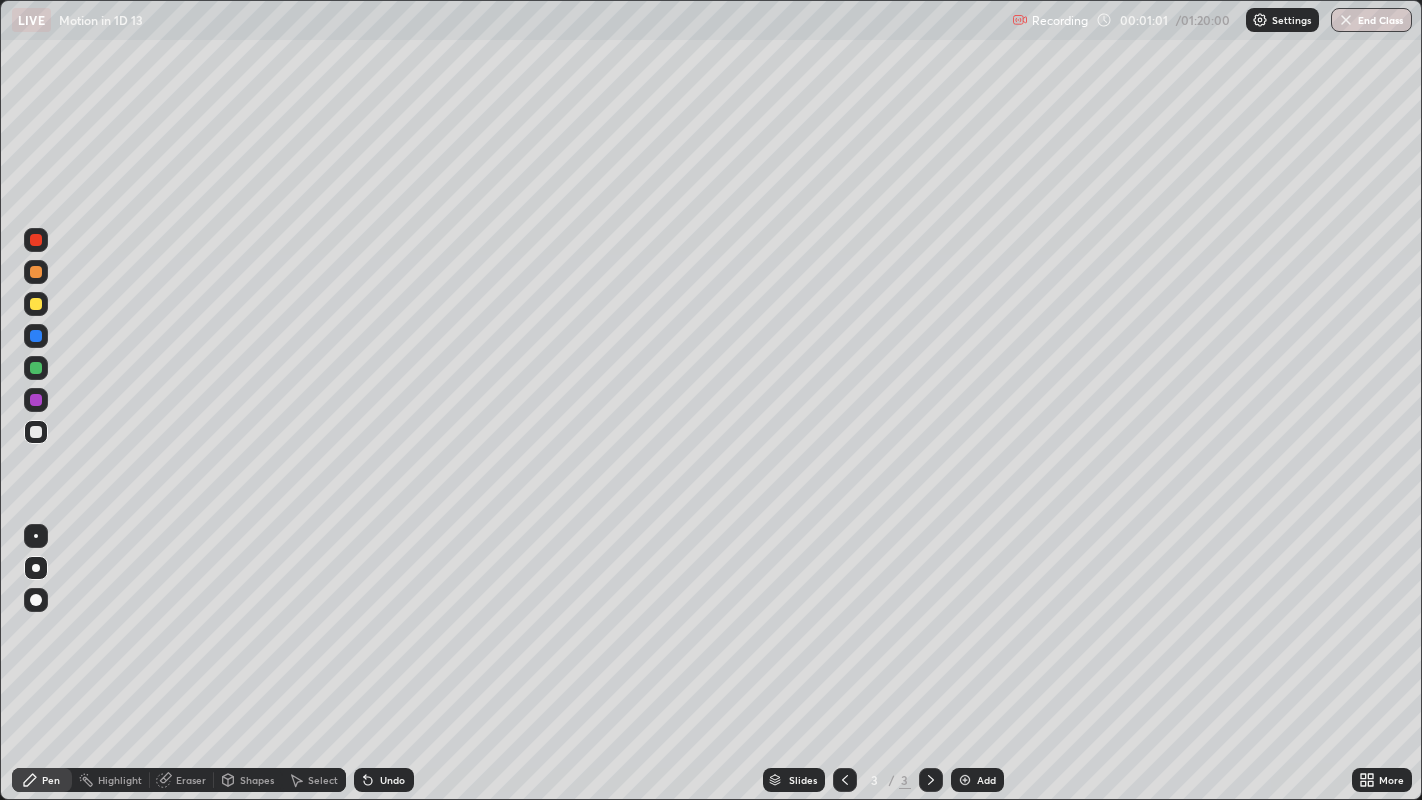click on "Shapes" at bounding box center [248, 780] 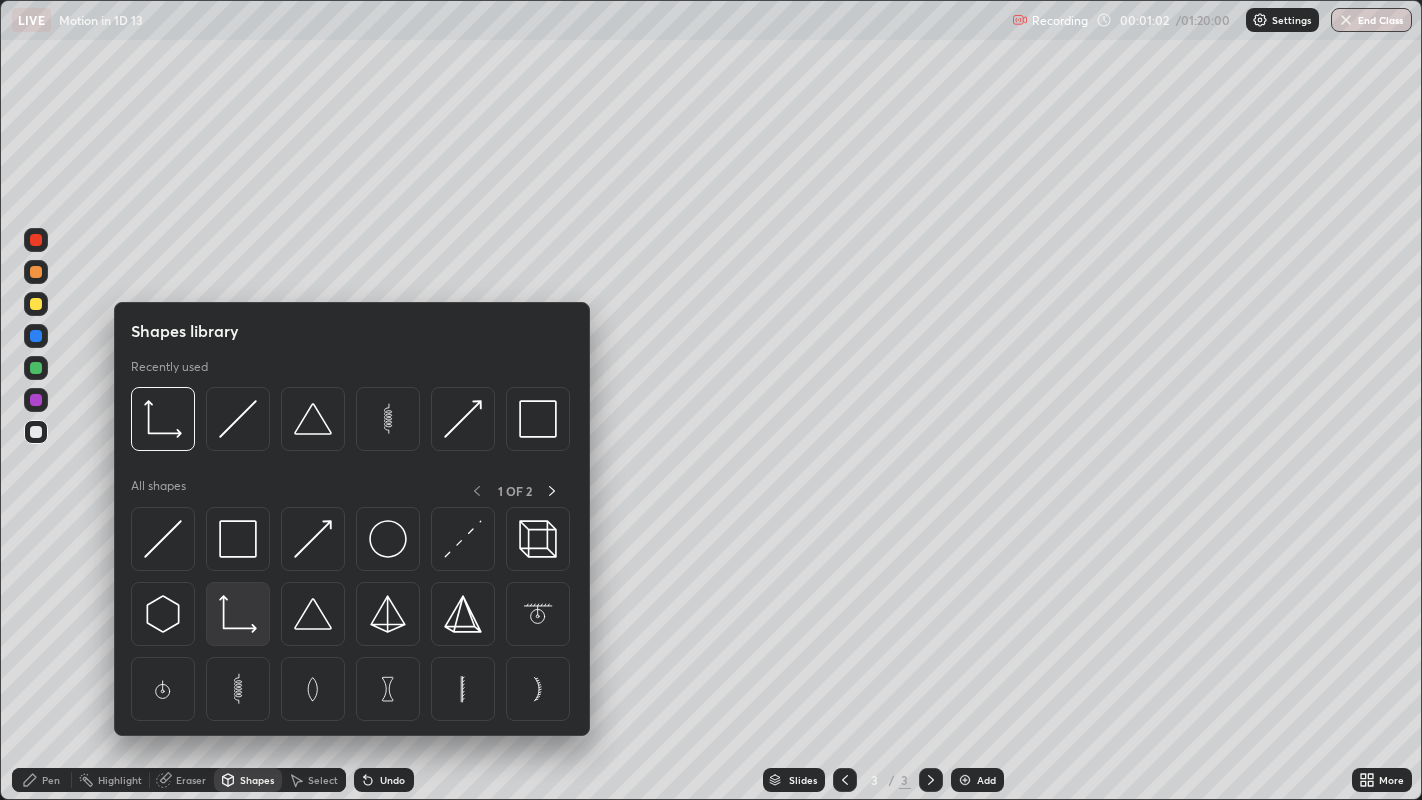 click at bounding box center (238, 614) 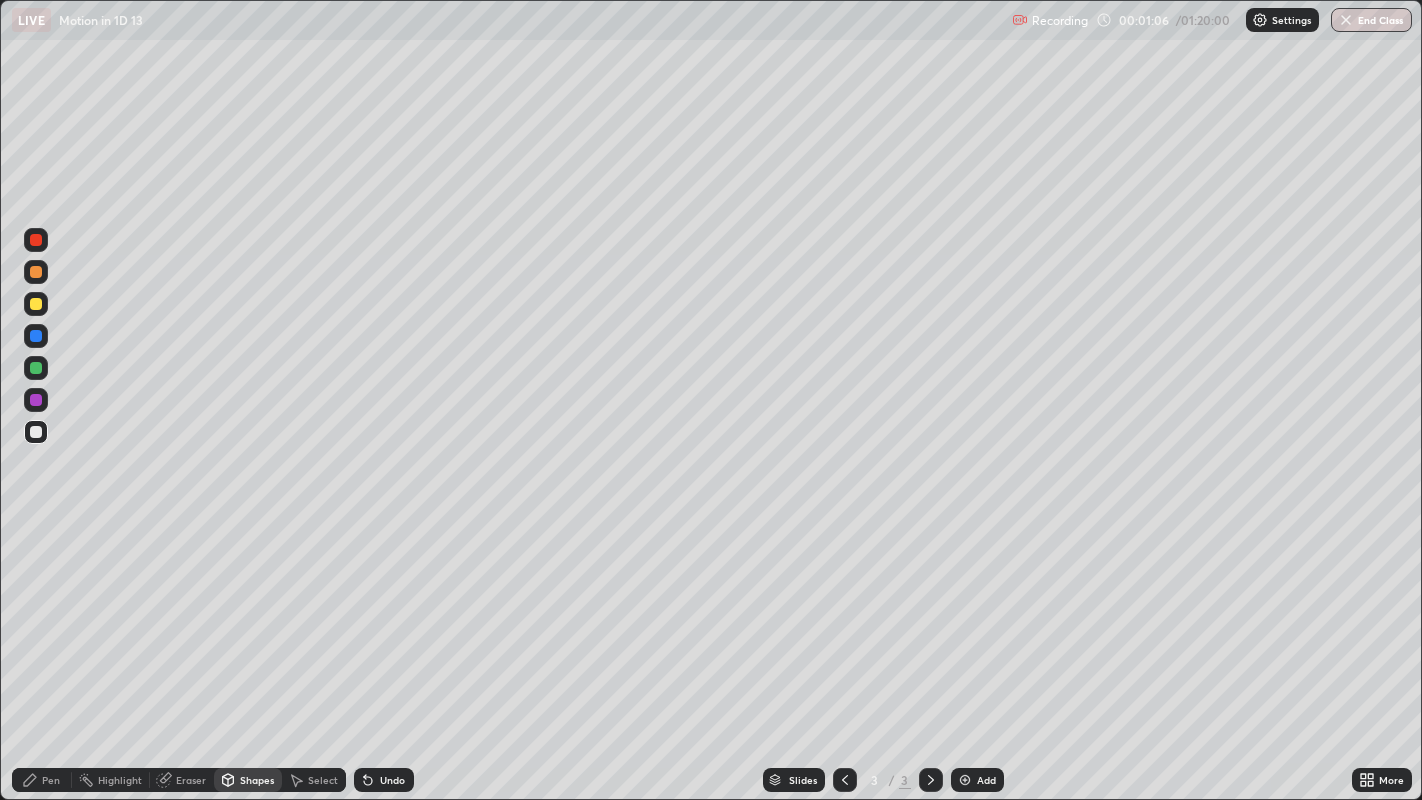 click on "Shapes" at bounding box center [257, 780] 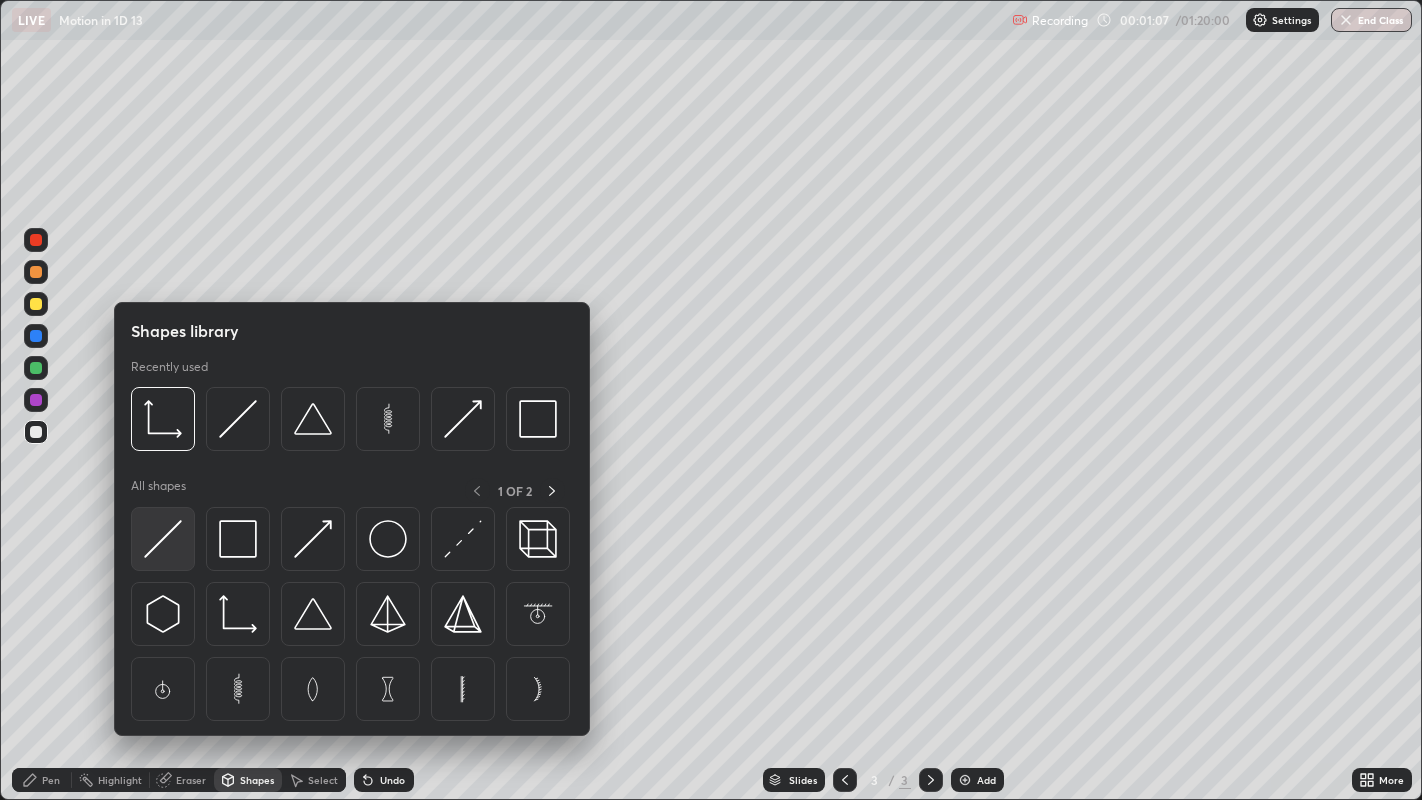 click at bounding box center (163, 539) 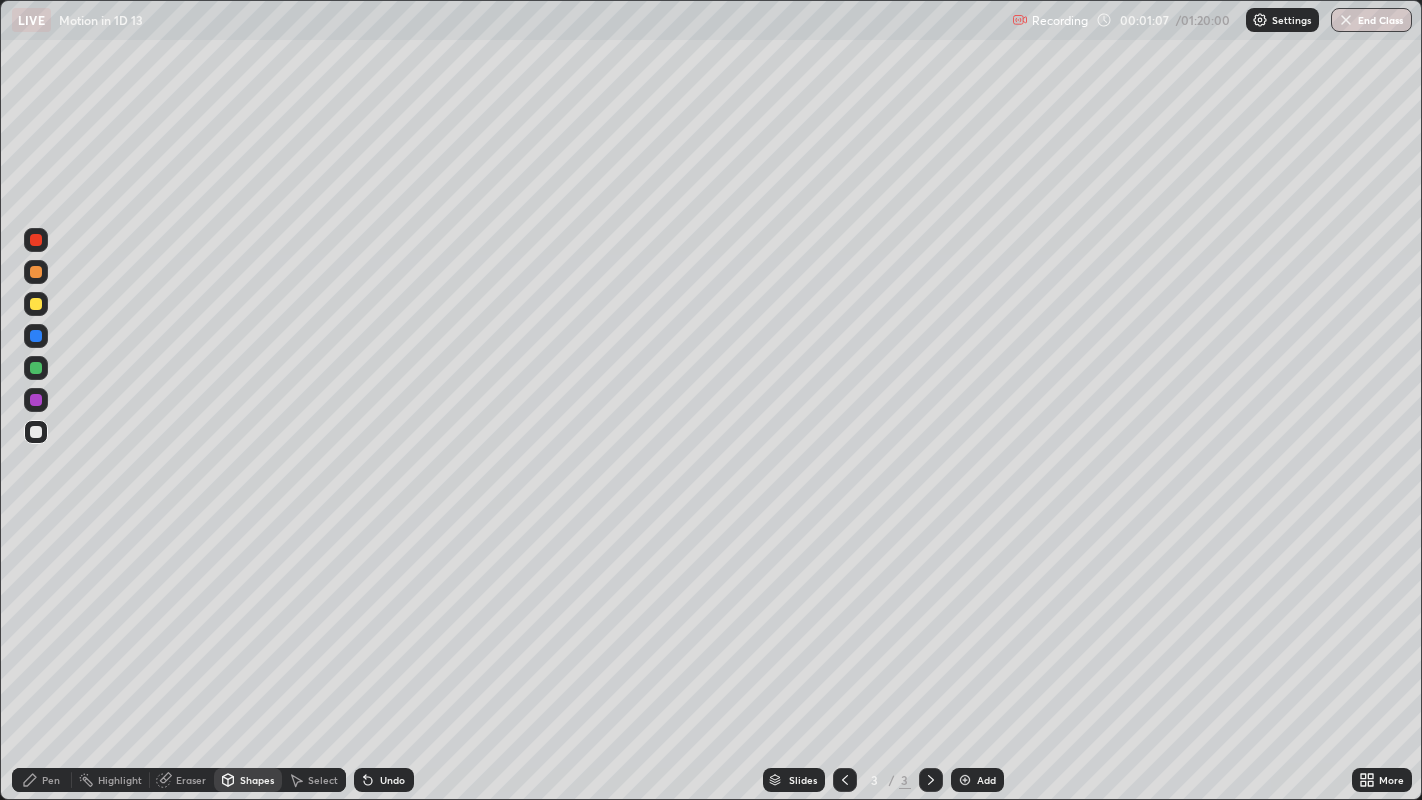 click at bounding box center [36, 304] 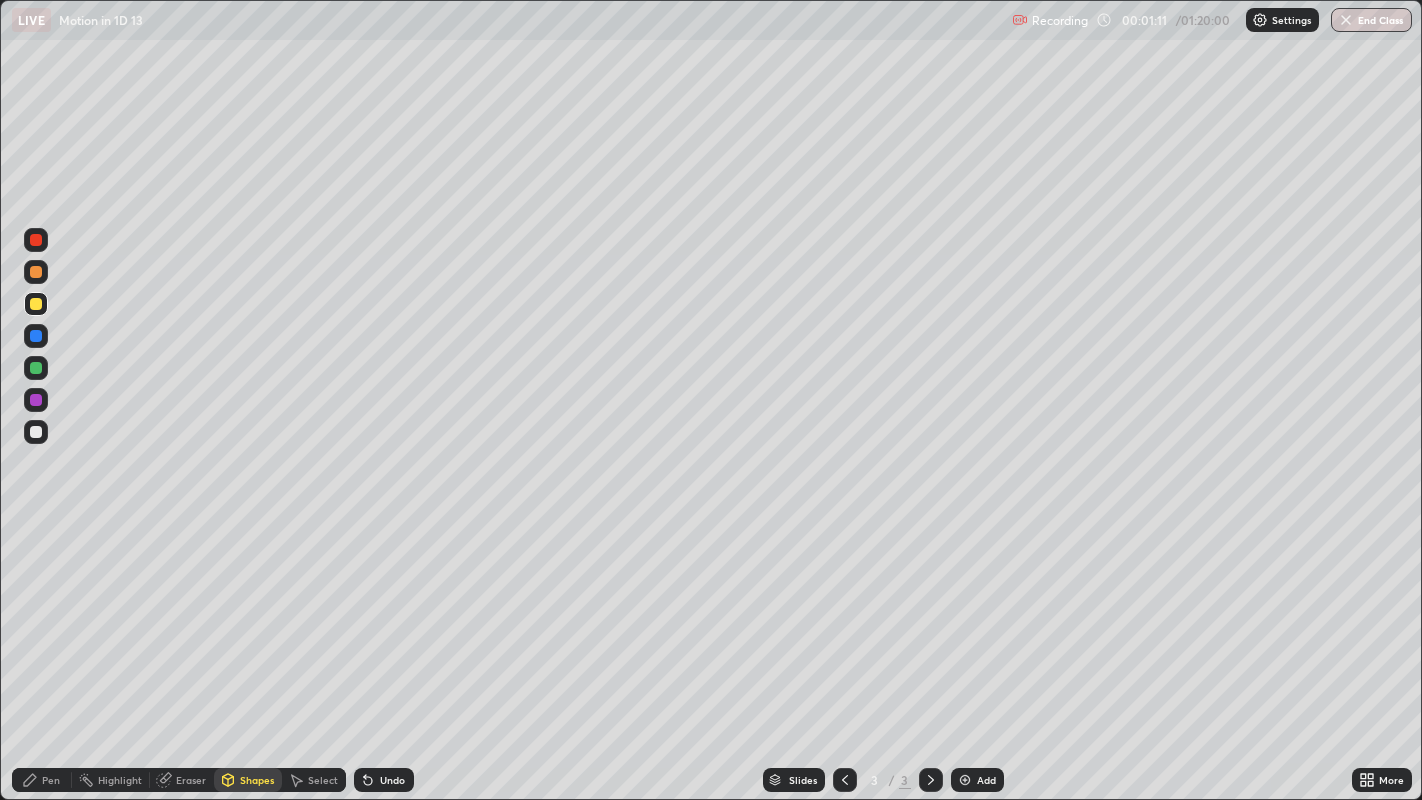 click at bounding box center [36, 336] 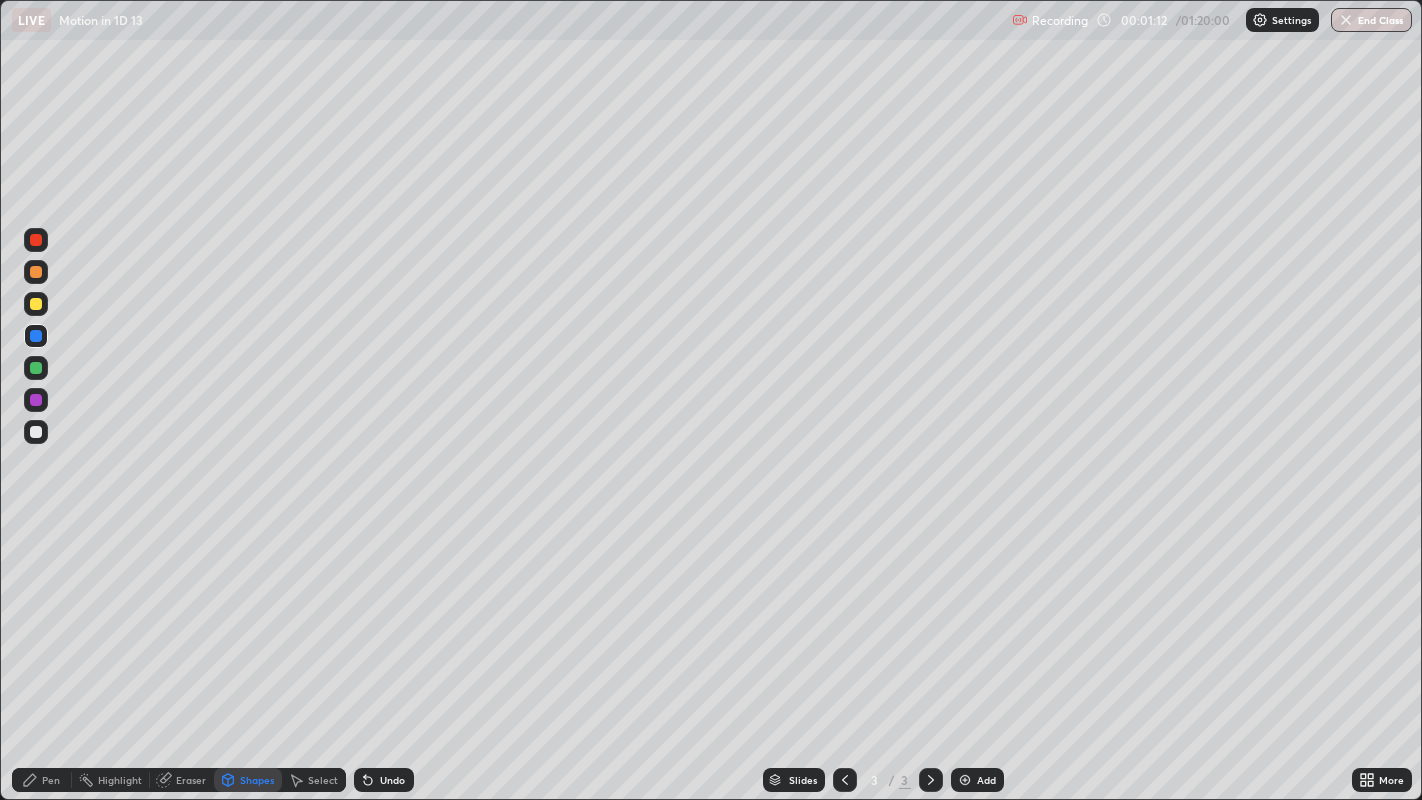 click 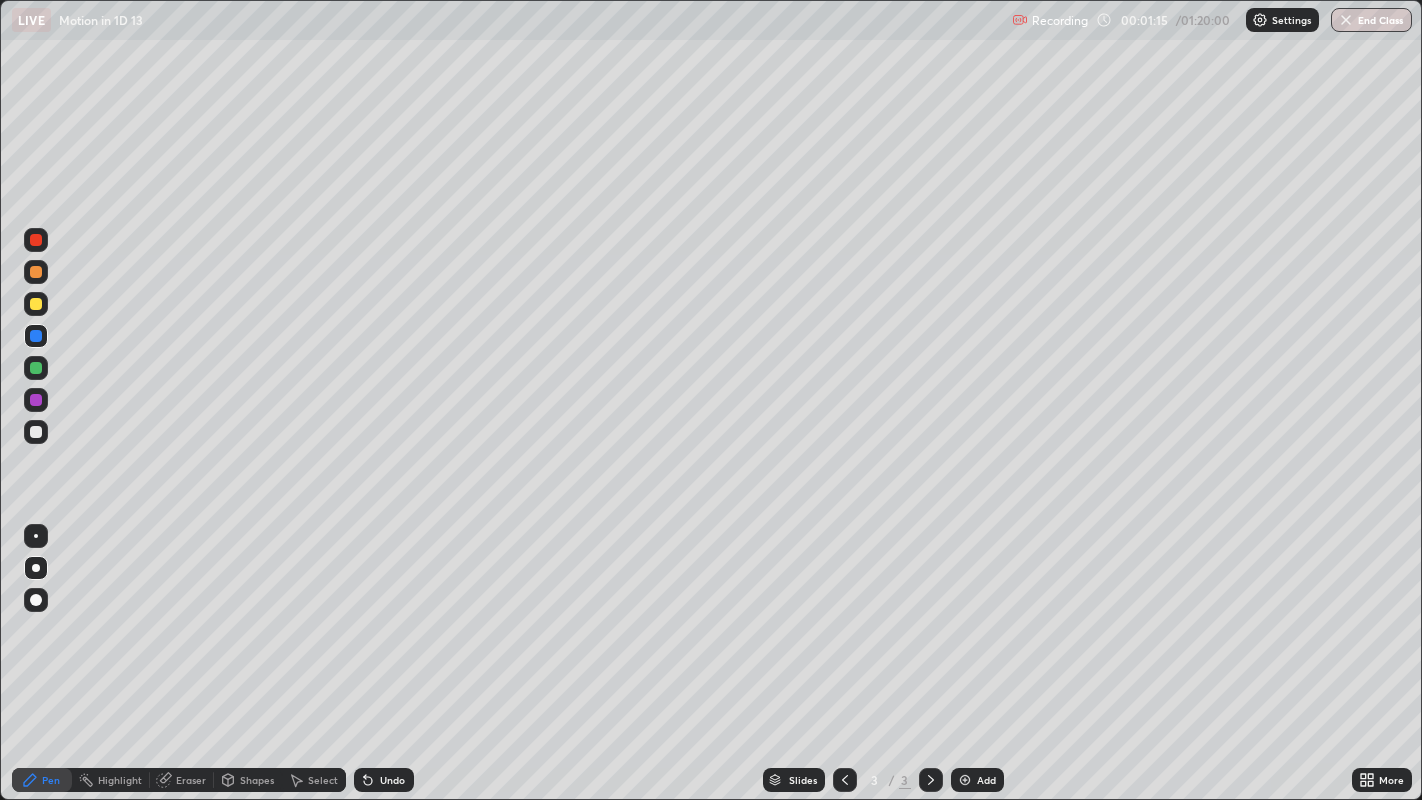 click on "Undo" at bounding box center (392, 780) 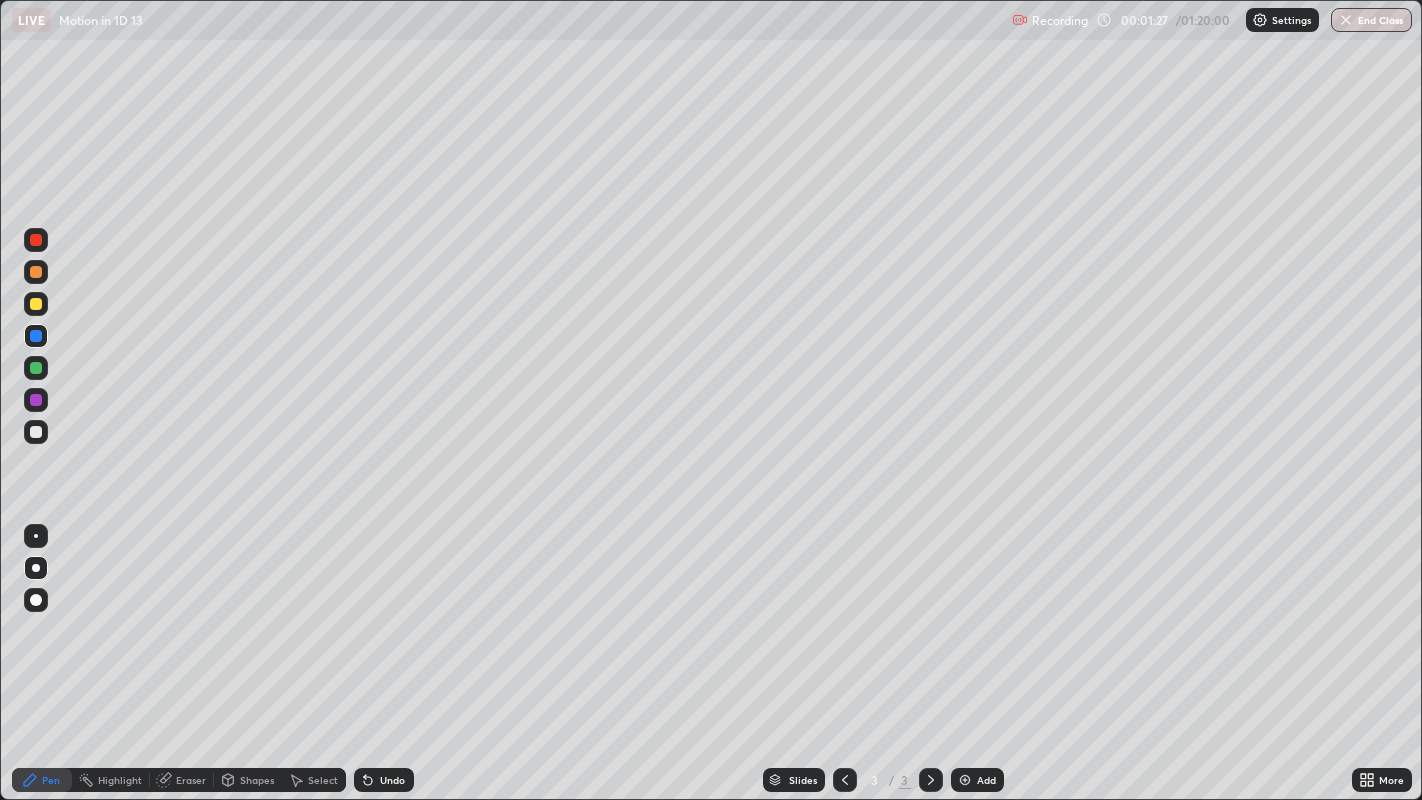 click at bounding box center (36, 304) 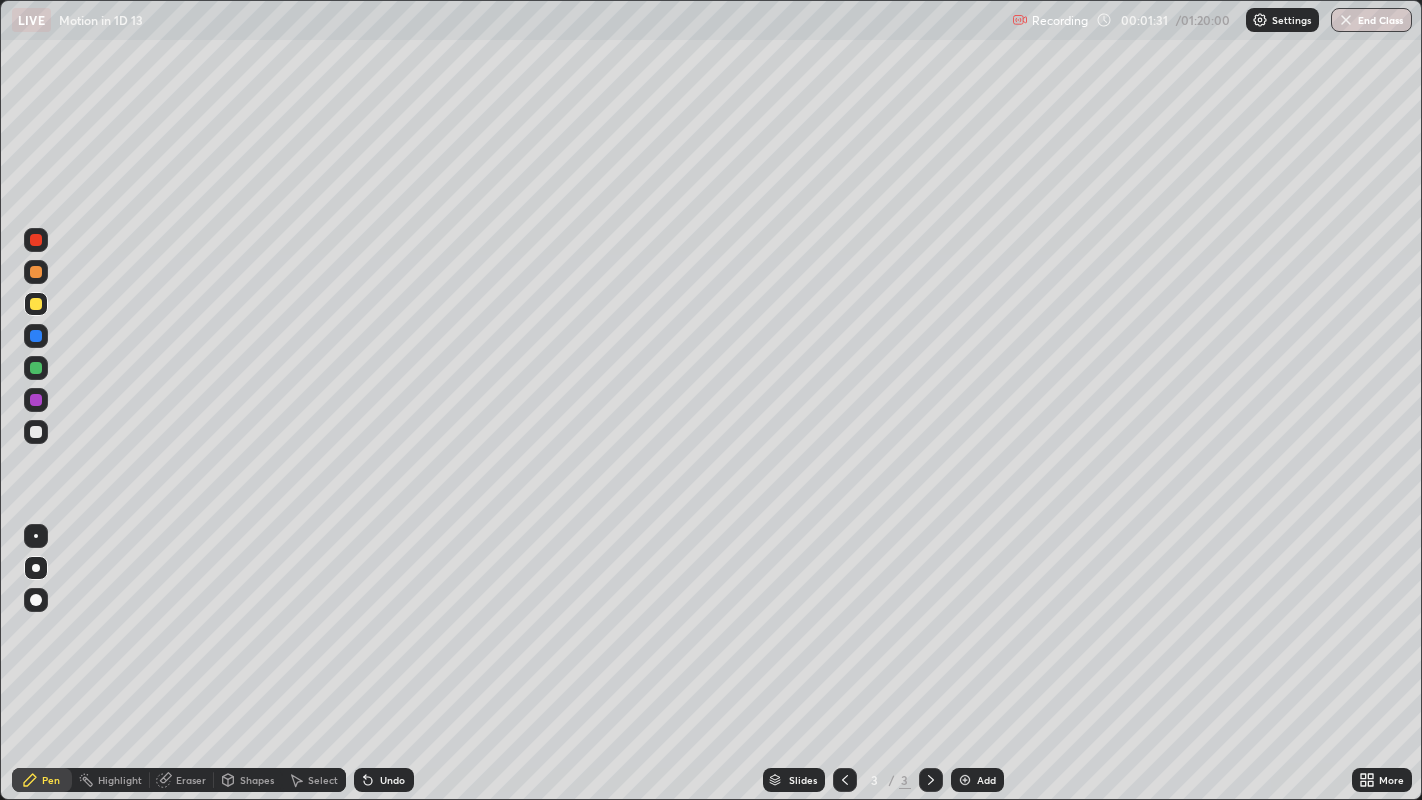 click at bounding box center [36, 272] 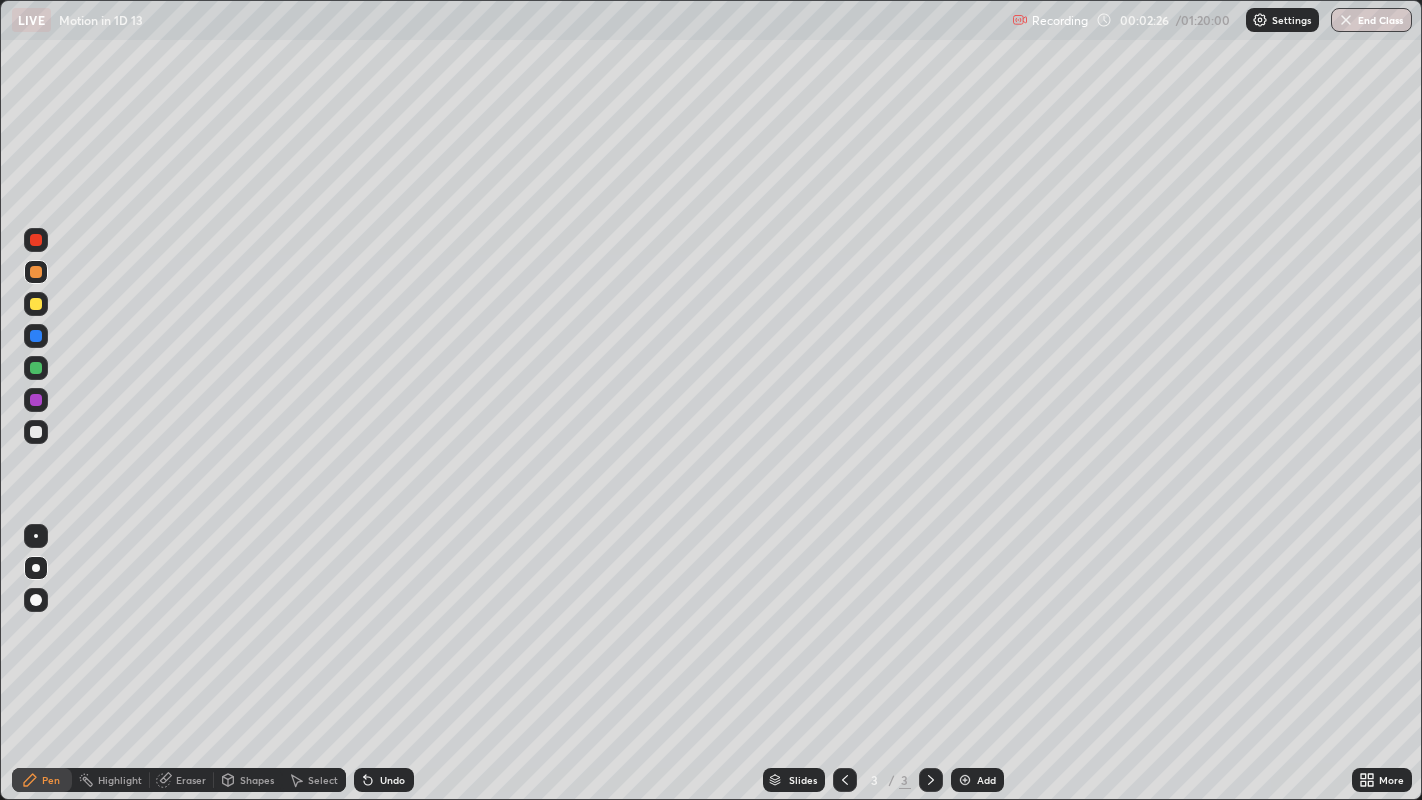 click at bounding box center (36, 432) 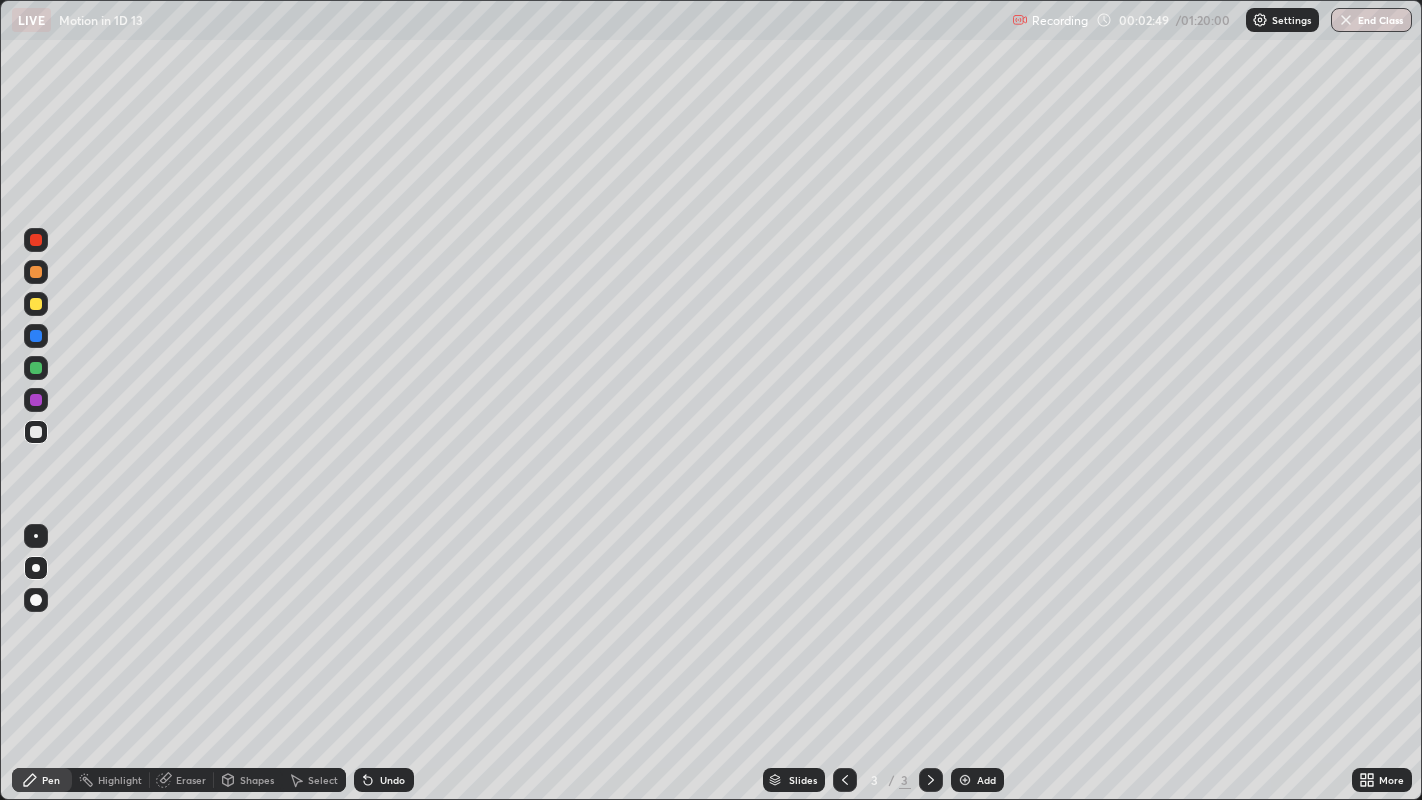 click at bounding box center (36, 400) 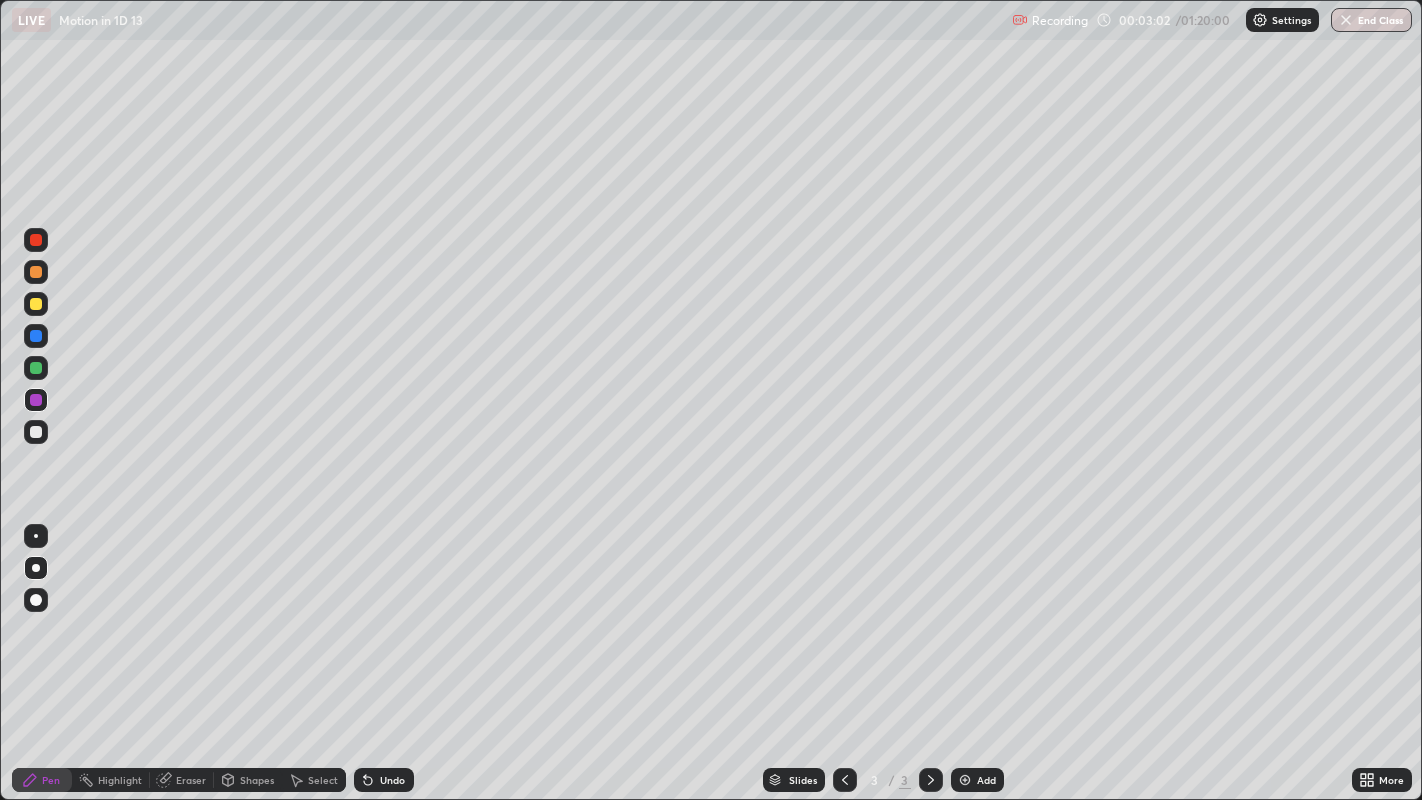 click at bounding box center (36, 240) 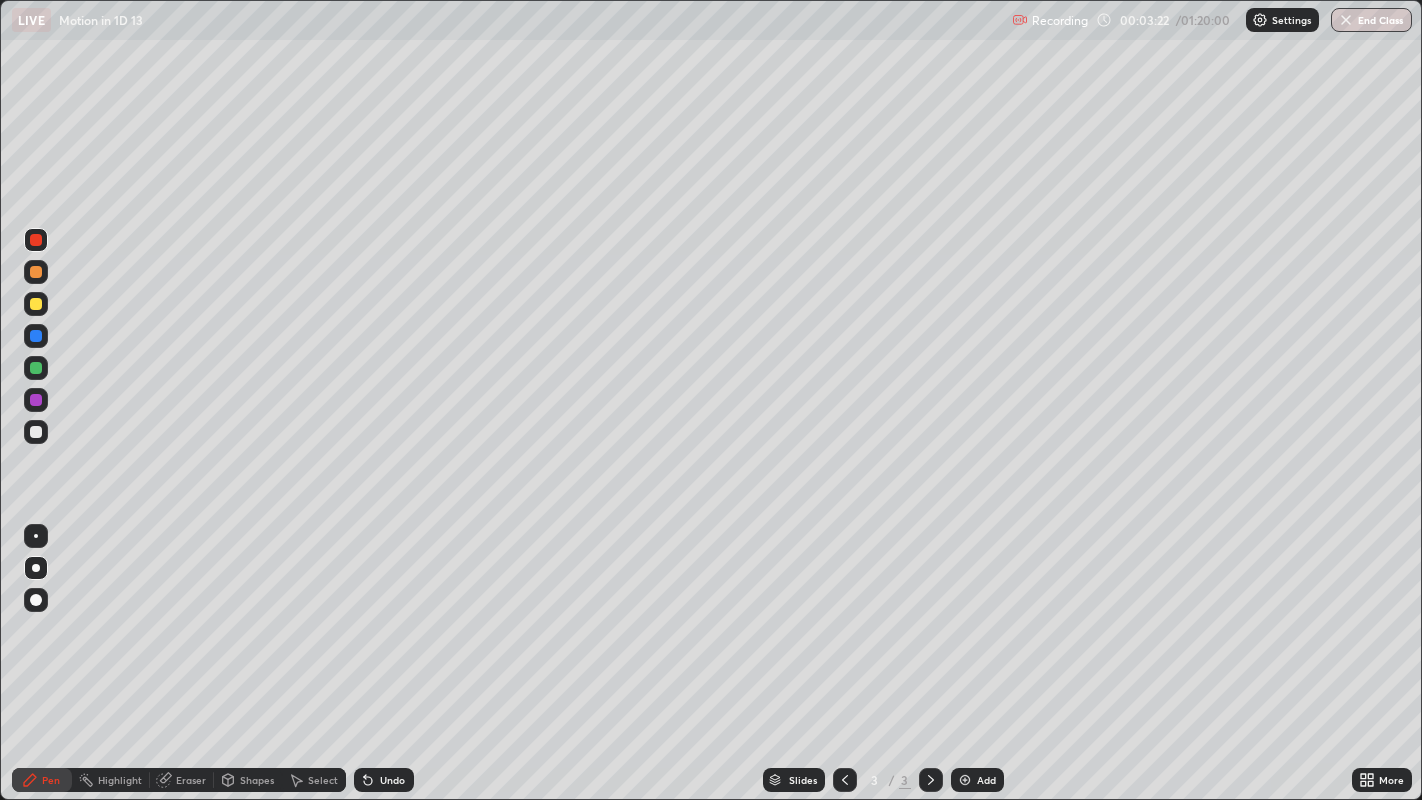 click at bounding box center [36, 432] 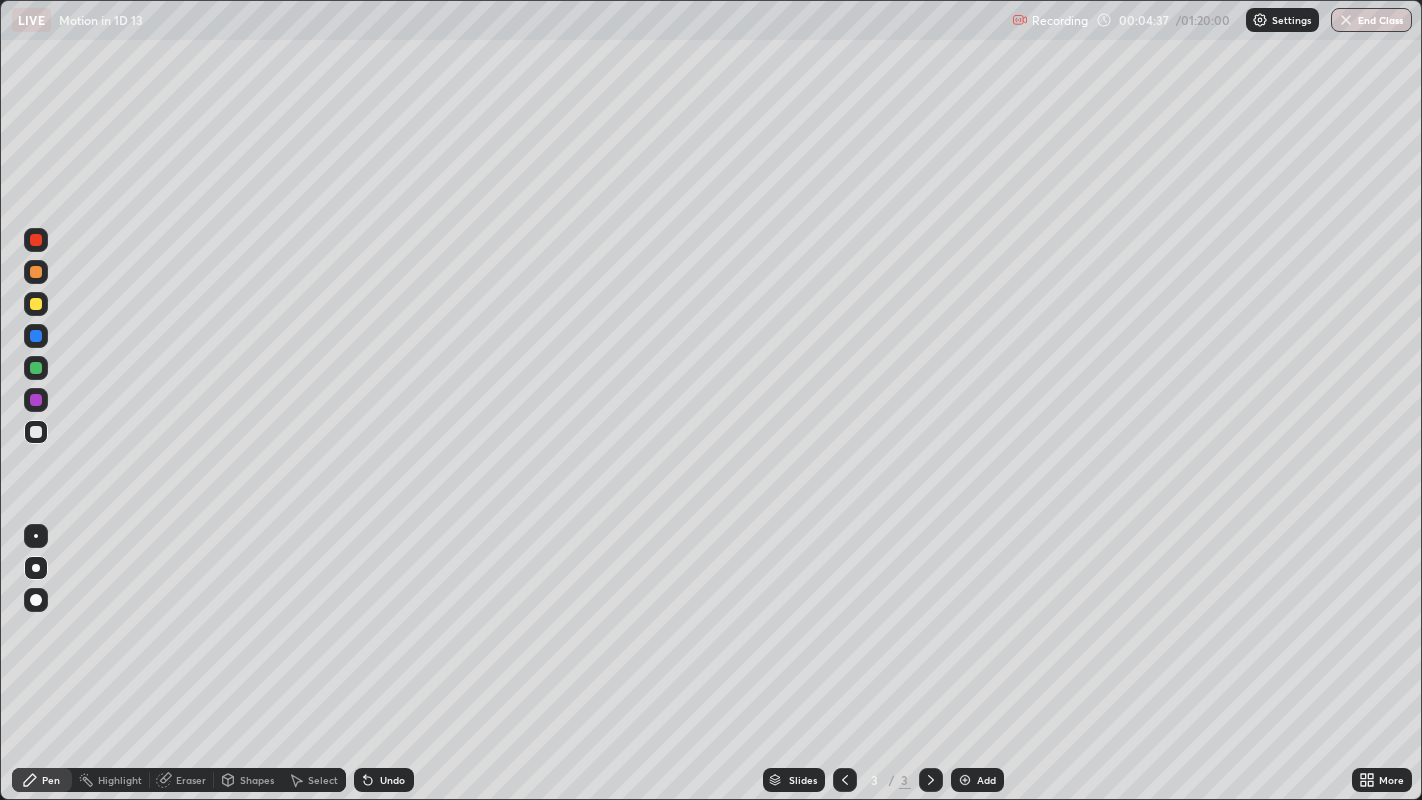 click at bounding box center (36, 400) 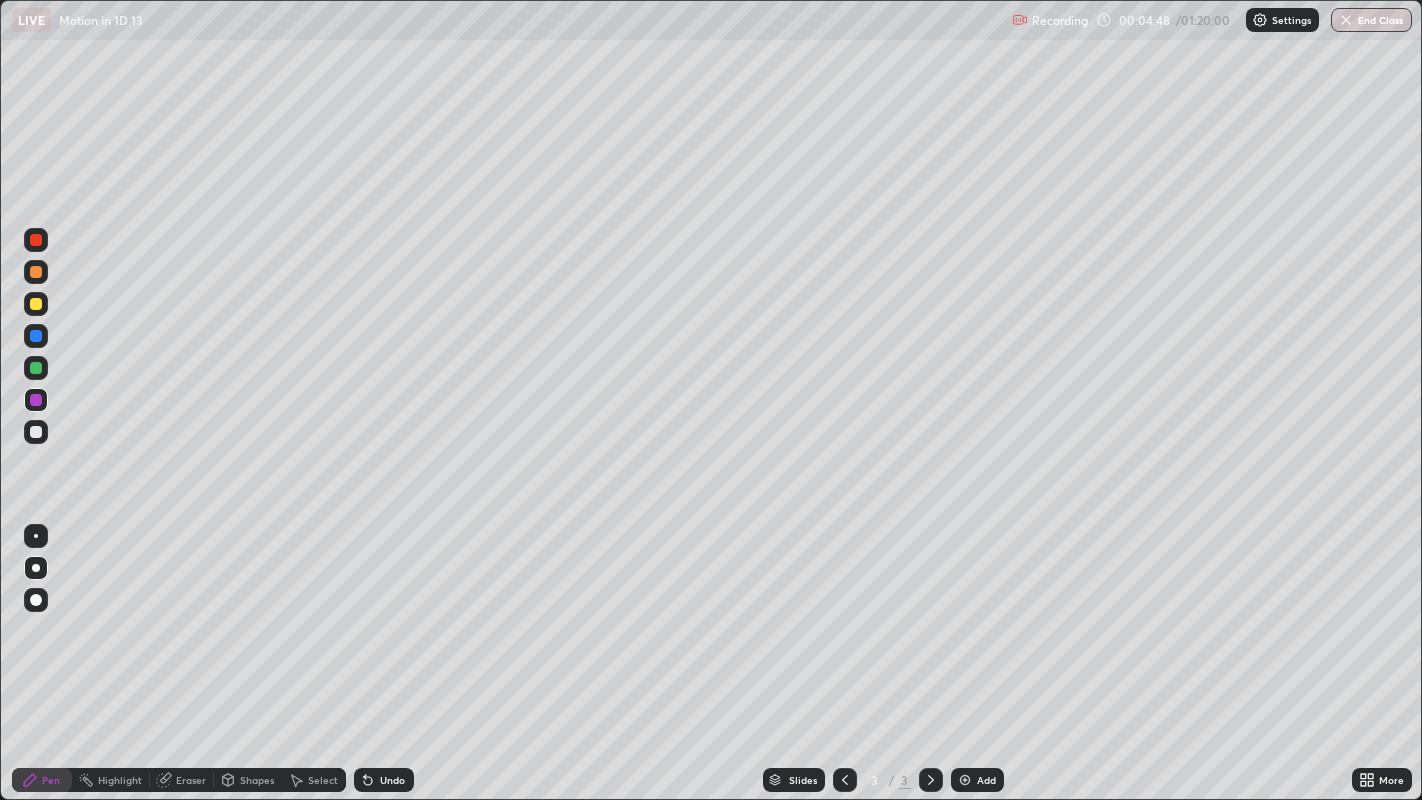 click at bounding box center (36, 432) 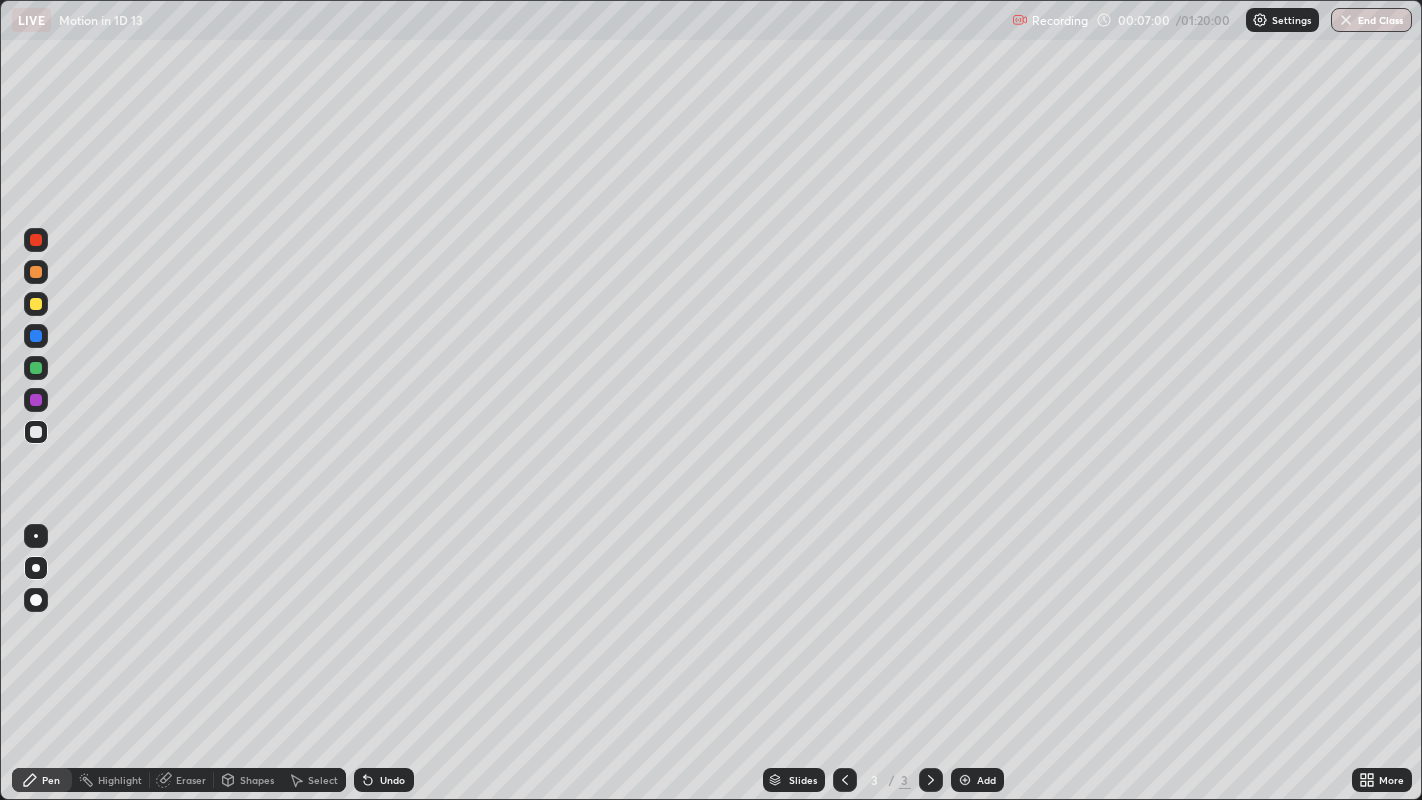 click at bounding box center (36, 336) 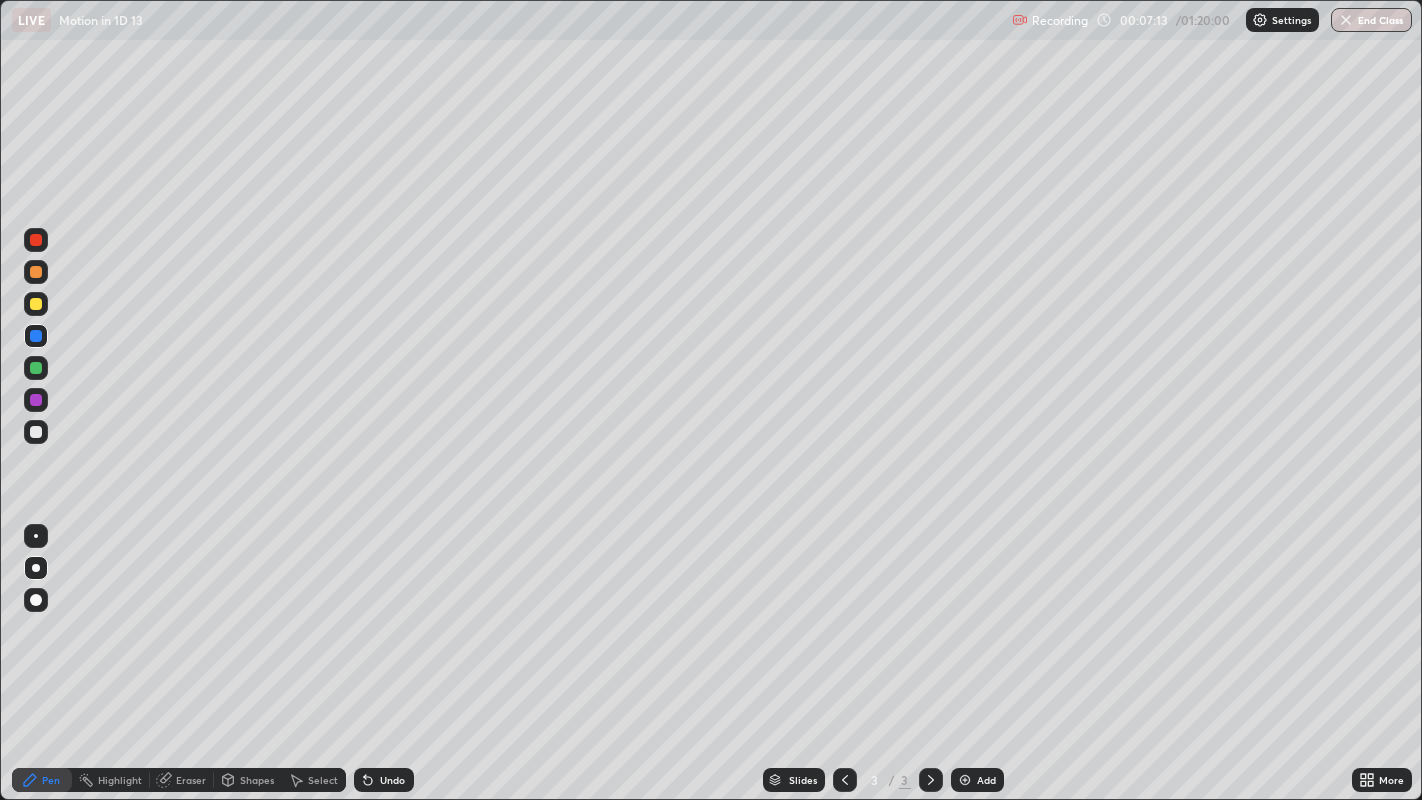 click at bounding box center [36, 432] 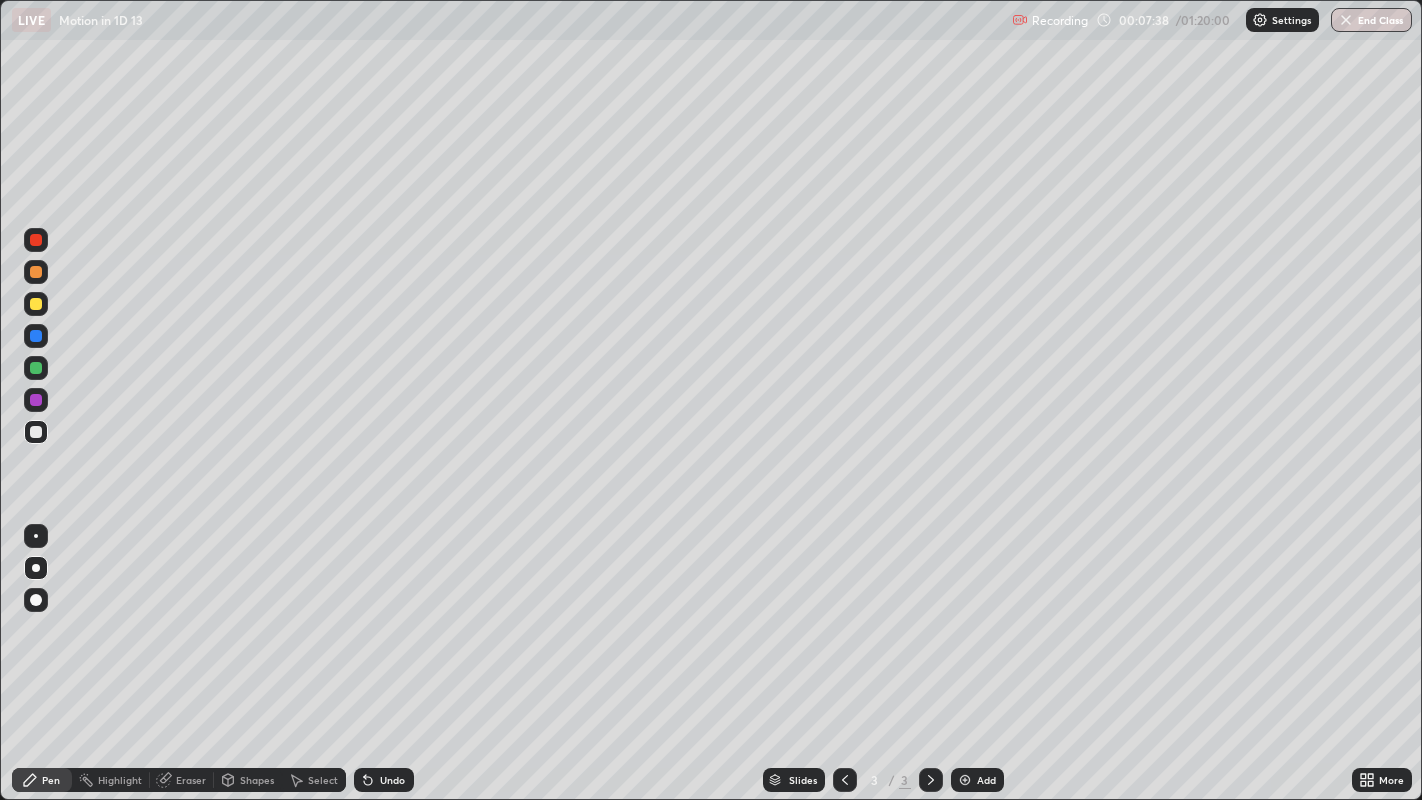 click at bounding box center (36, 304) 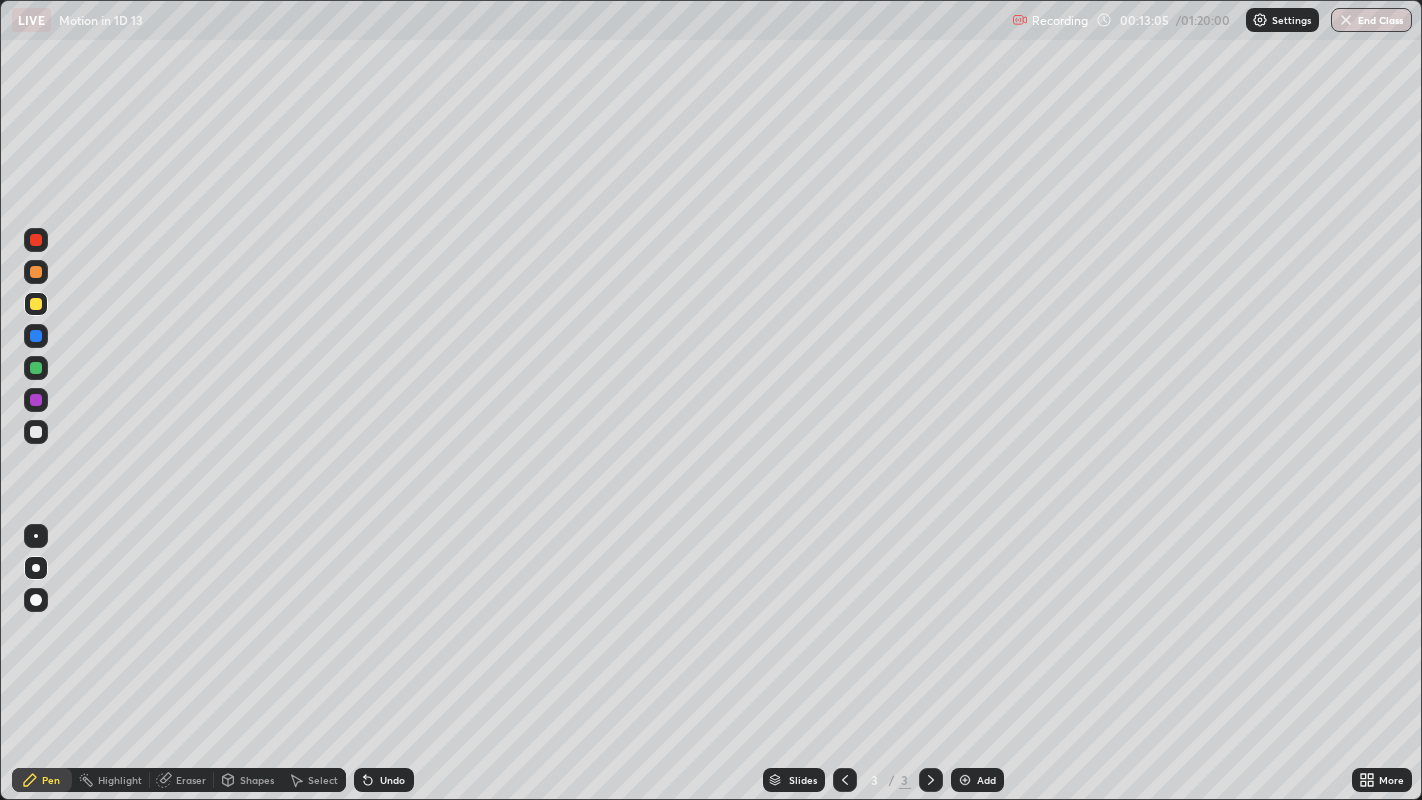 click on "Add" at bounding box center [977, 780] 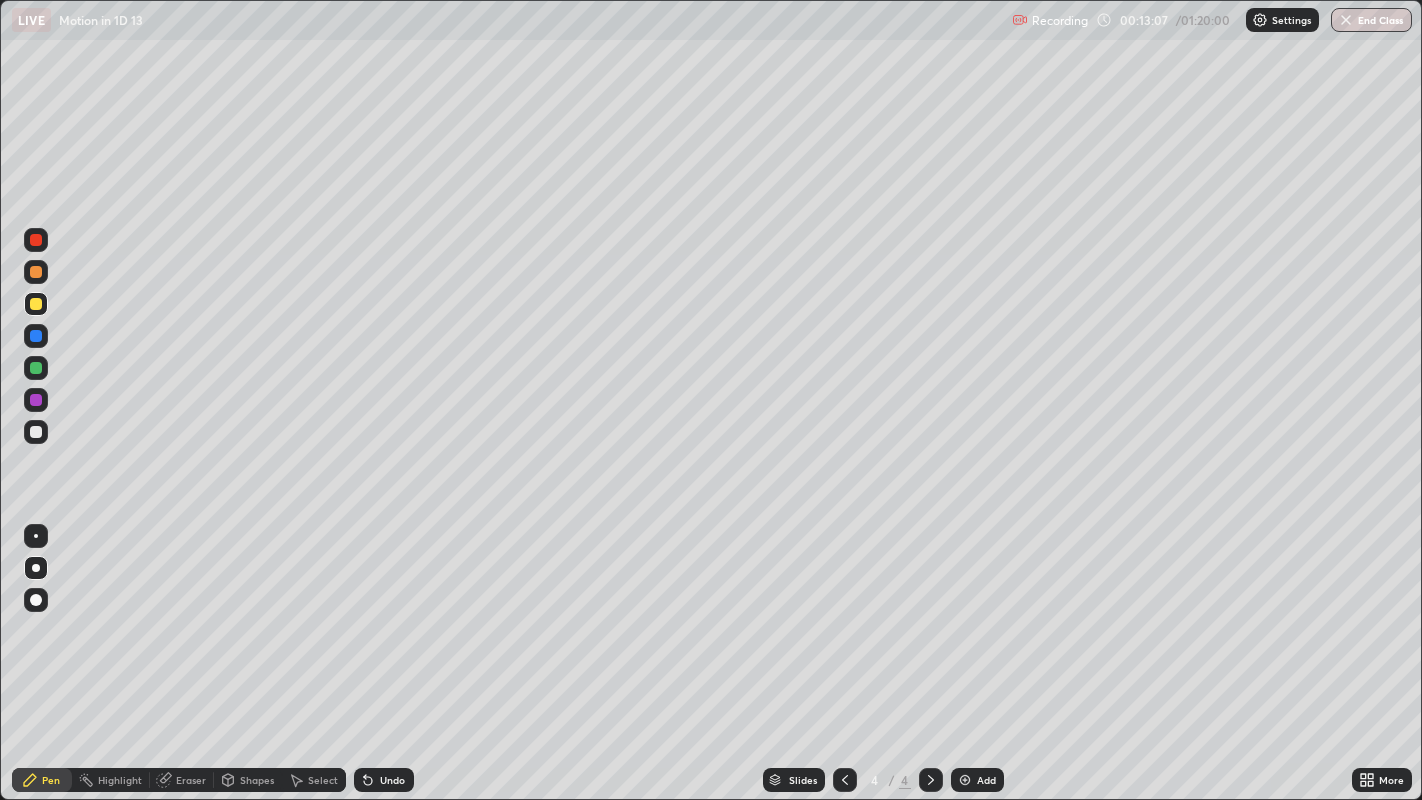 click at bounding box center [36, 432] 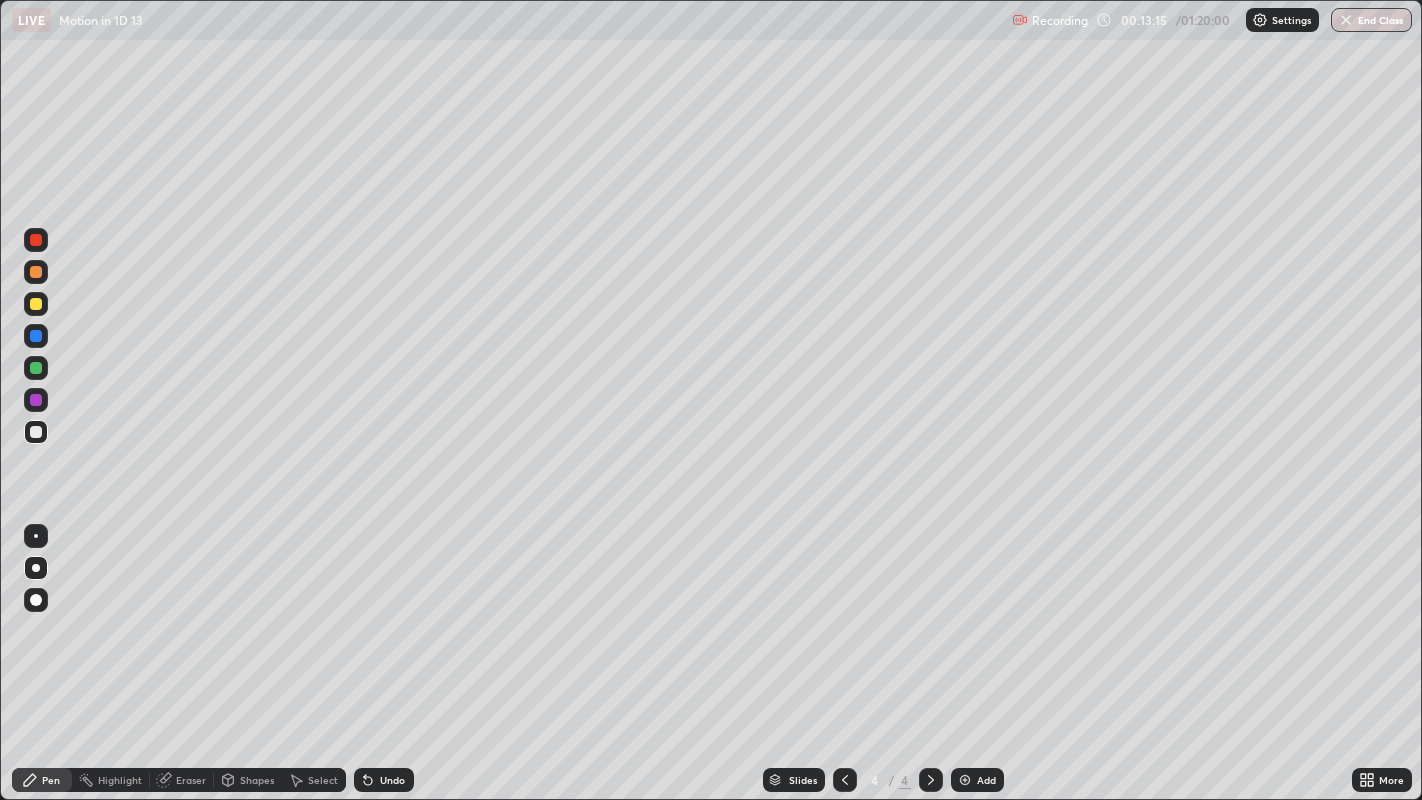 click on "Undo" at bounding box center [384, 780] 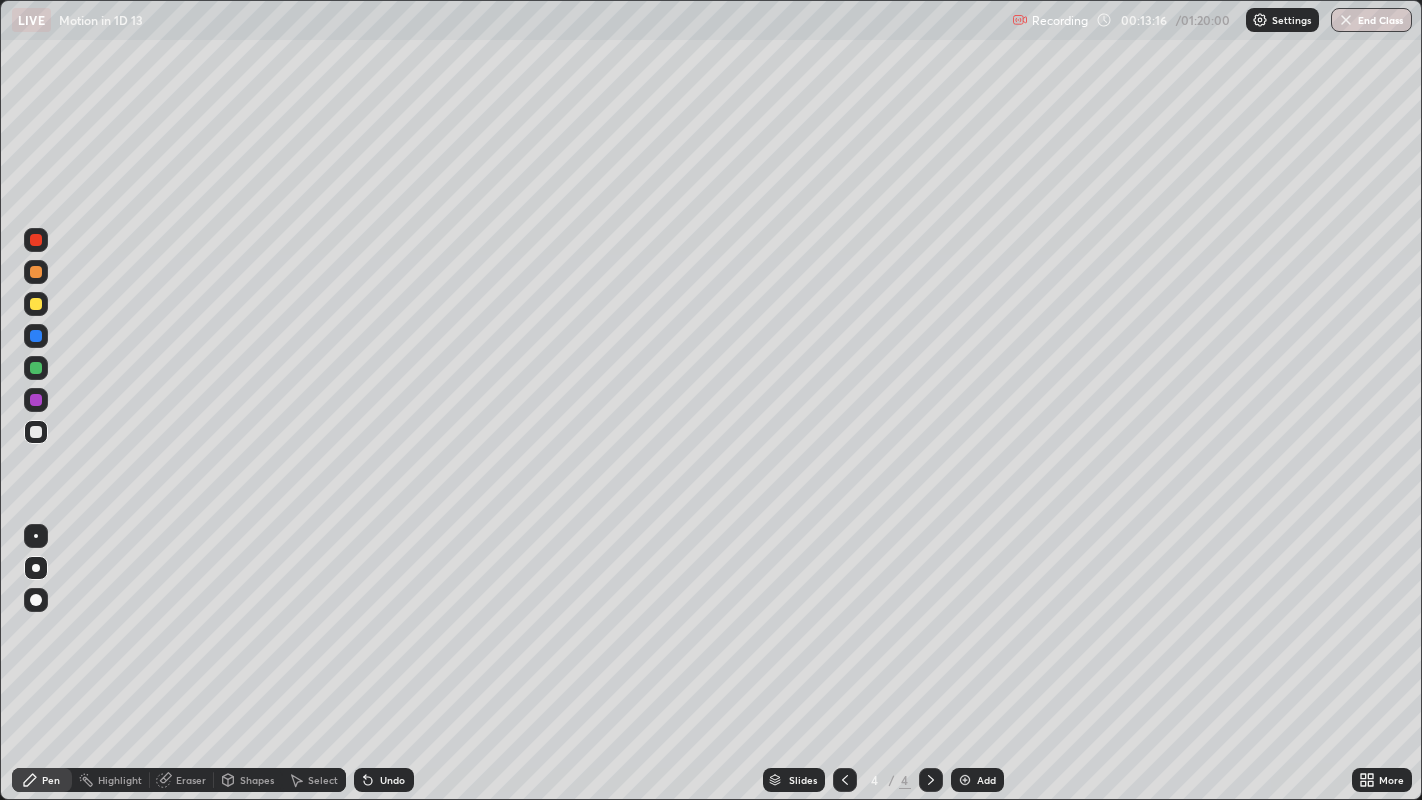 click on "Undo" at bounding box center [384, 780] 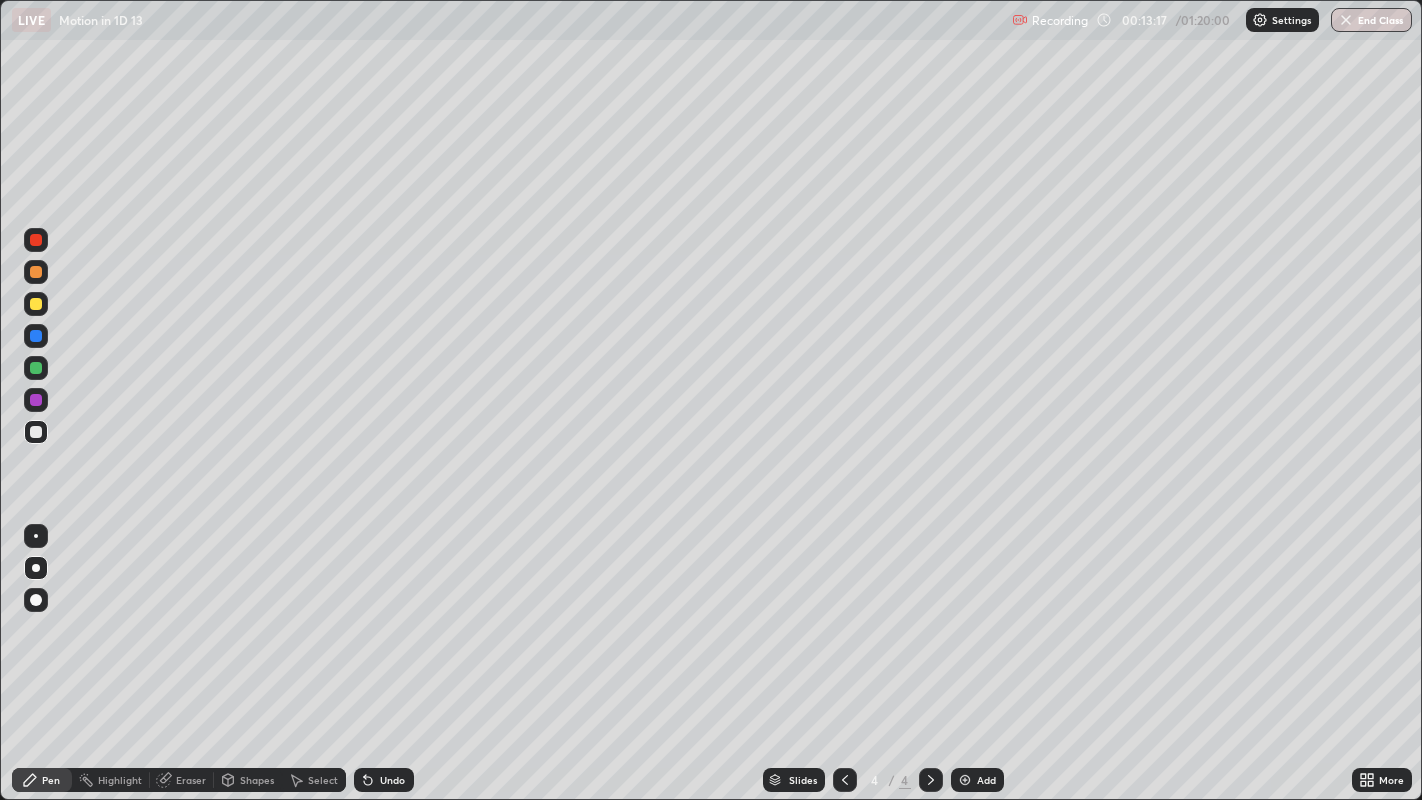 click on "Undo" at bounding box center (384, 780) 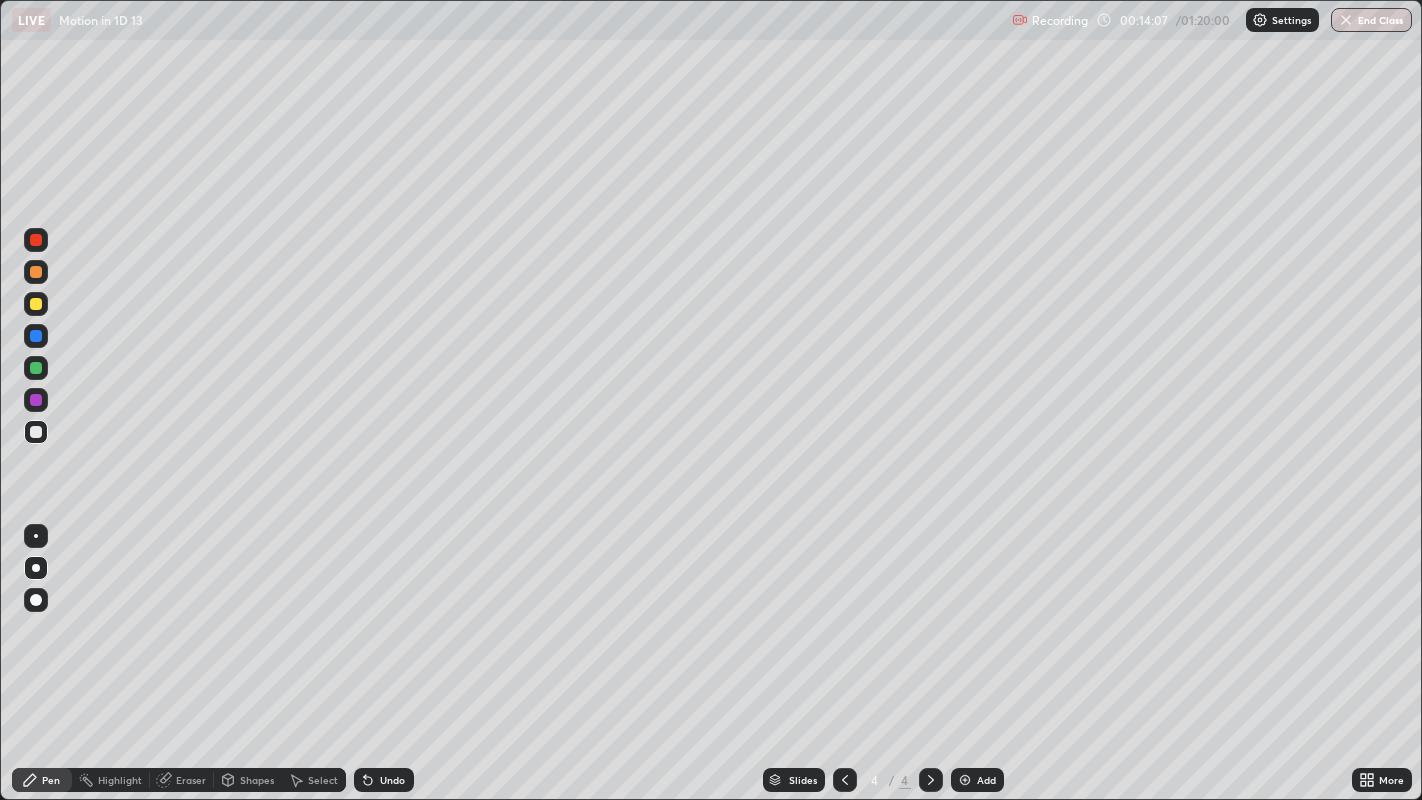 click 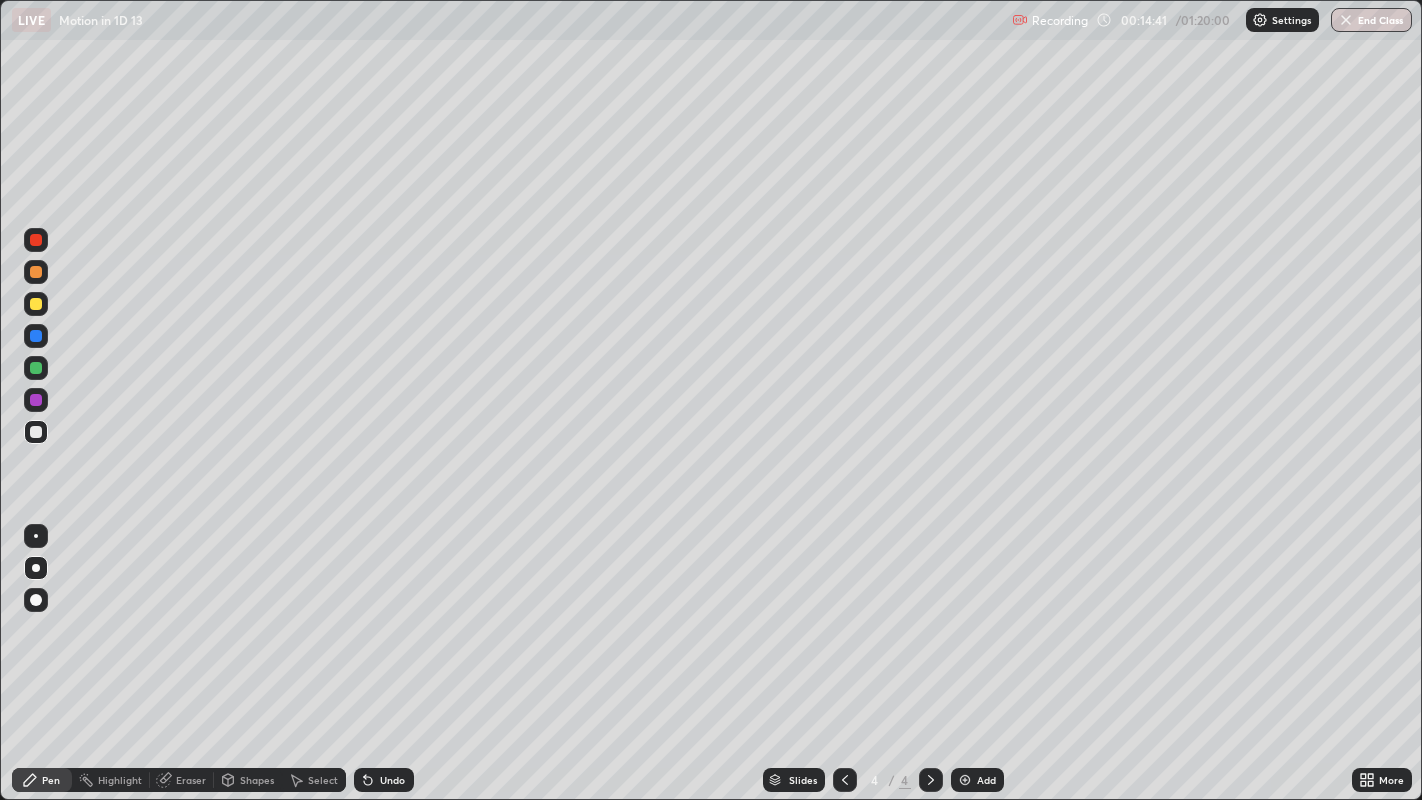 click at bounding box center (36, 304) 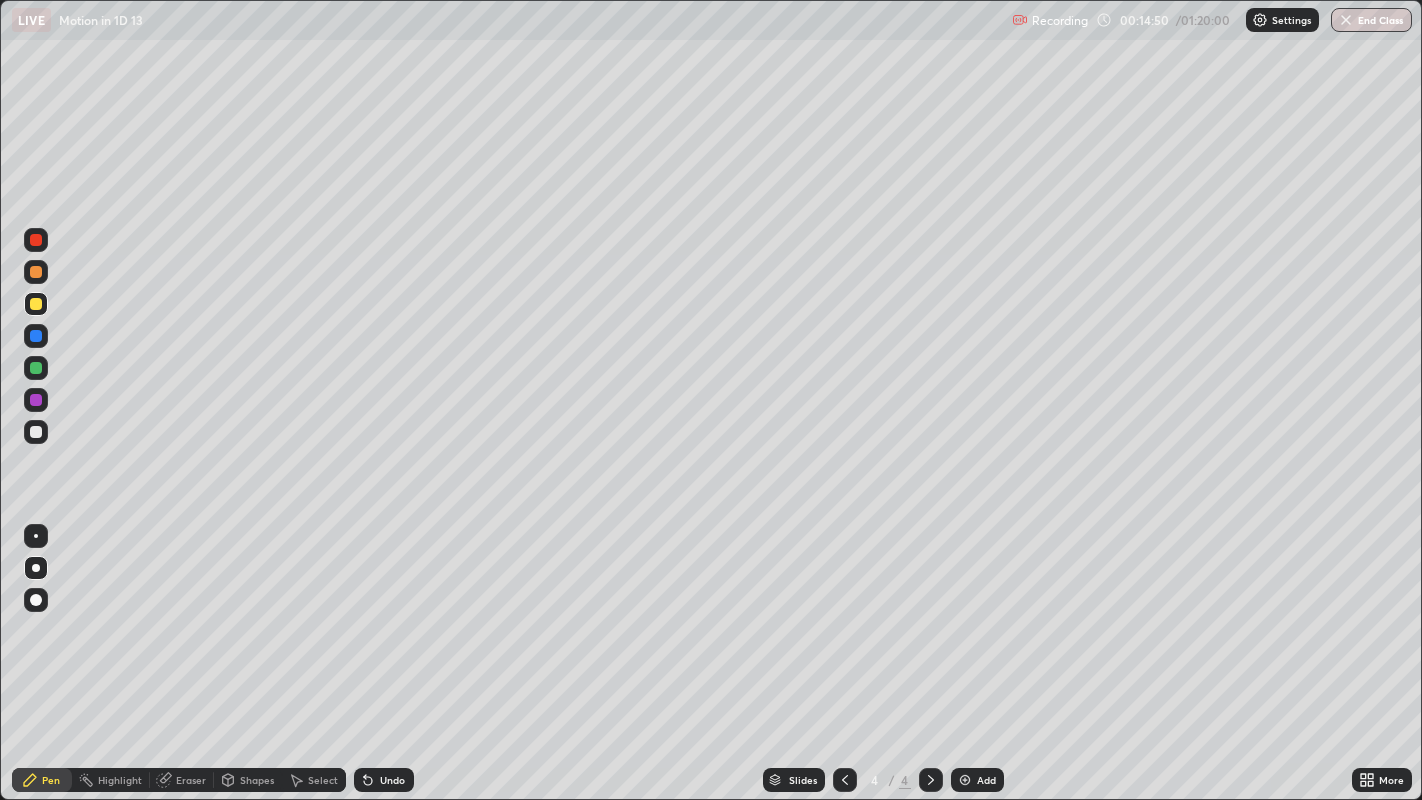 click at bounding box center (36, 432) 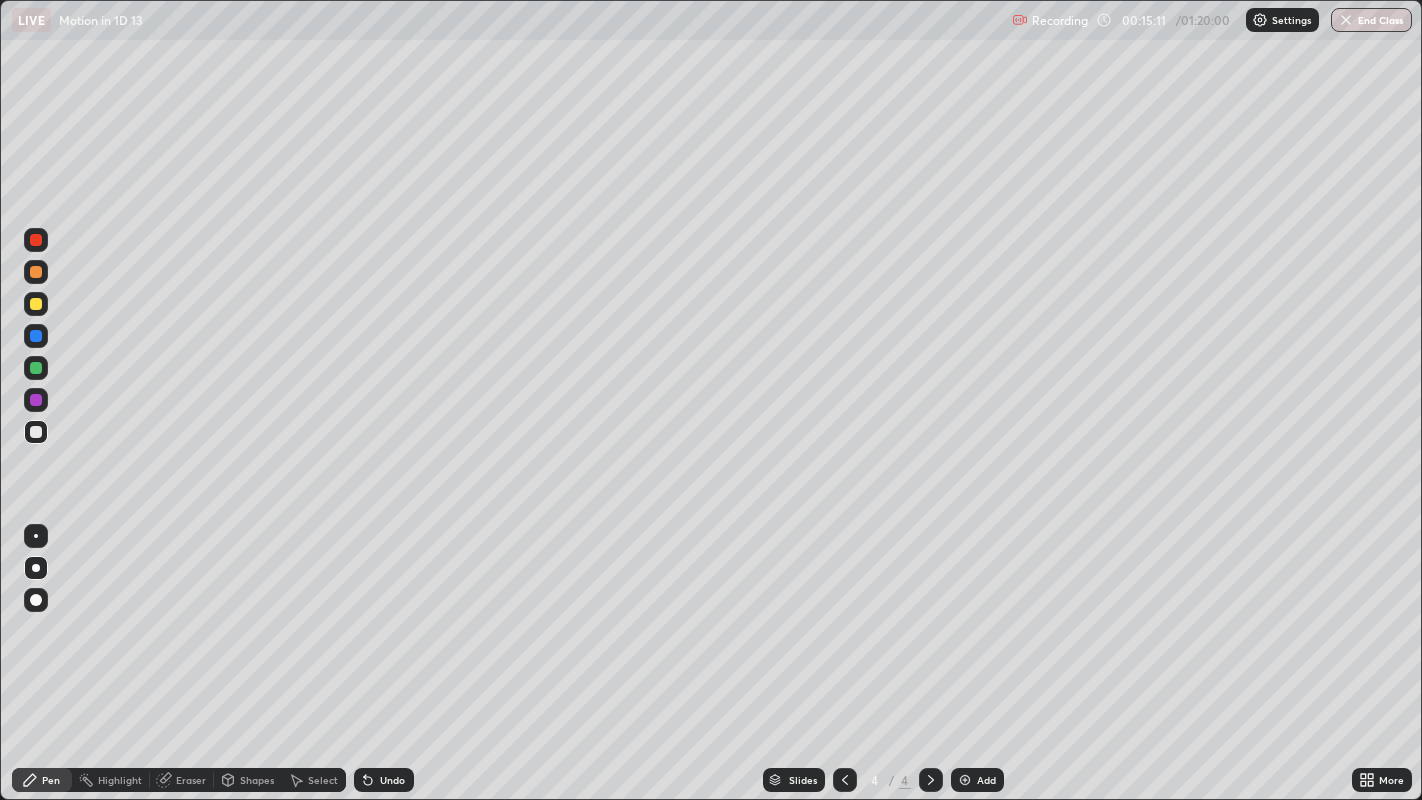 click at bounding box center [36, 304] 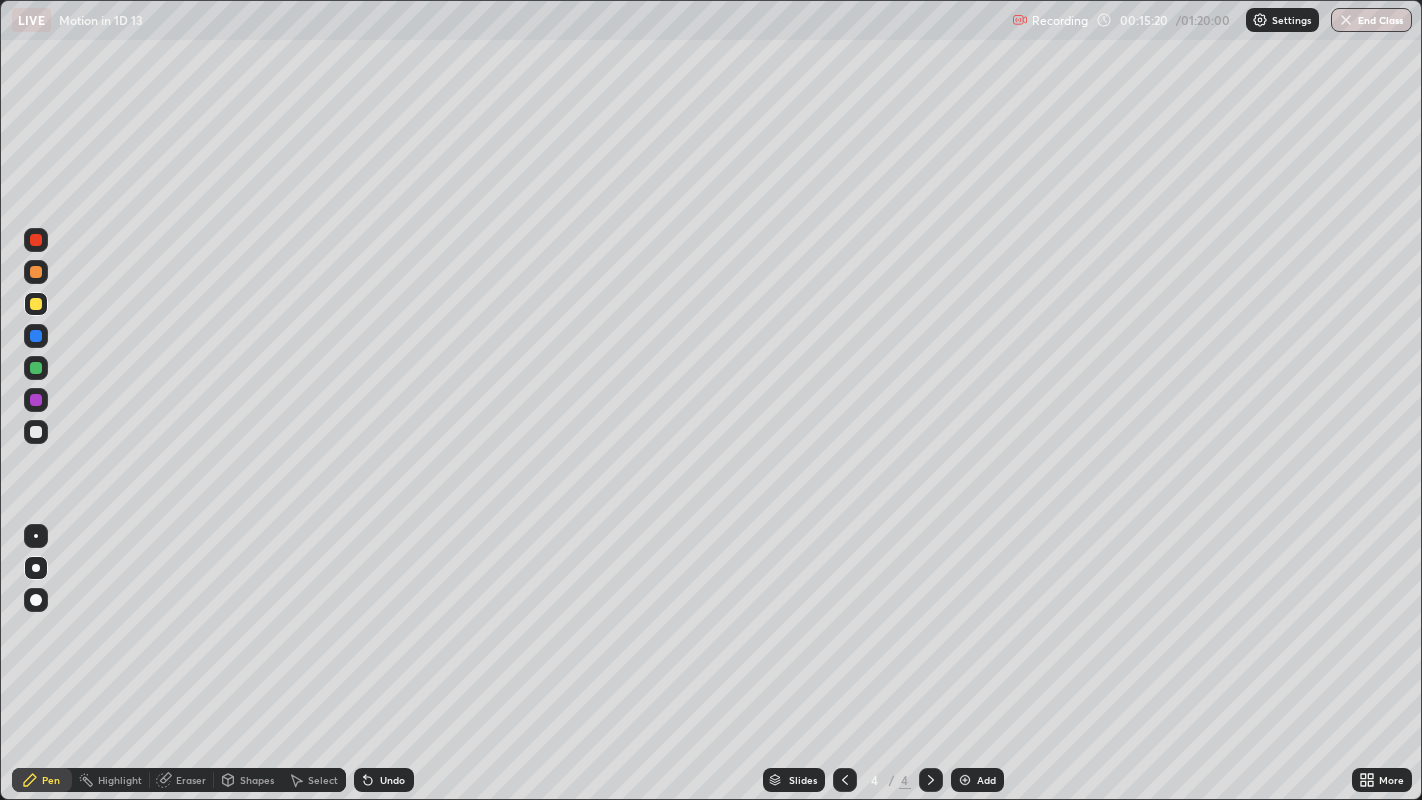 click at bounding box center [36, 432] 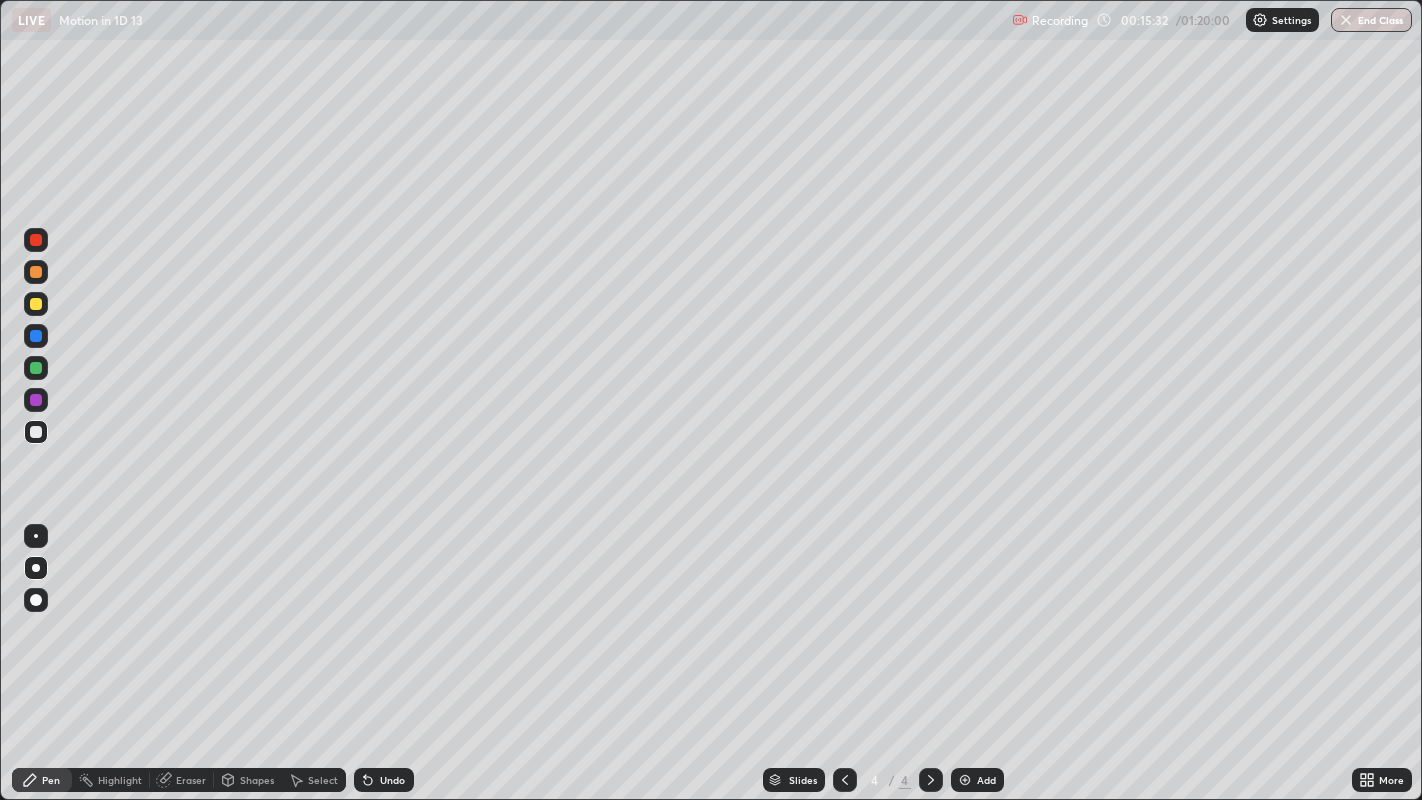 click at bounding box center (36, 304) 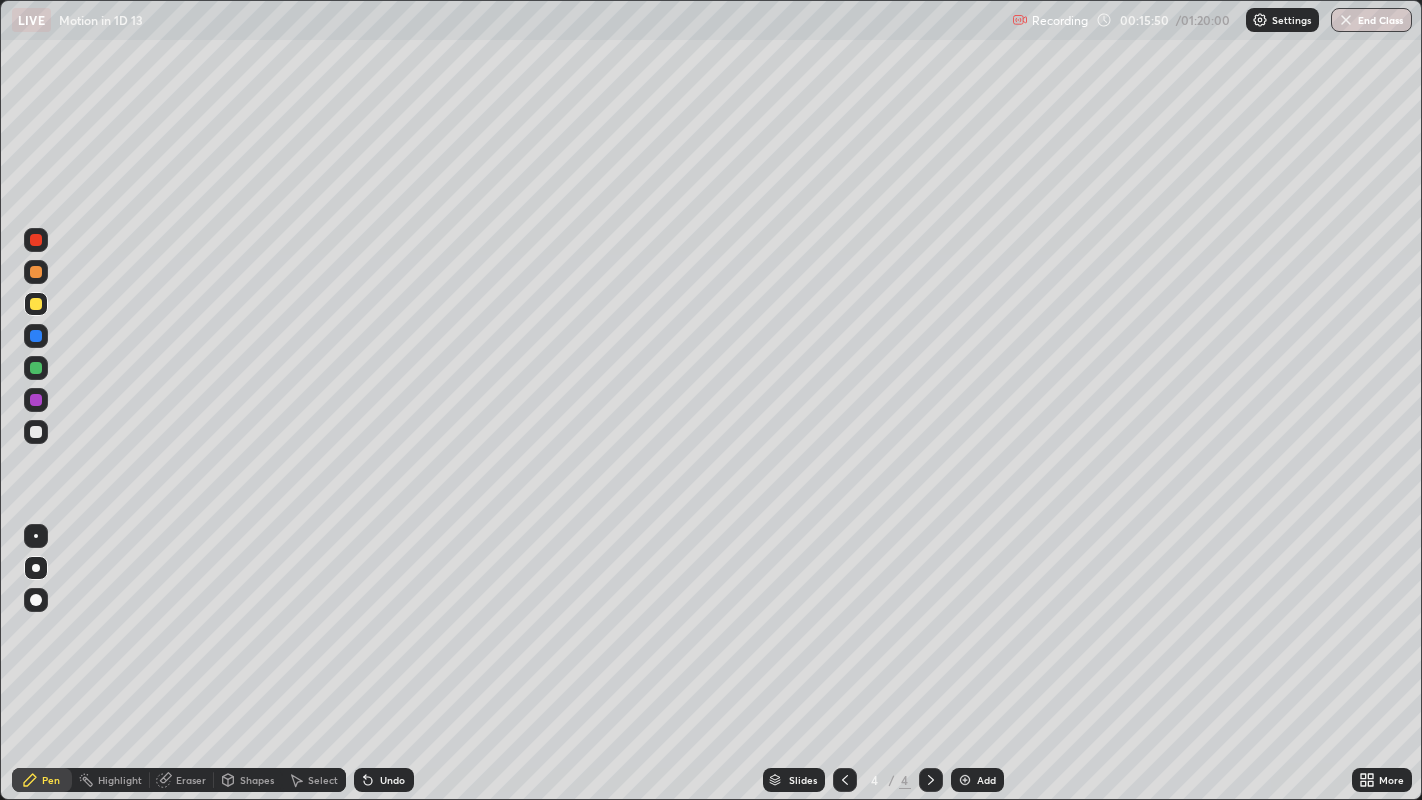 click at bounding box center (36, 432) 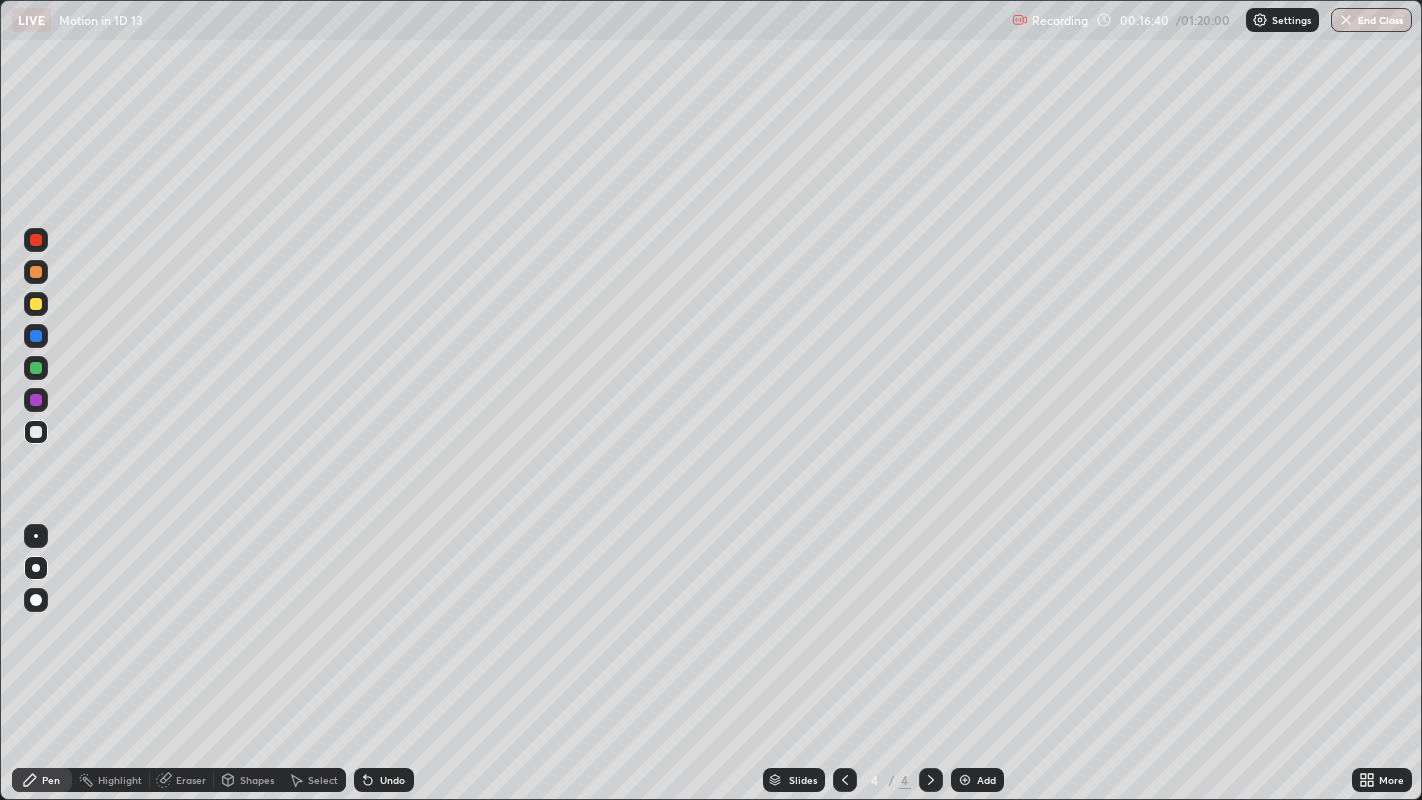 click 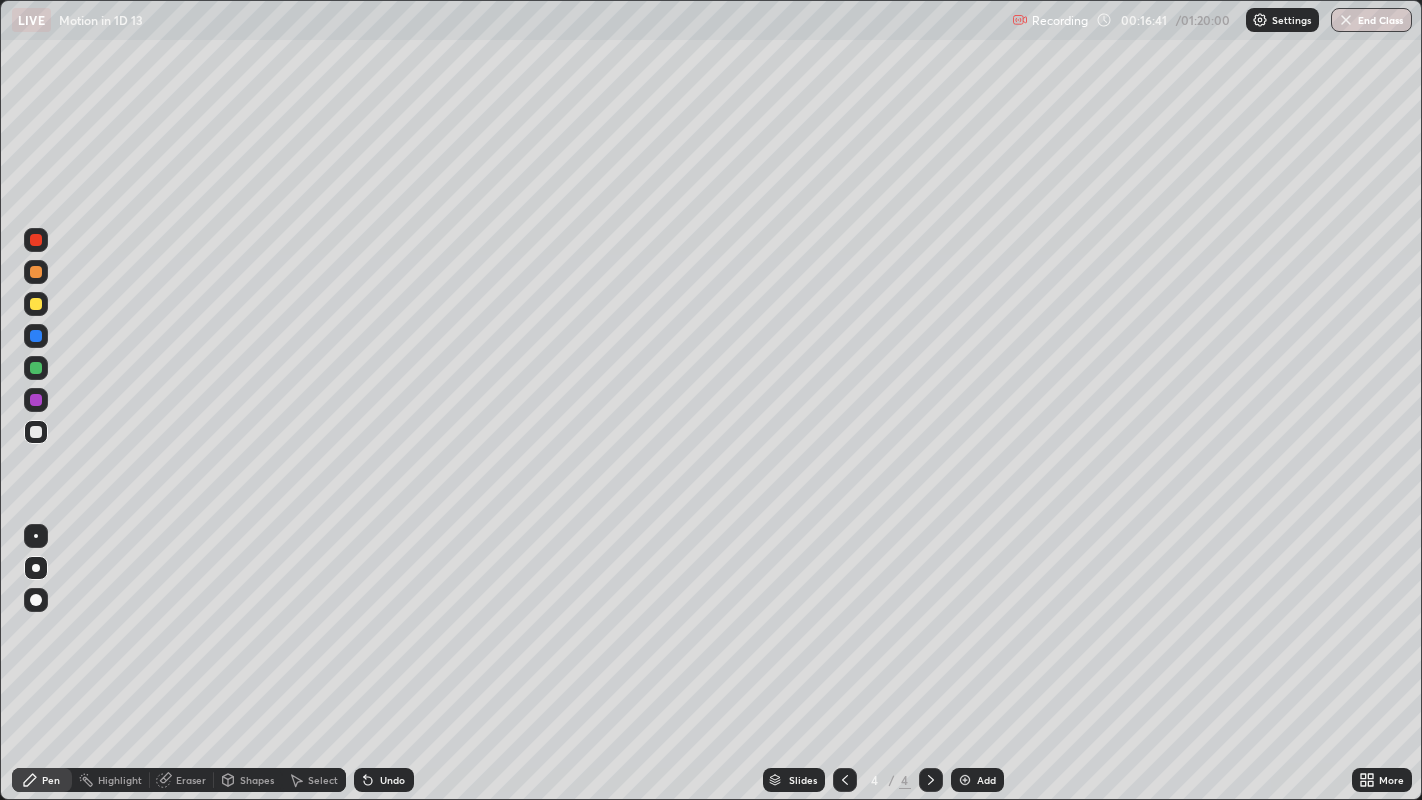 click 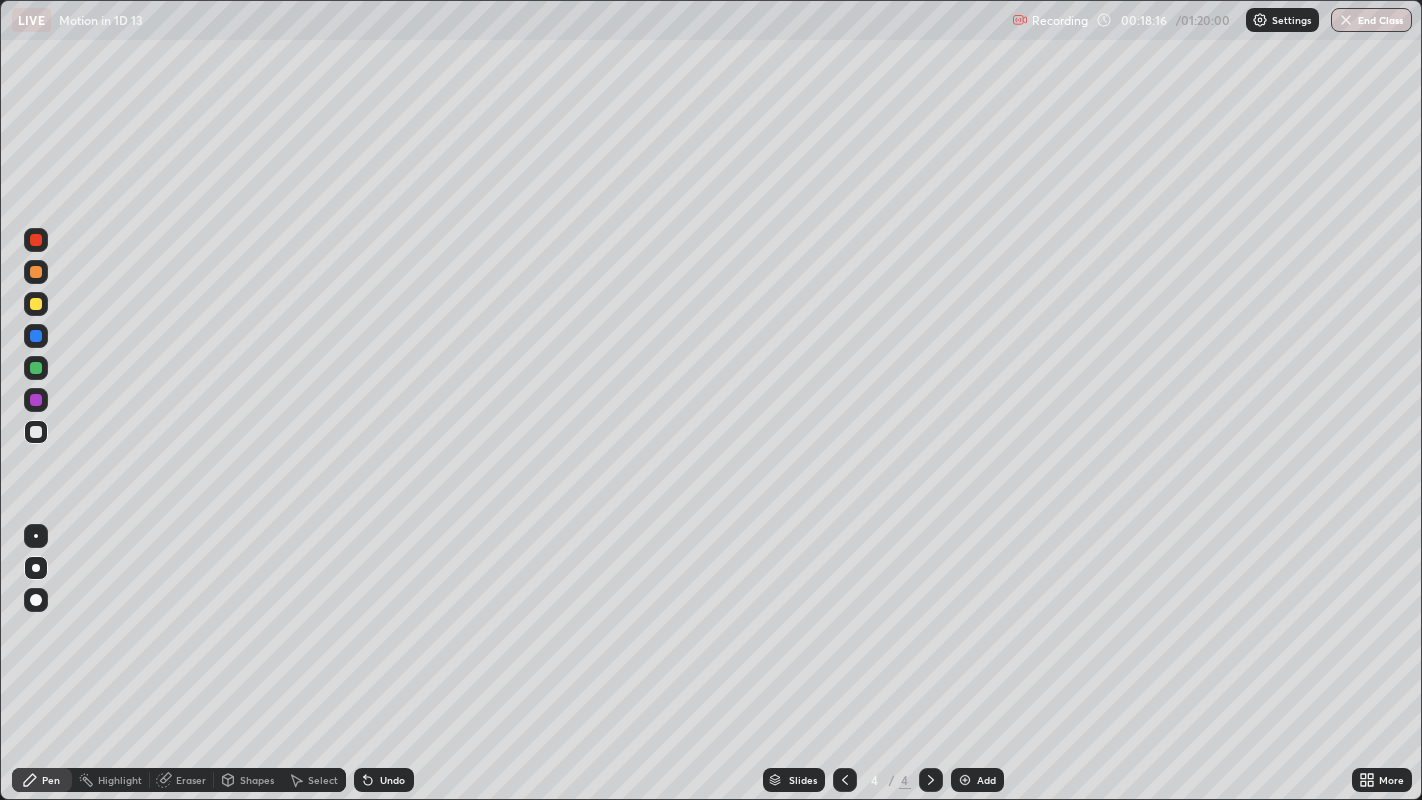 click 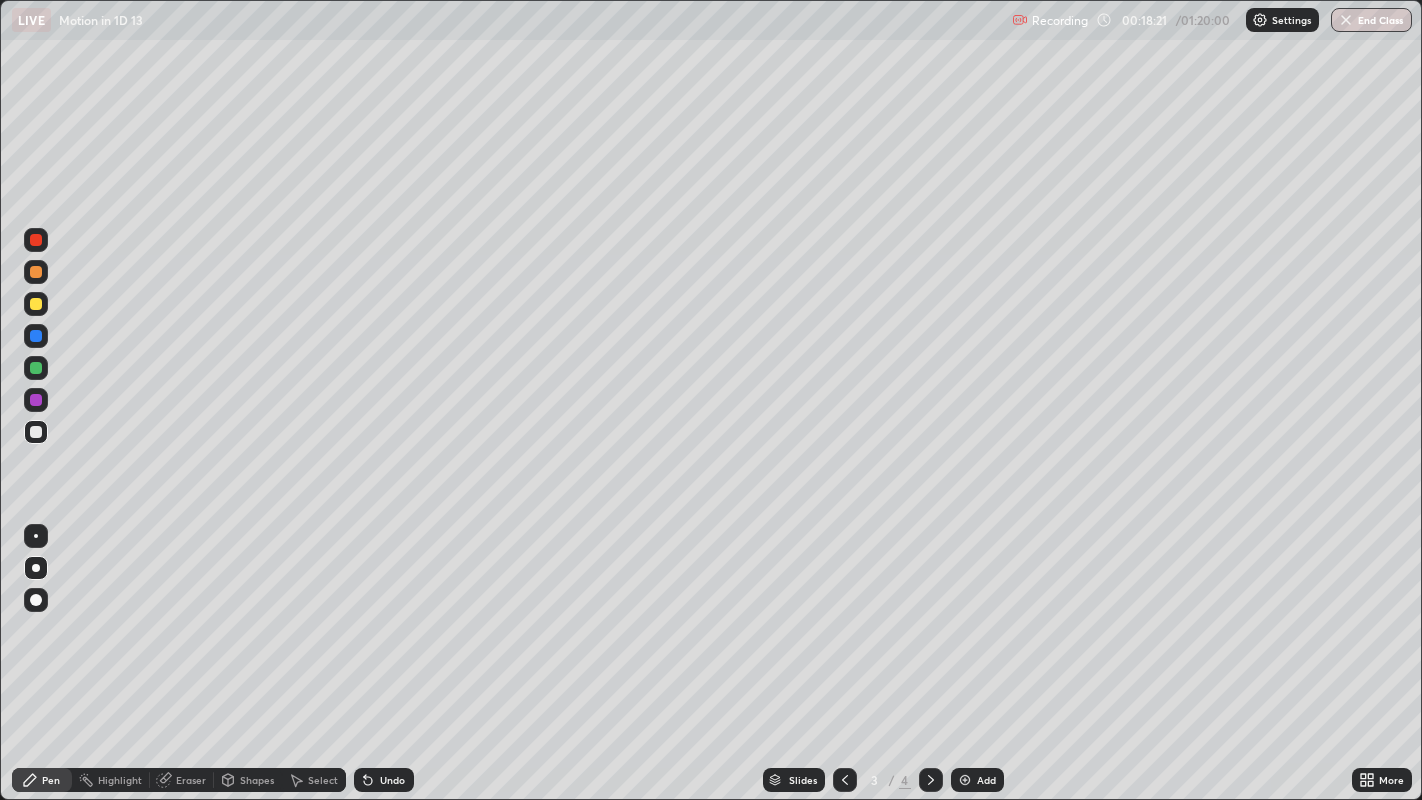 click at bounding box center [36, 432] 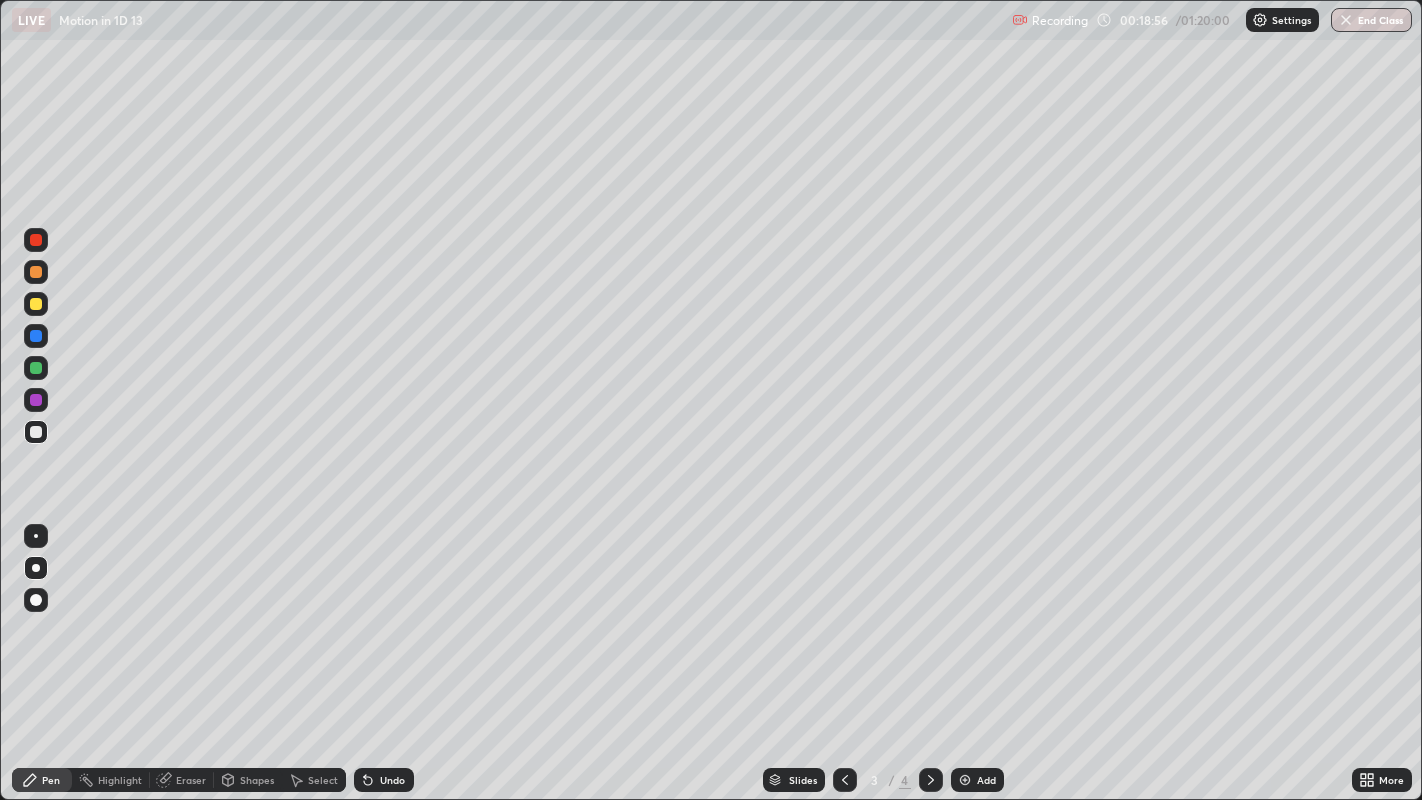 click 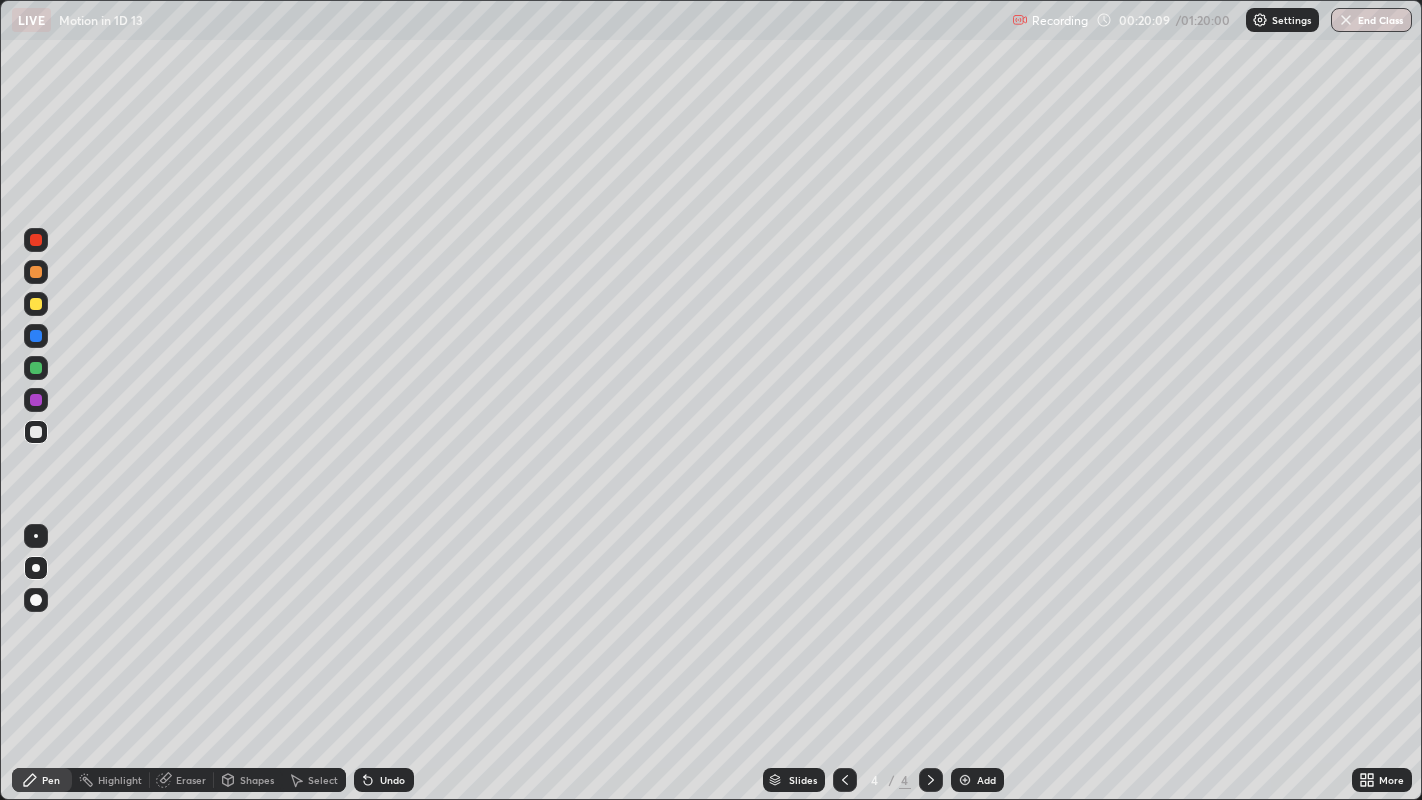click at bounding box center (36, 304) 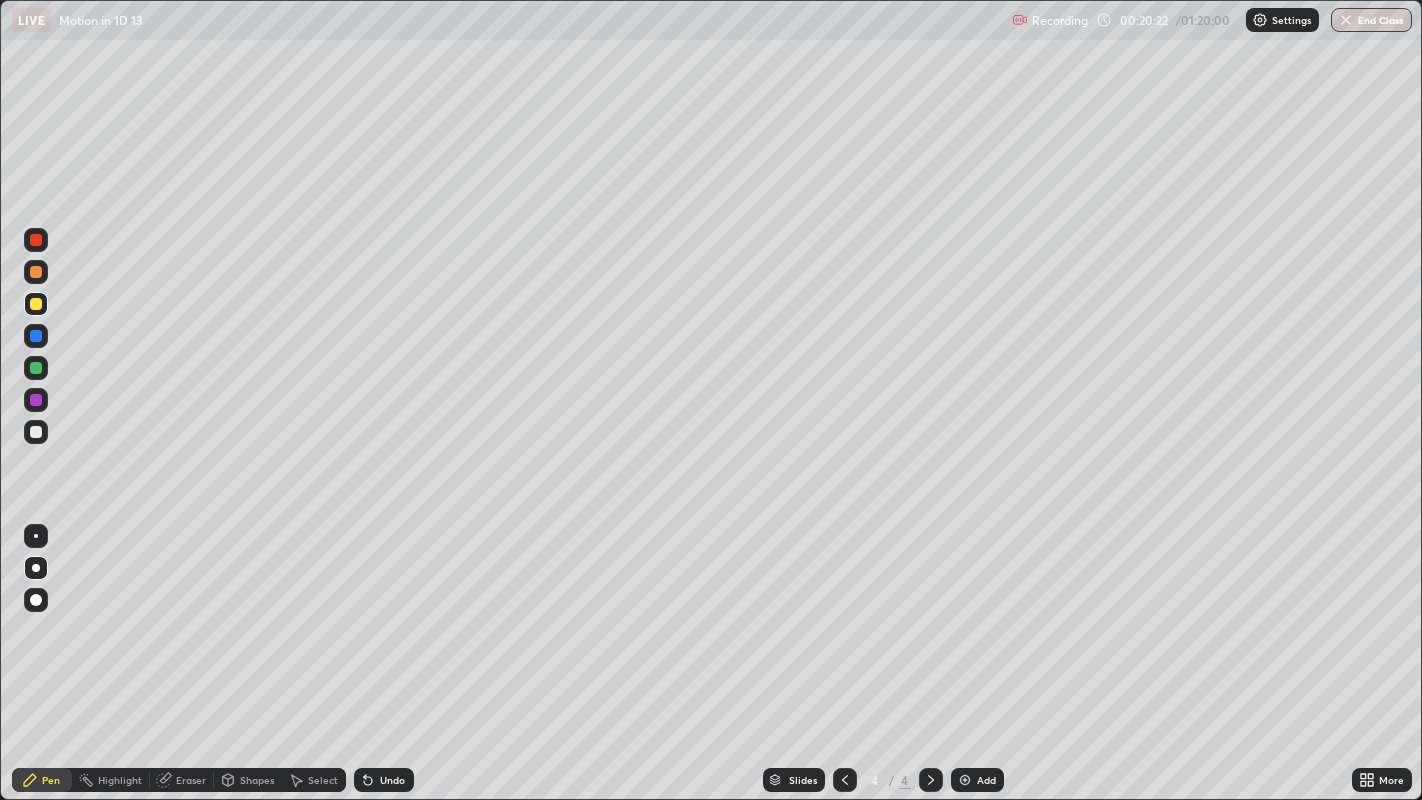 click at bounding box center [36, 432] 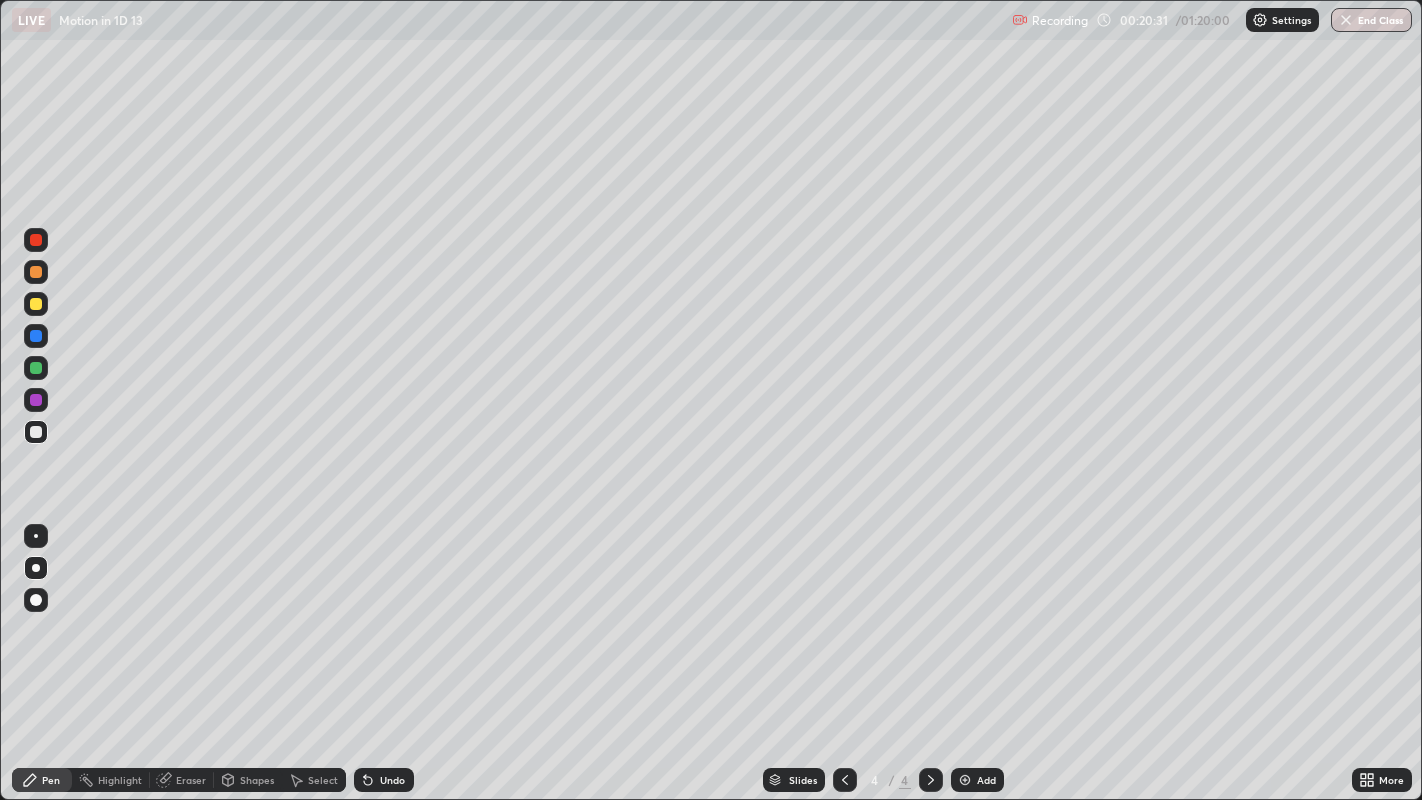 click at bounding box center (36, 336) 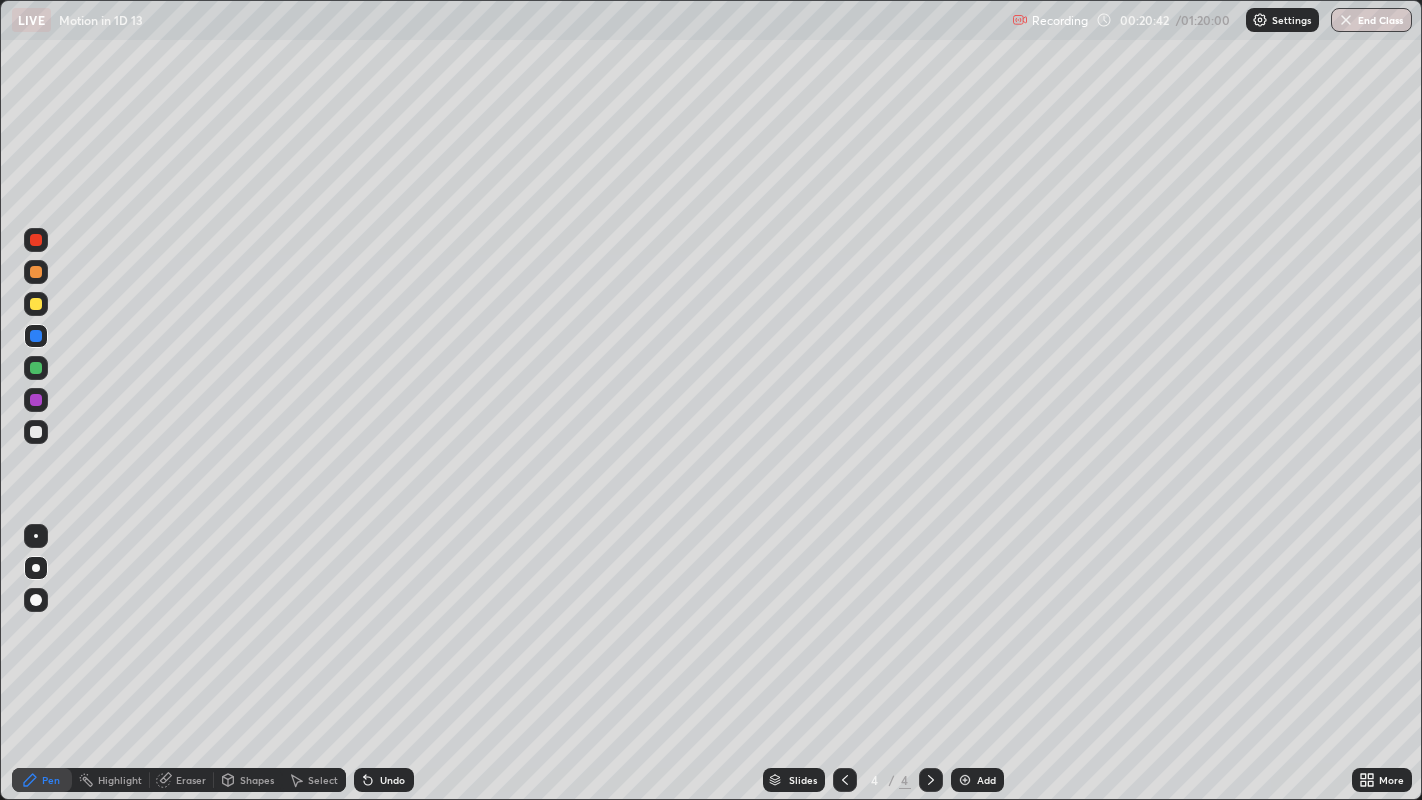 click at bounding box center (36, 368) 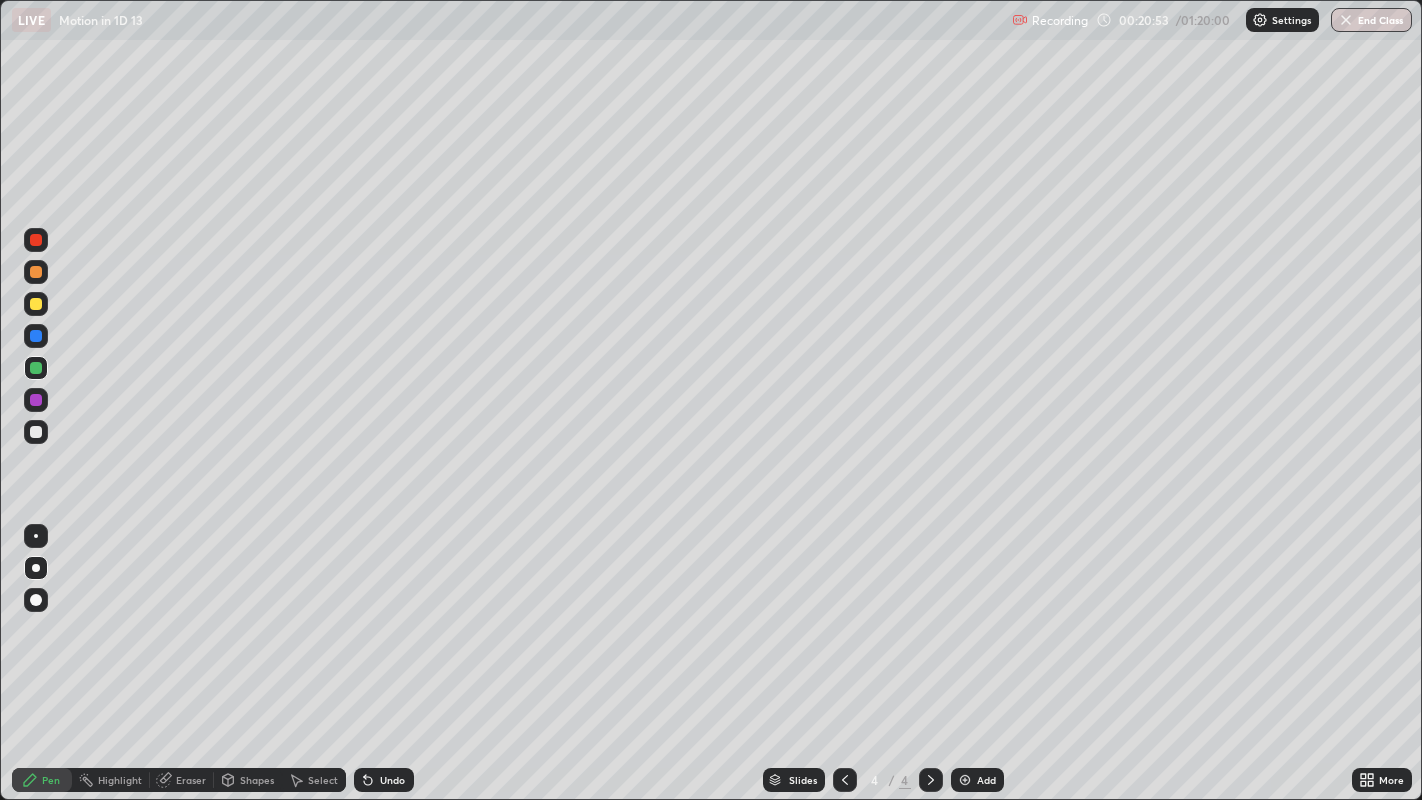 click at bounding box center [36, 432] 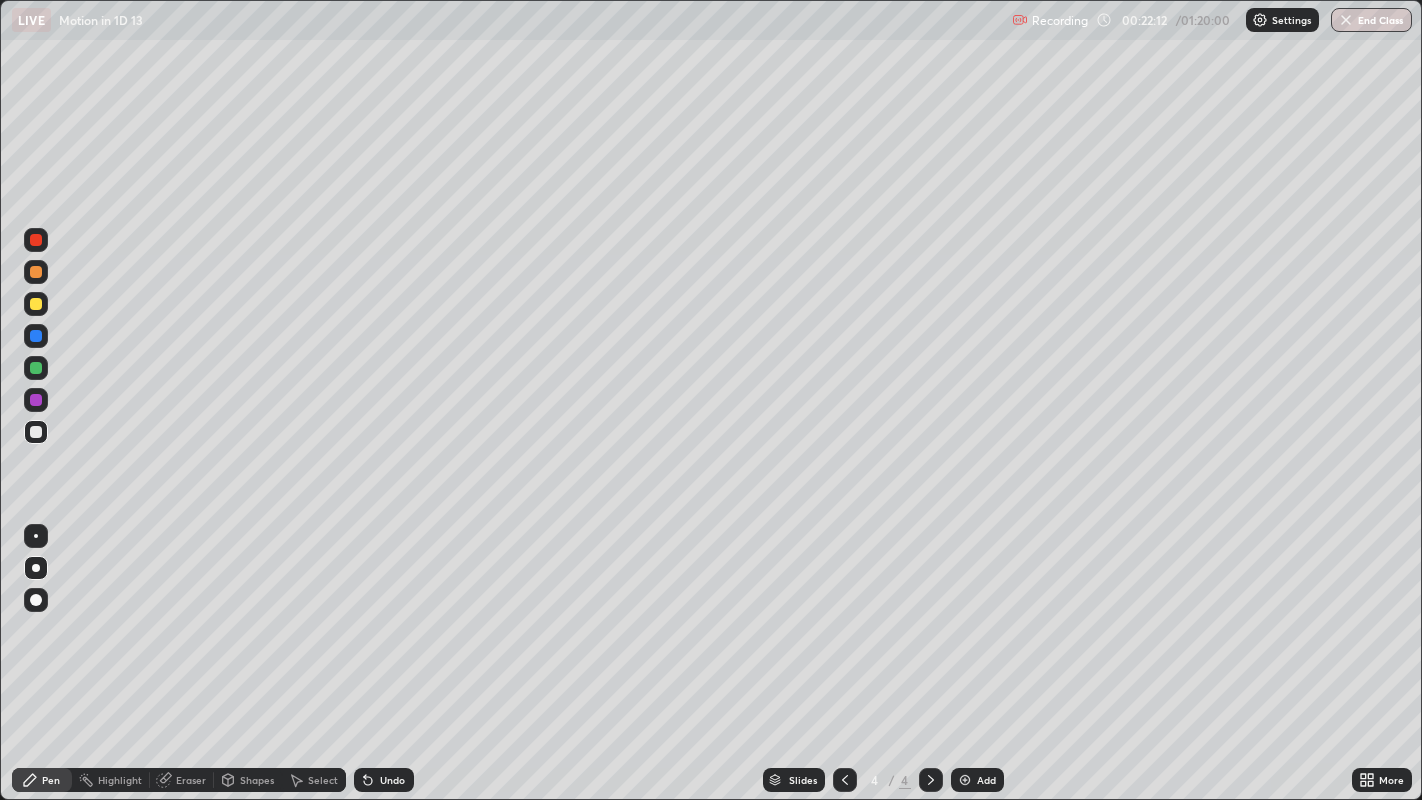 click on "Add" at bounding box center (977, 780) 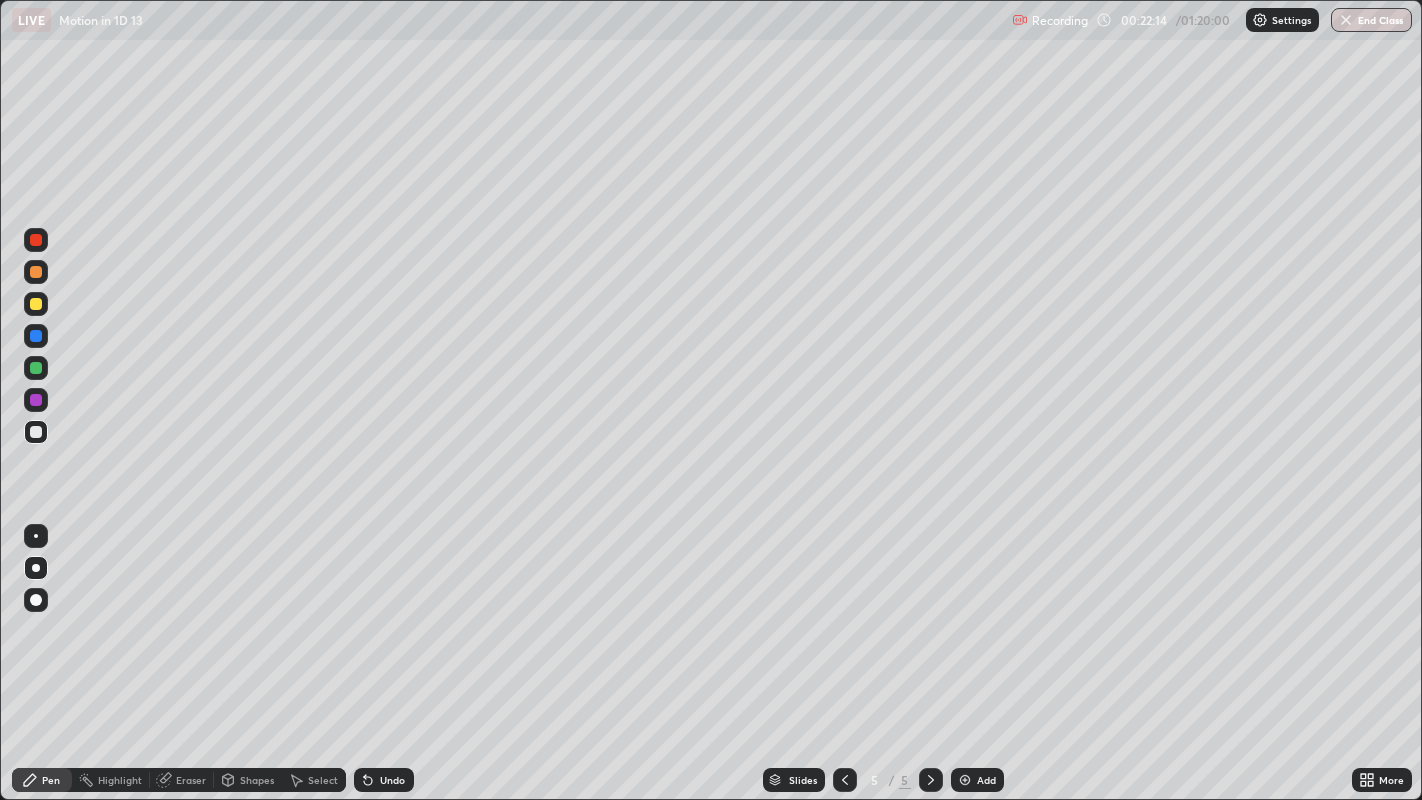 click at bounding box center (36, 432) 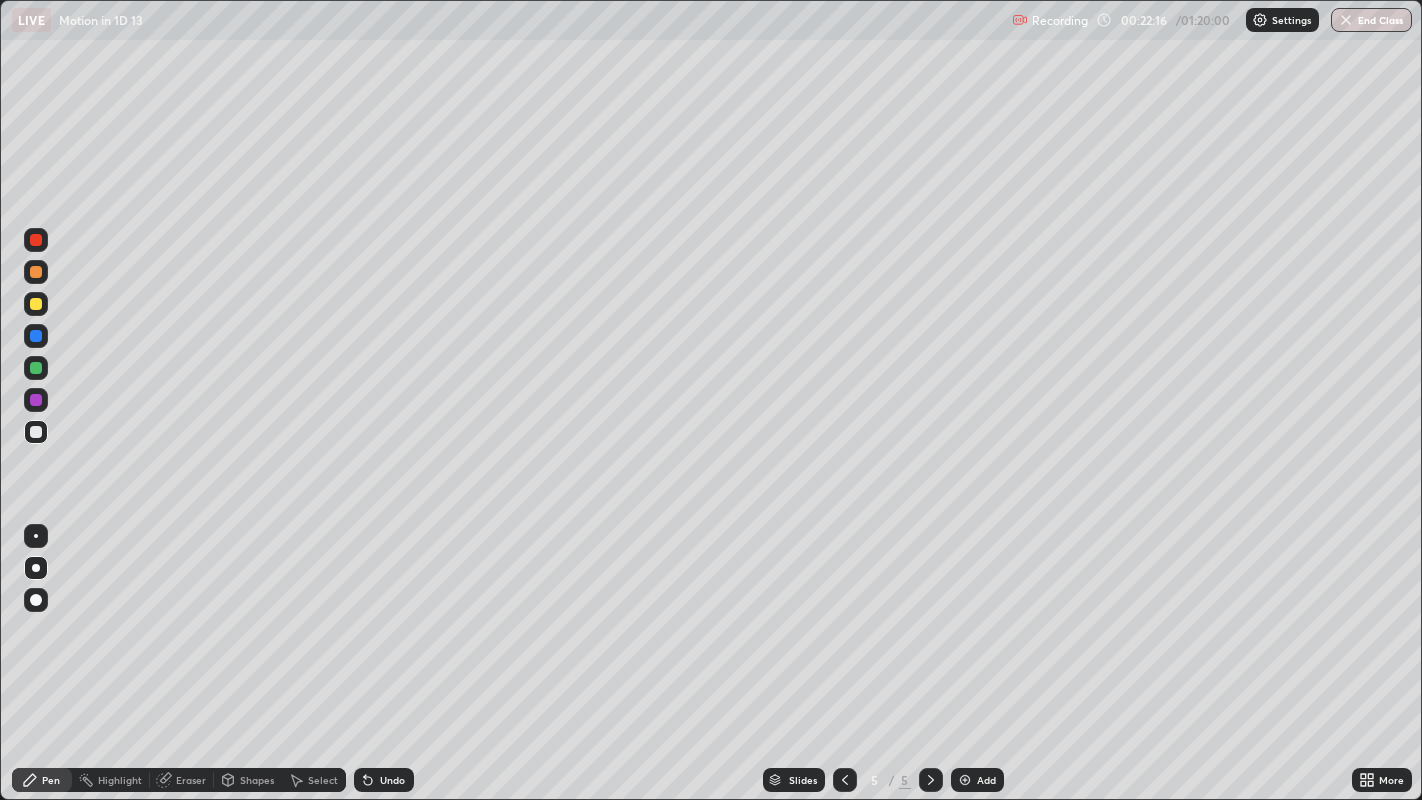 click 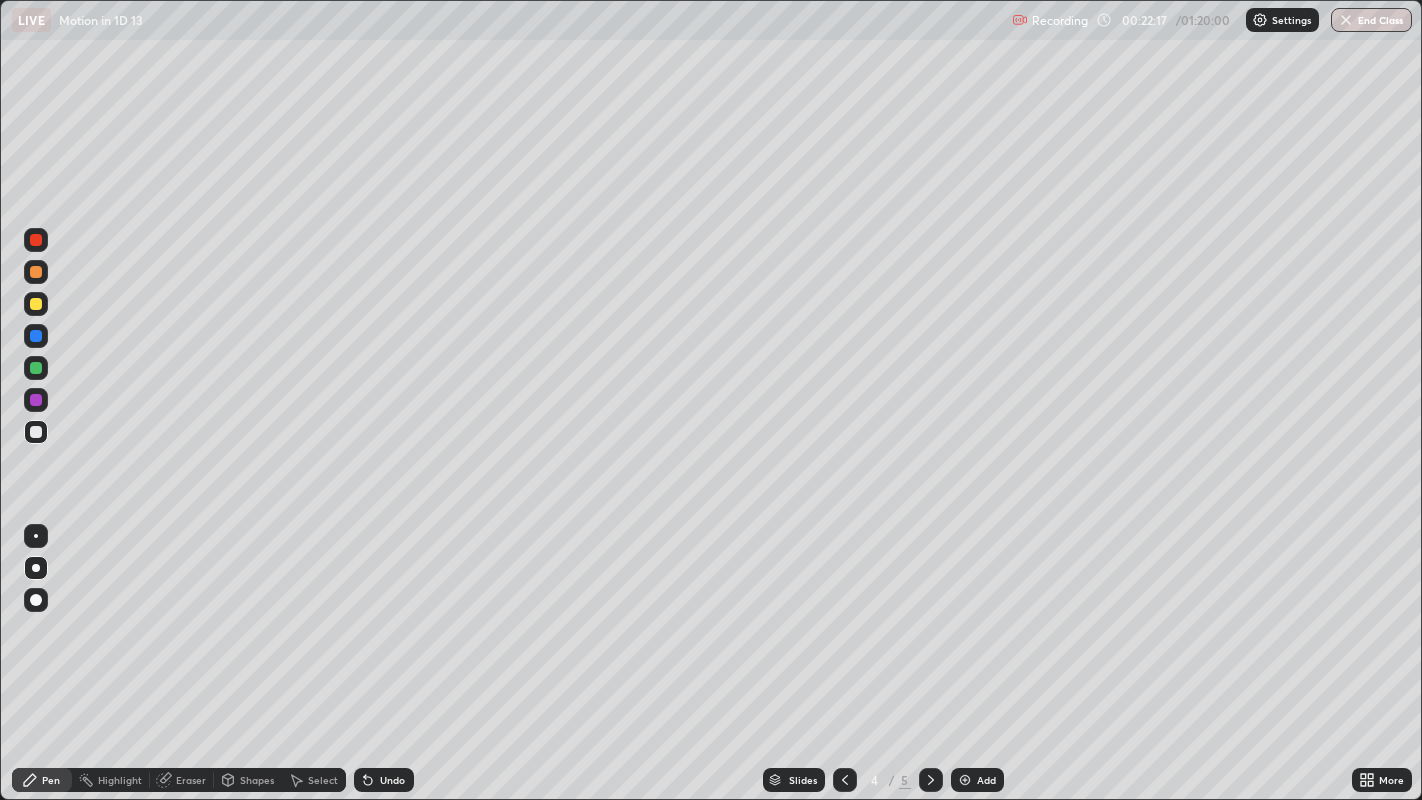 click 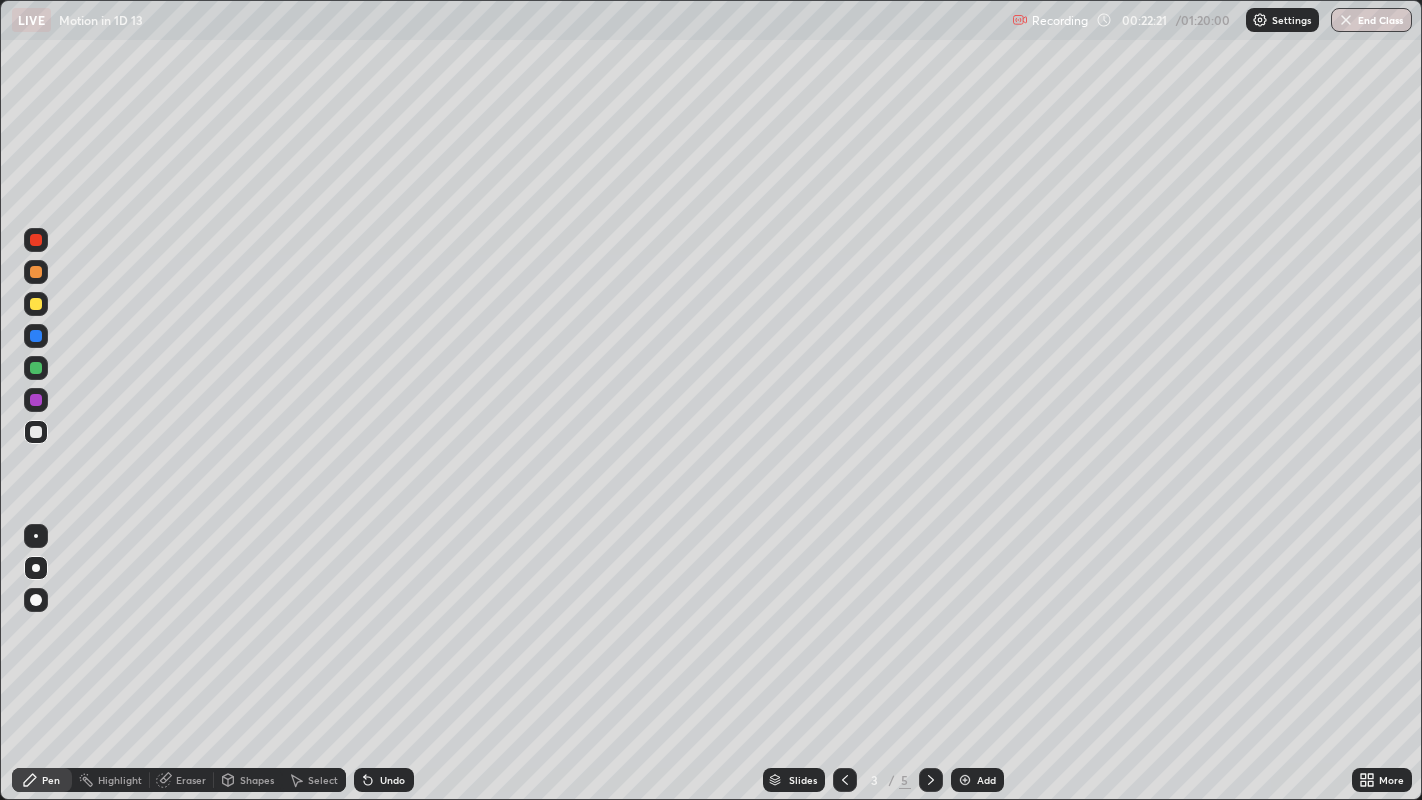 click 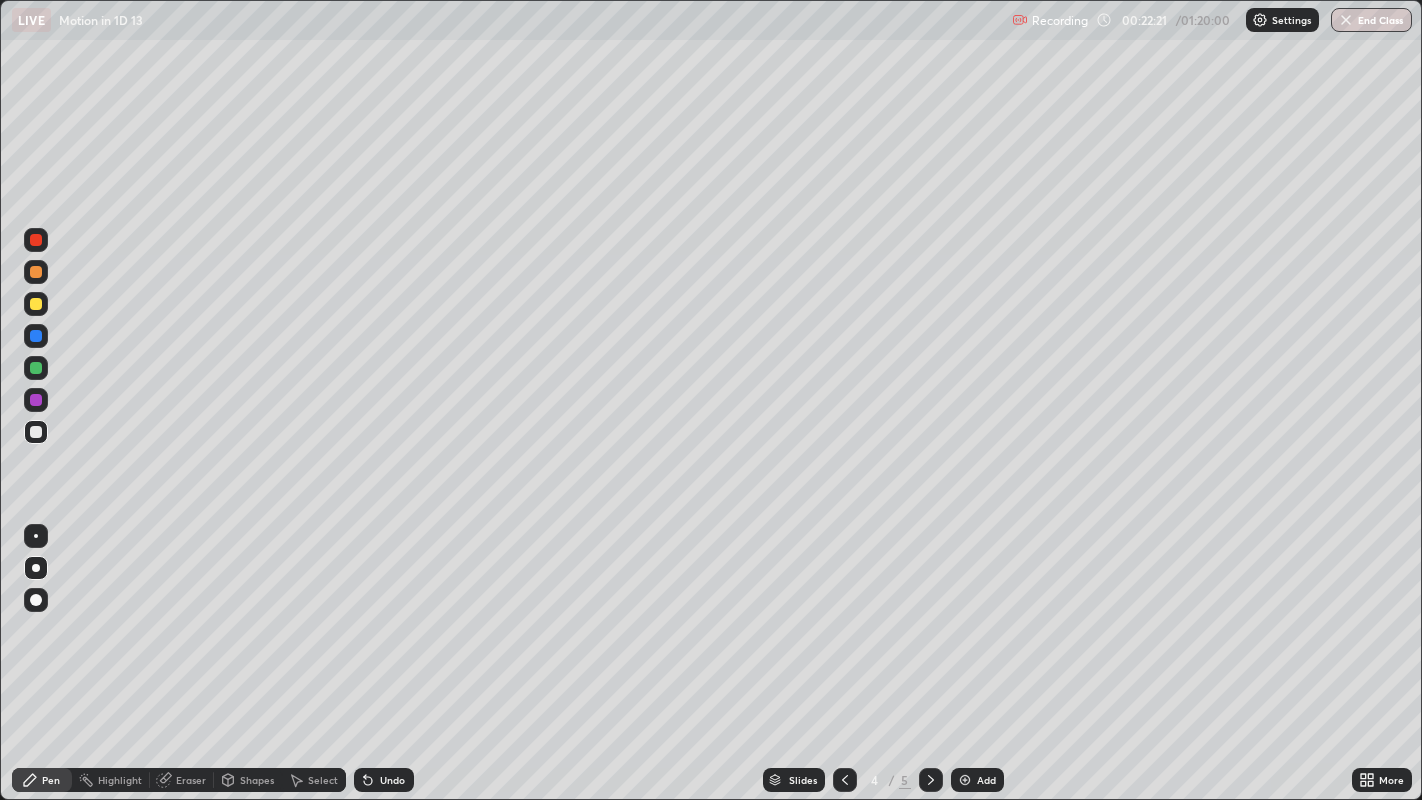 click 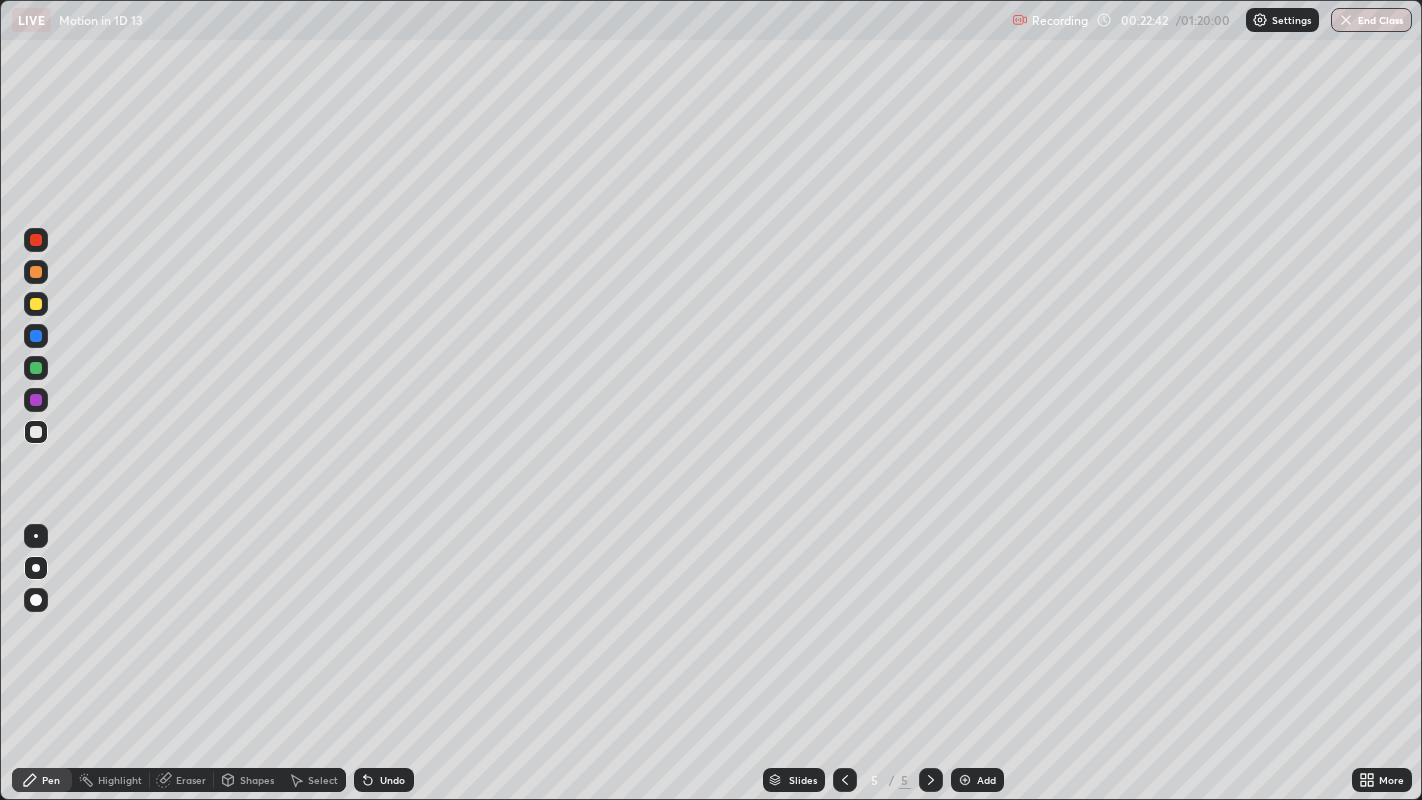 click at bounding box center (36, 304) 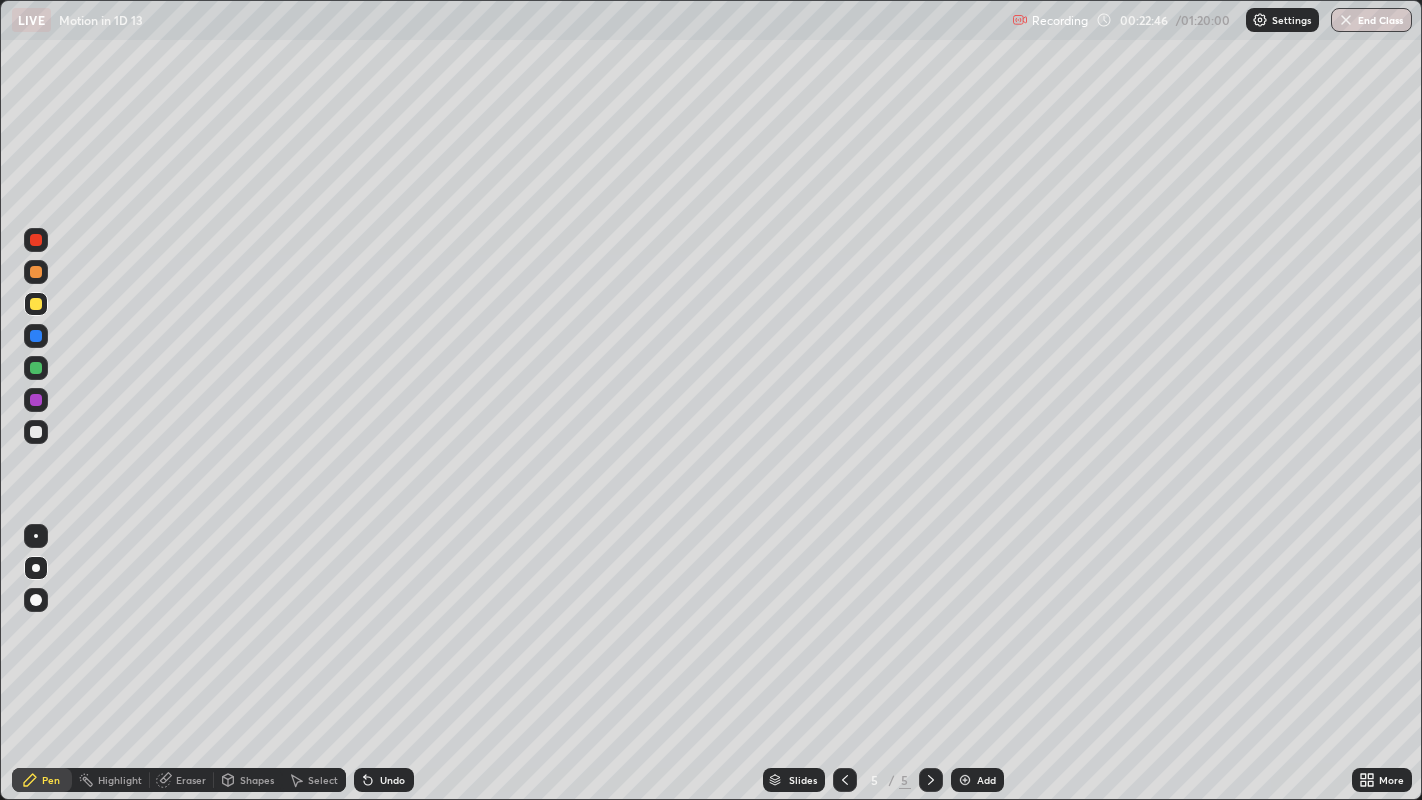 click at bounding box center [36, 432] 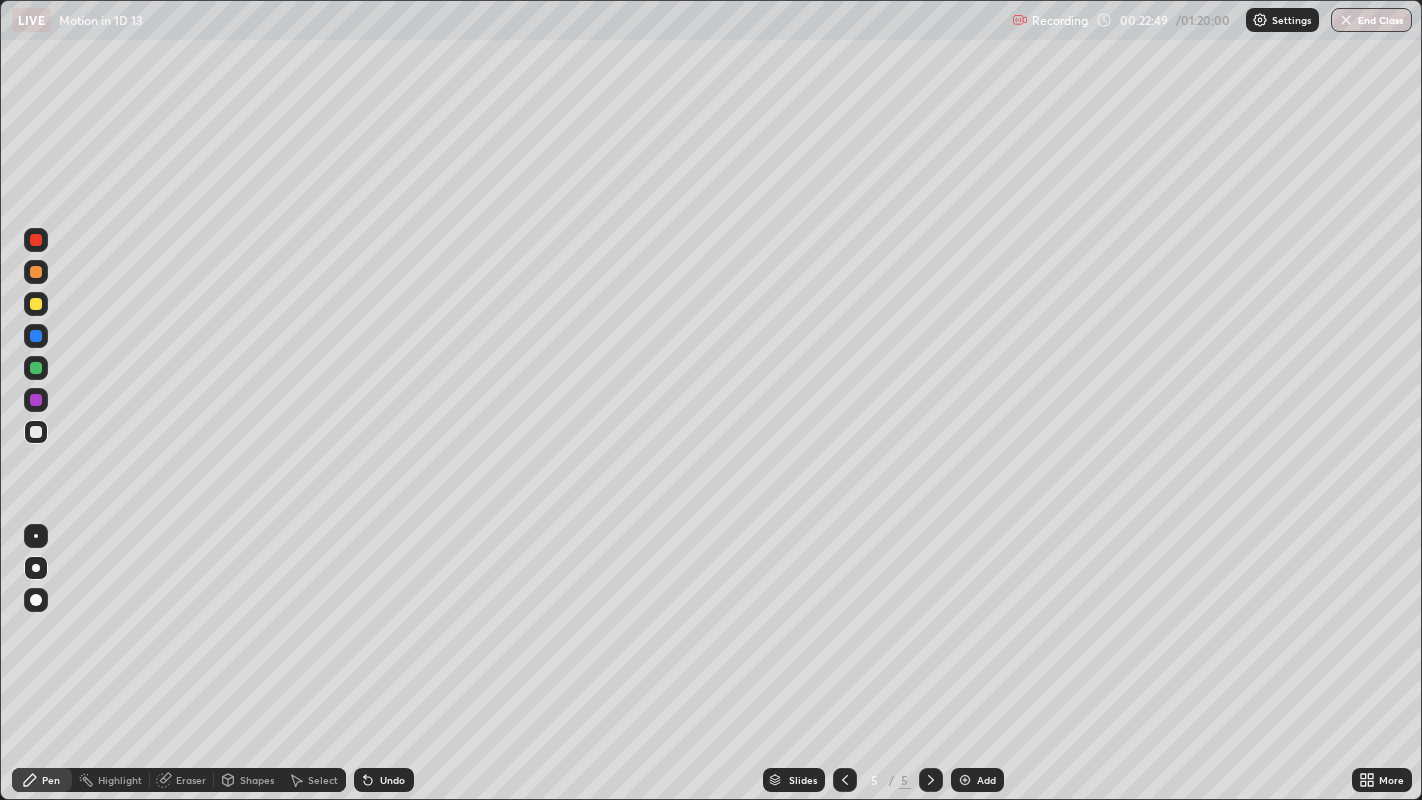 click on "Undo" at bounding box center [392, 780] 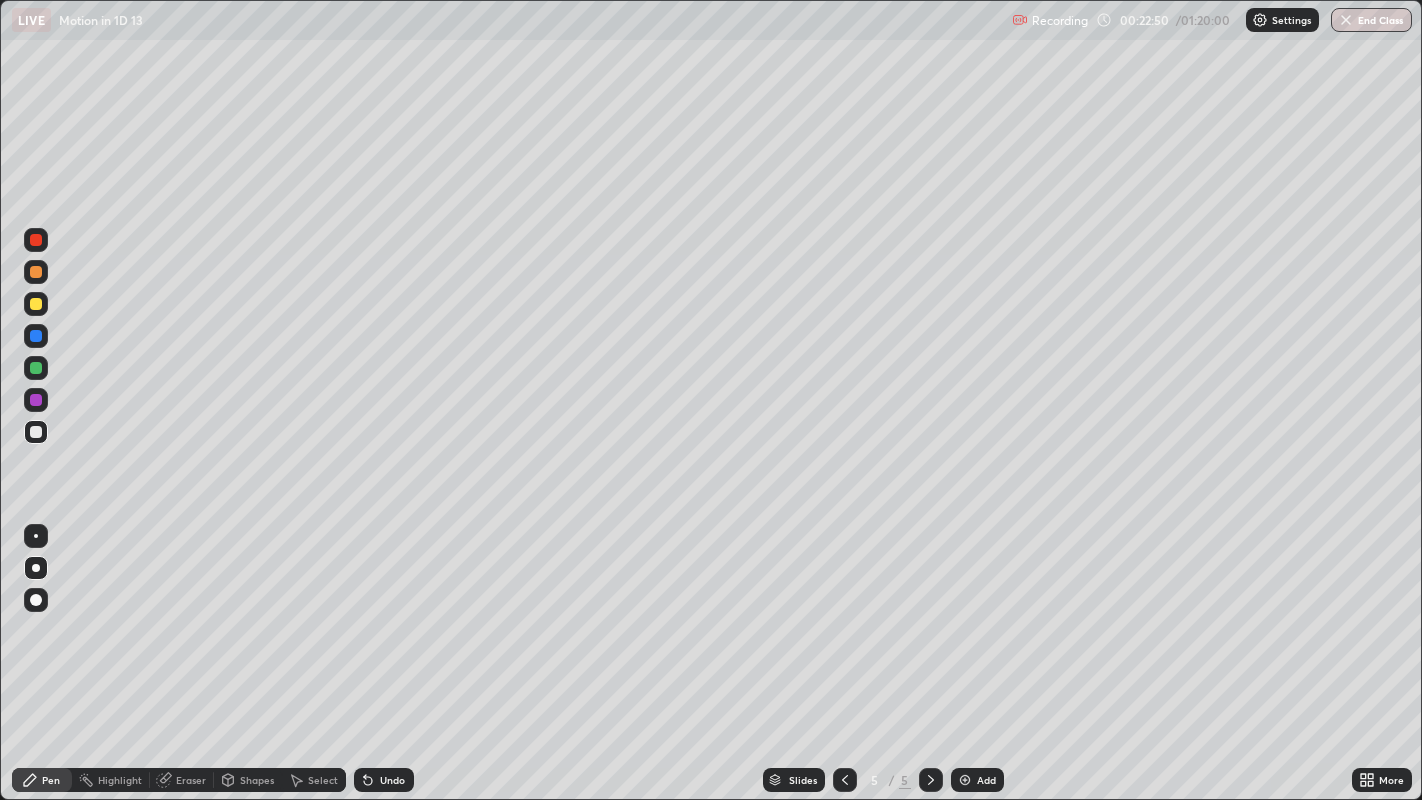 click on "Shapes" at bounding box center [257, 780] 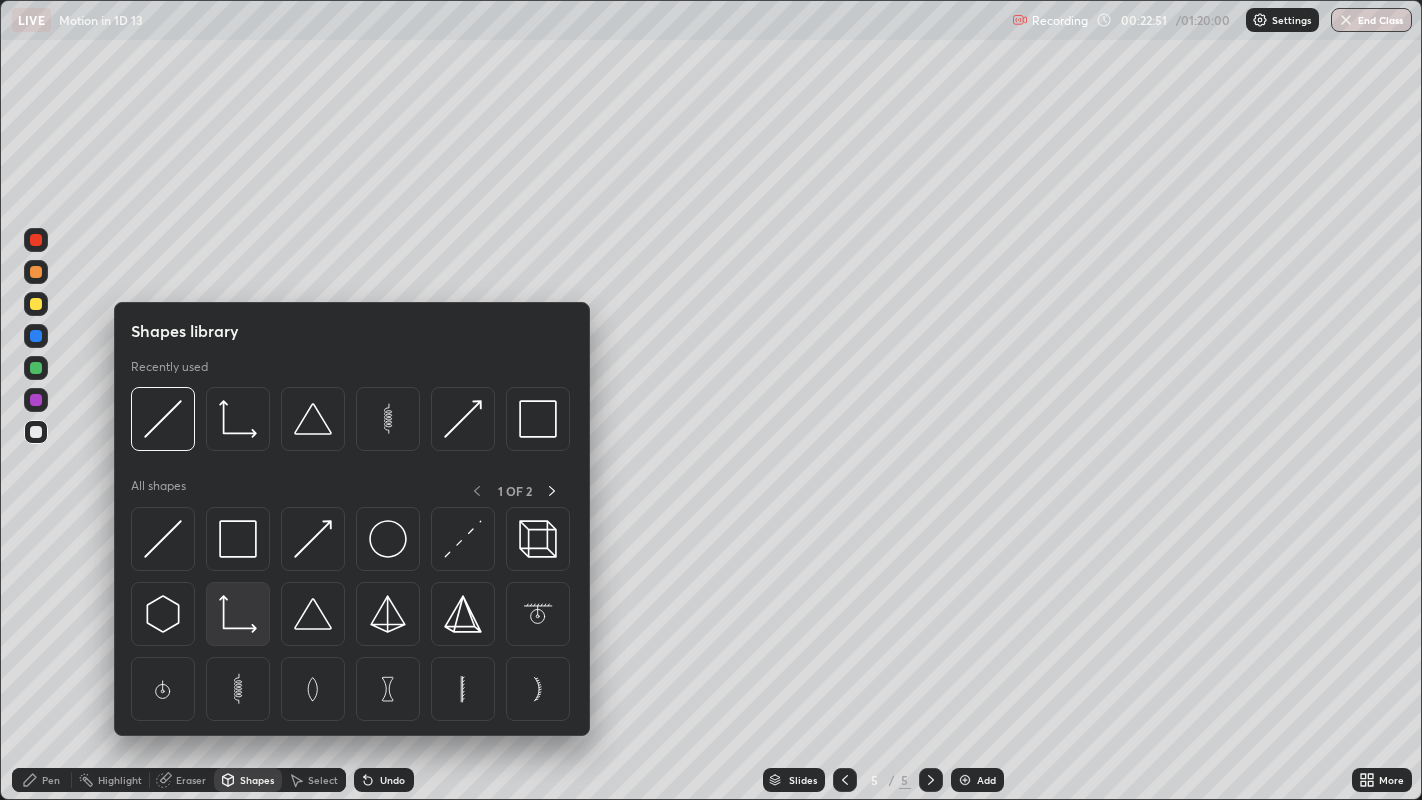 click at bounding box center [238, 614] 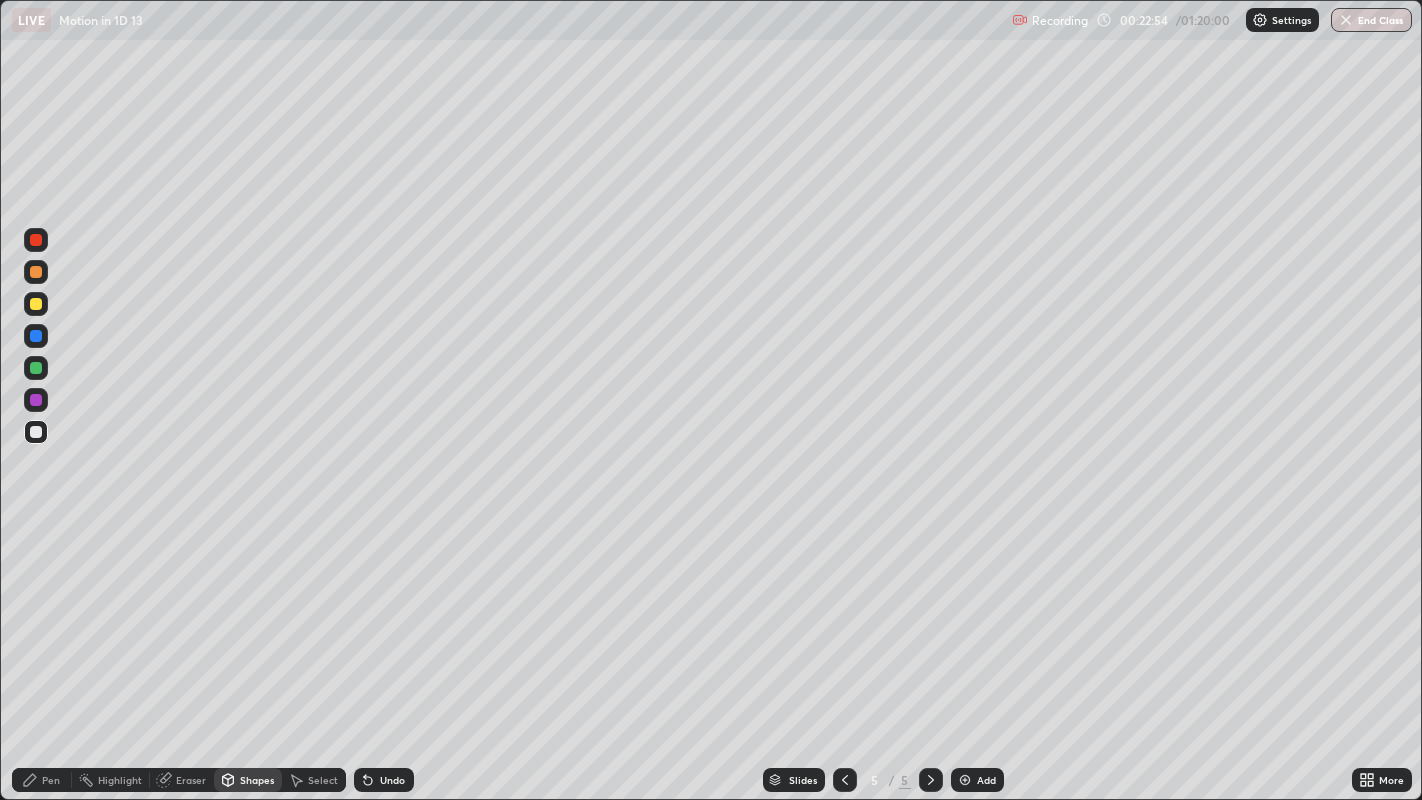 click at bounding box center [36, 336] 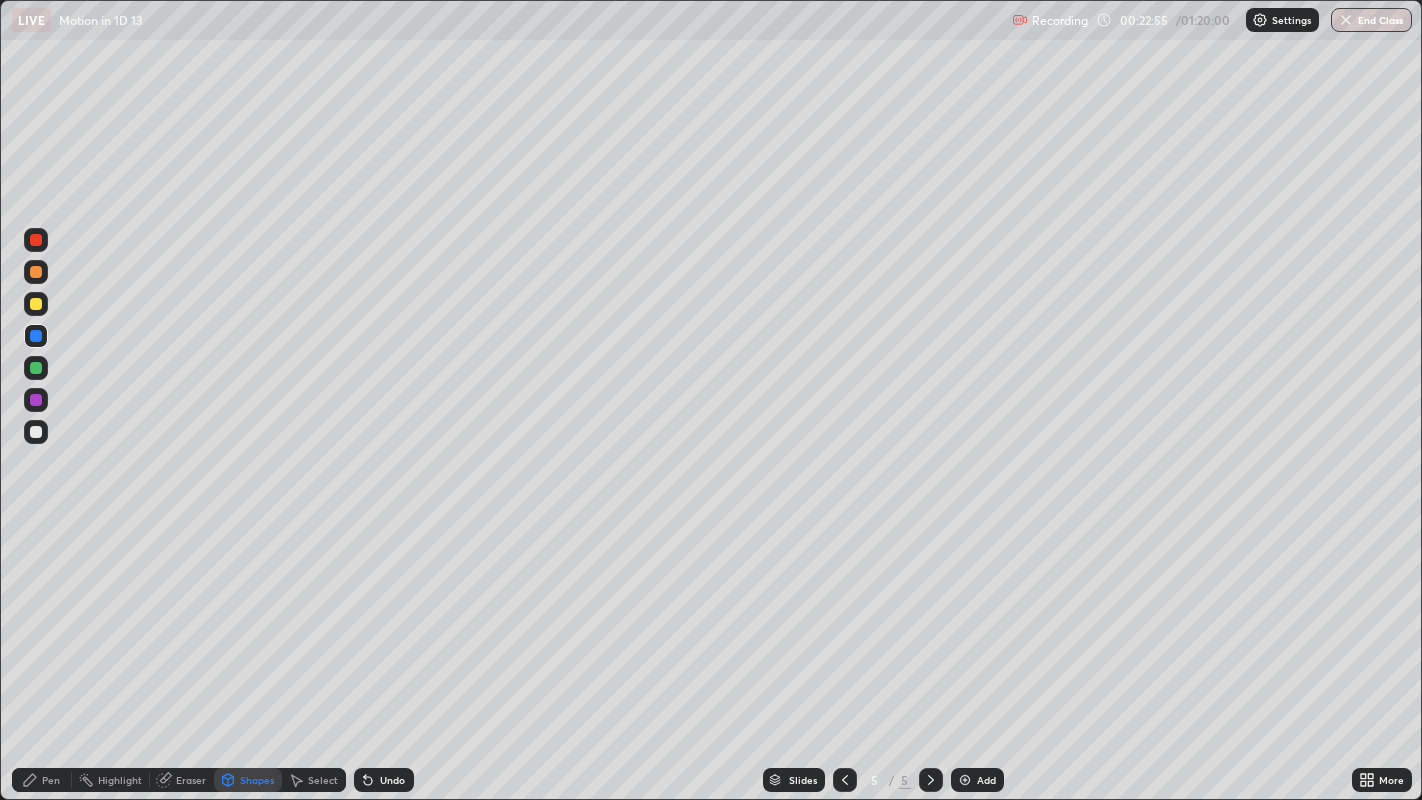 click on "Pen" at bounding box center [51, 780] 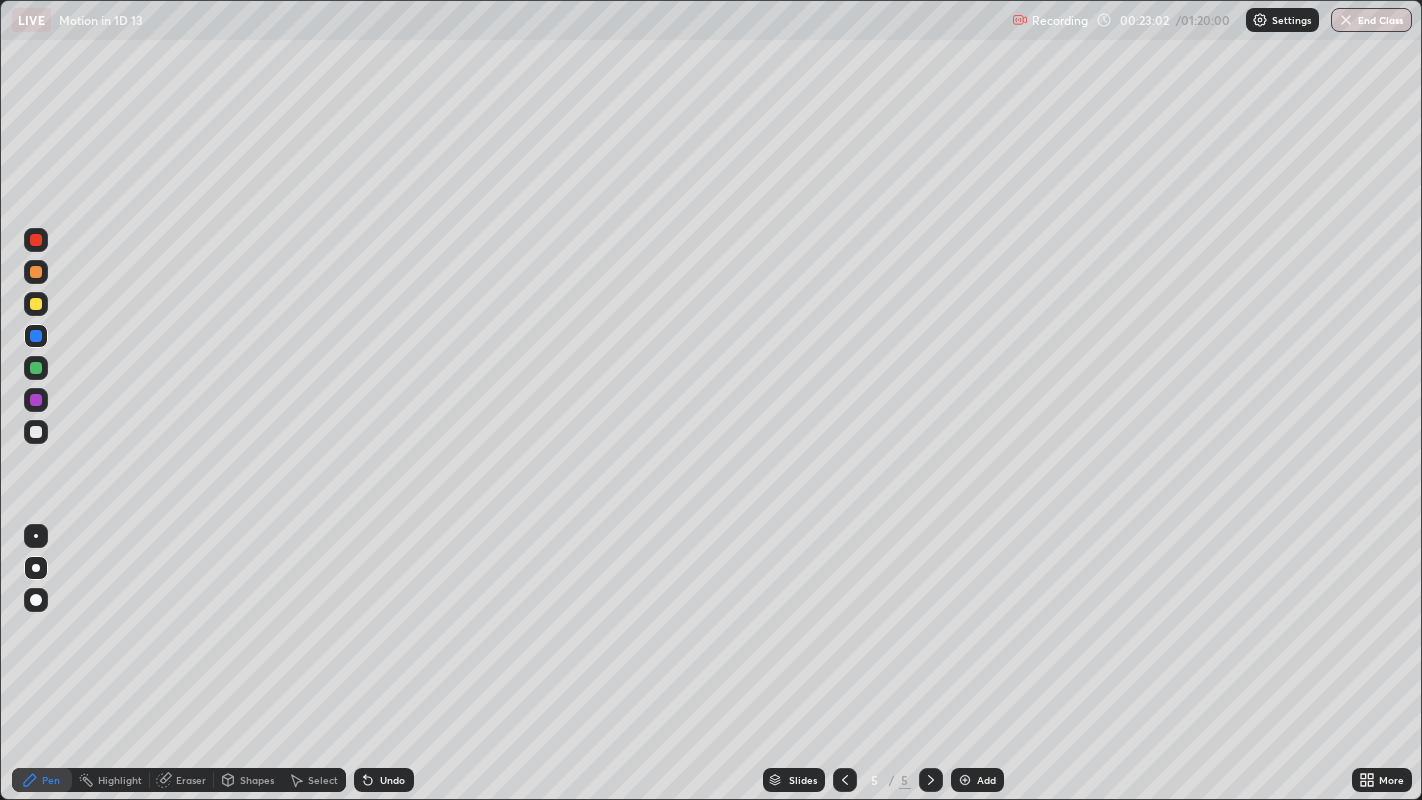 click at bounding box center [36, 272] 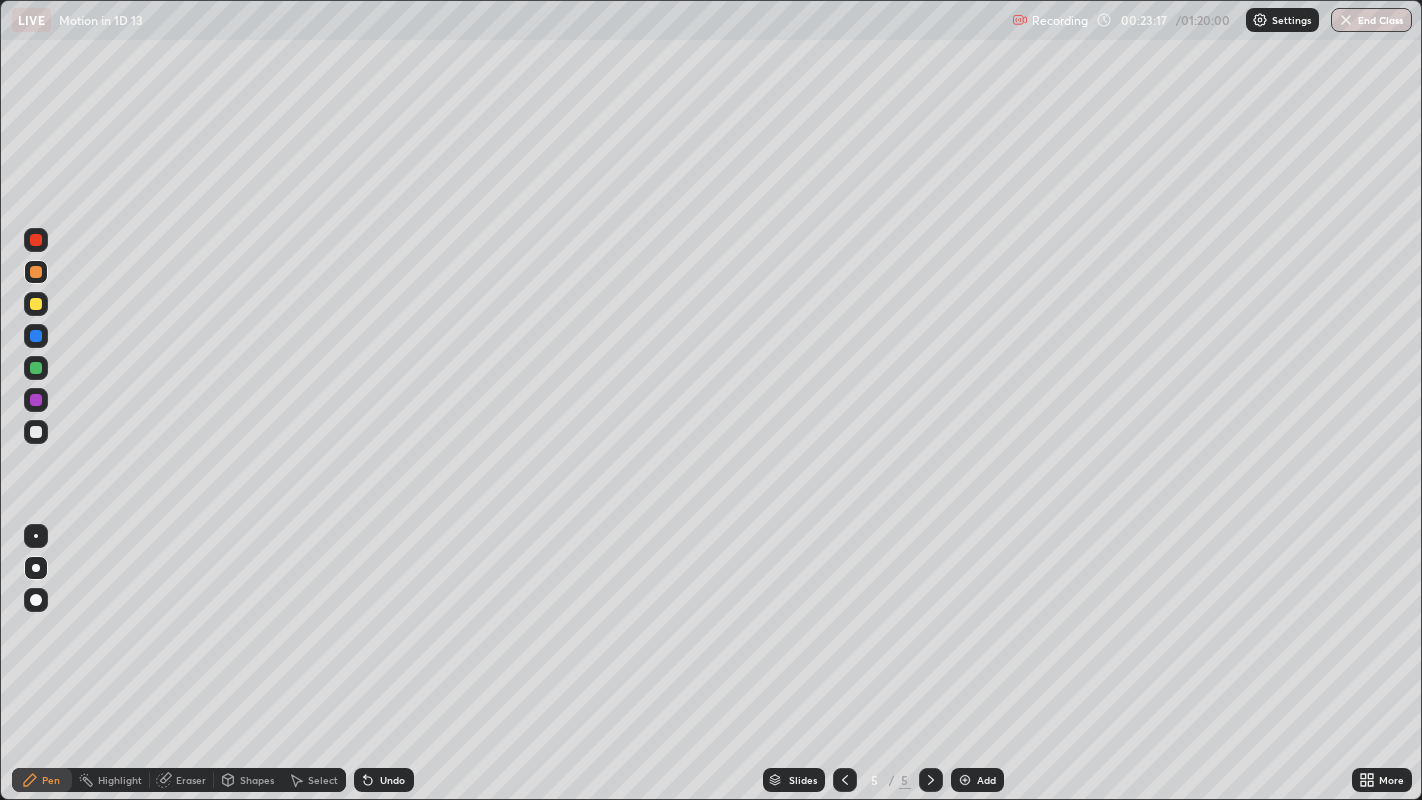 click at bounding box center [36, 432] 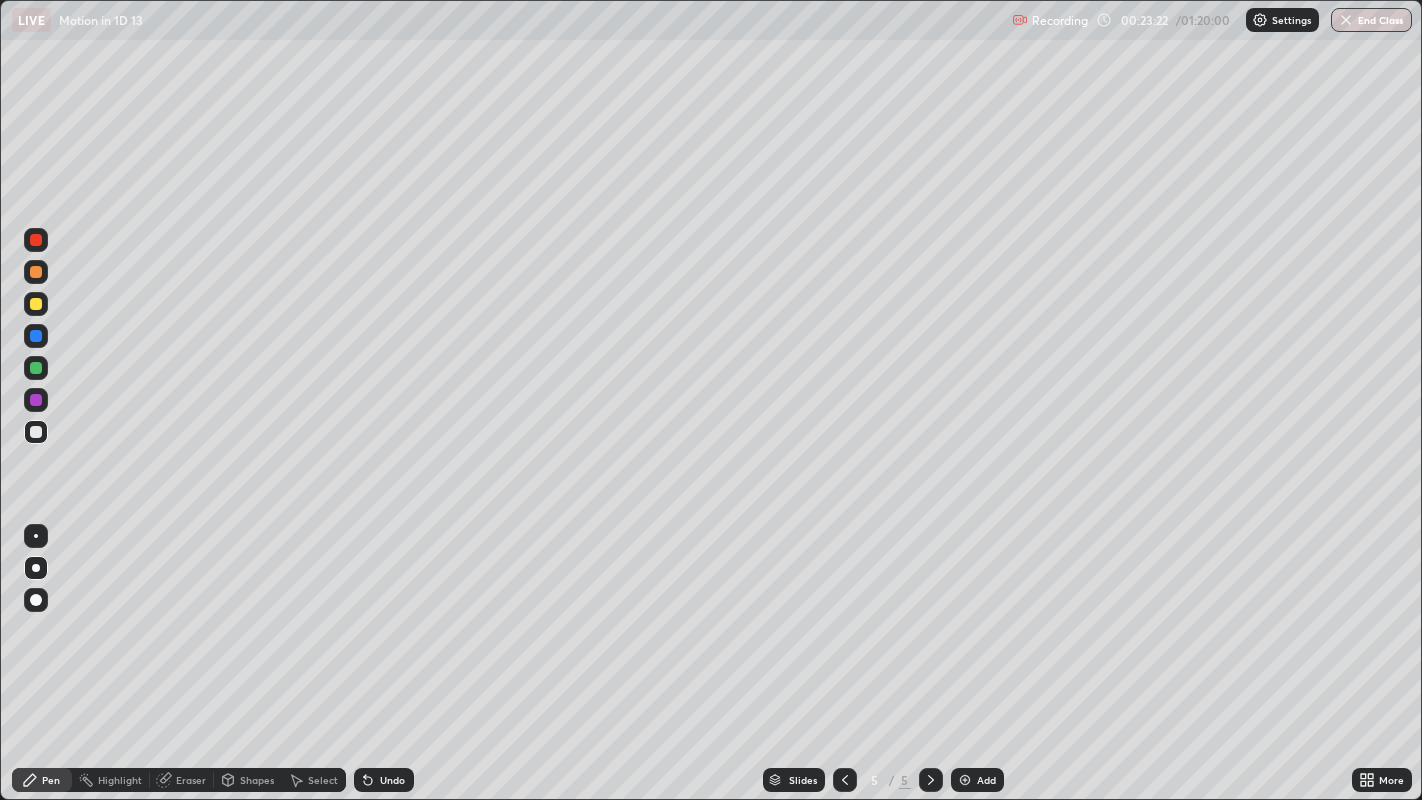 click at bounding box center (36, 272) 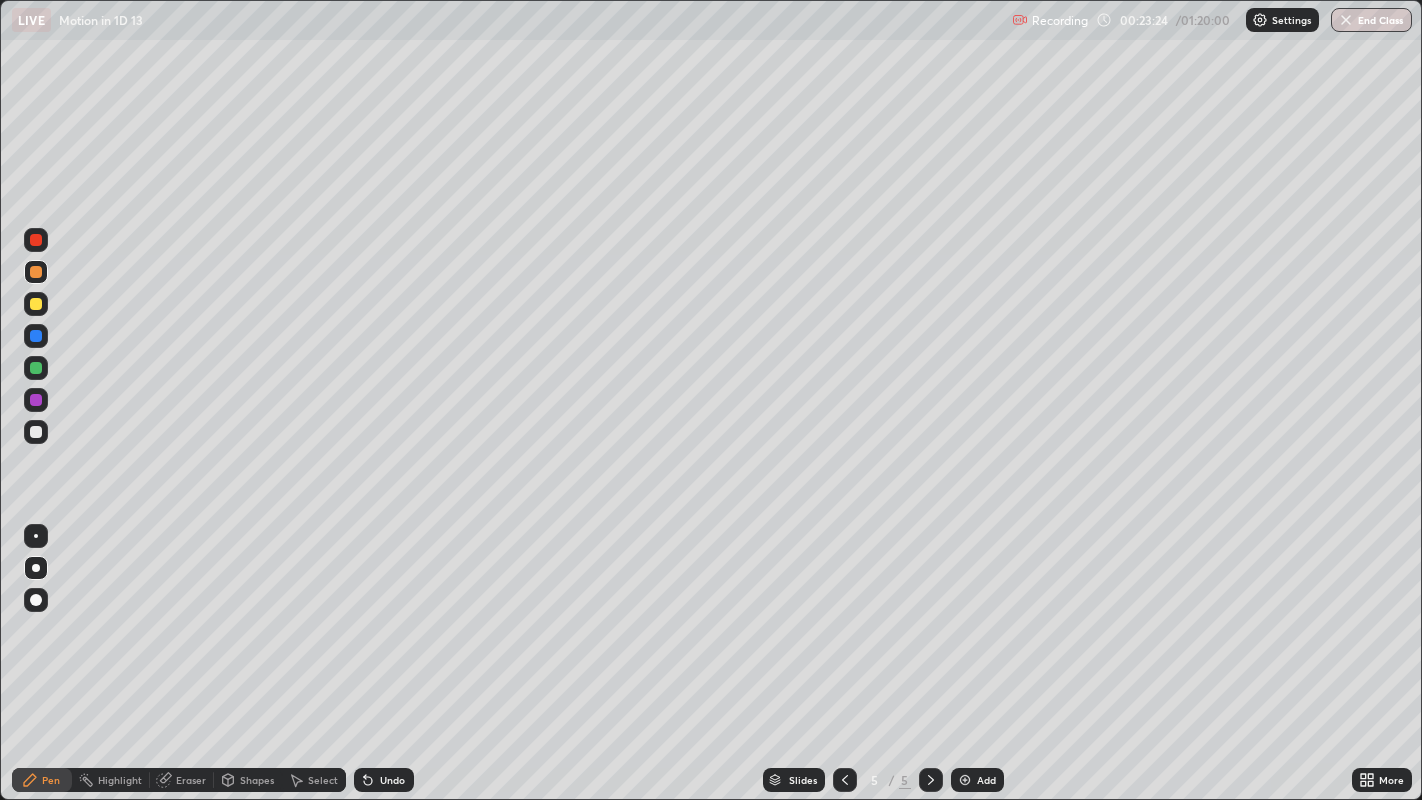 click at bounding box center (36, 336) 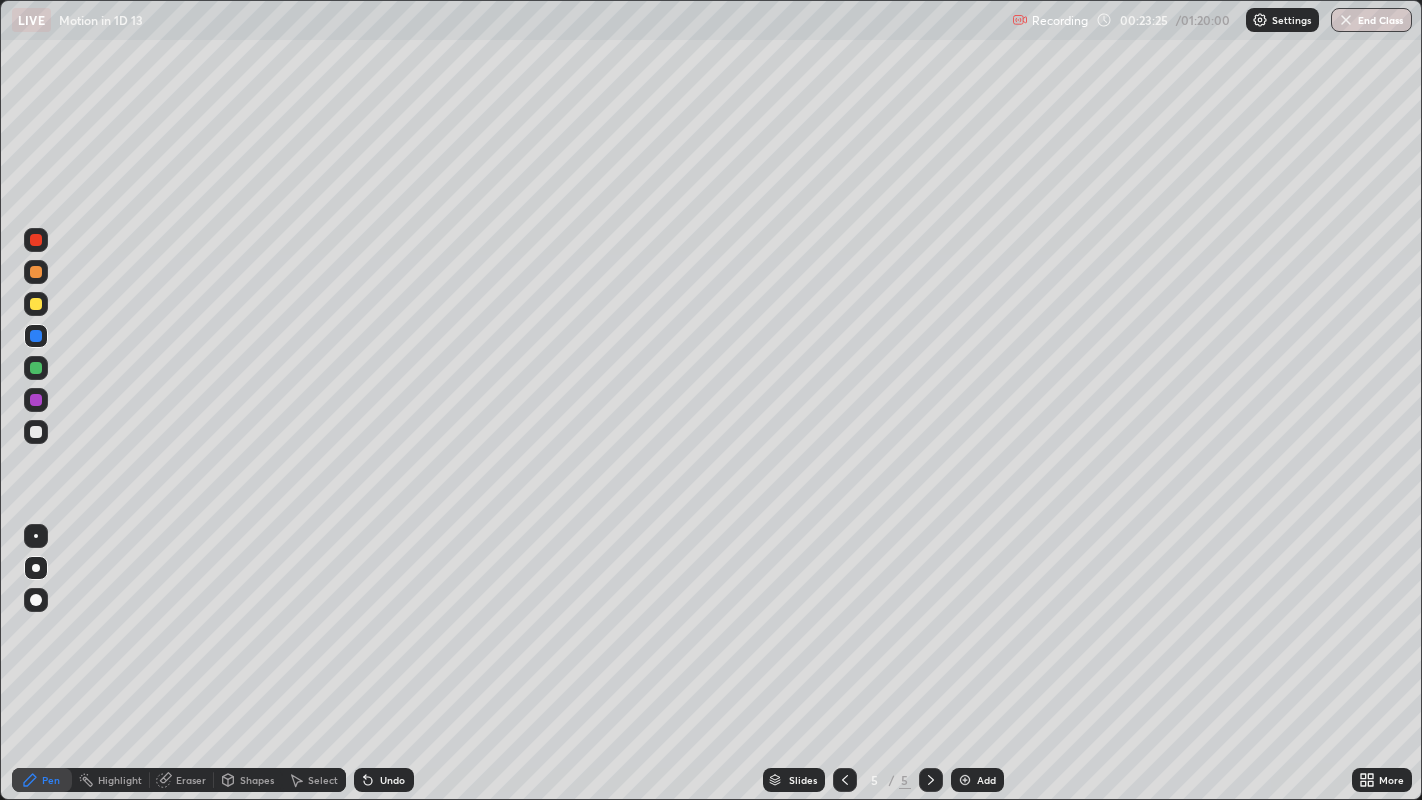 click at bounding box center [36, 368] 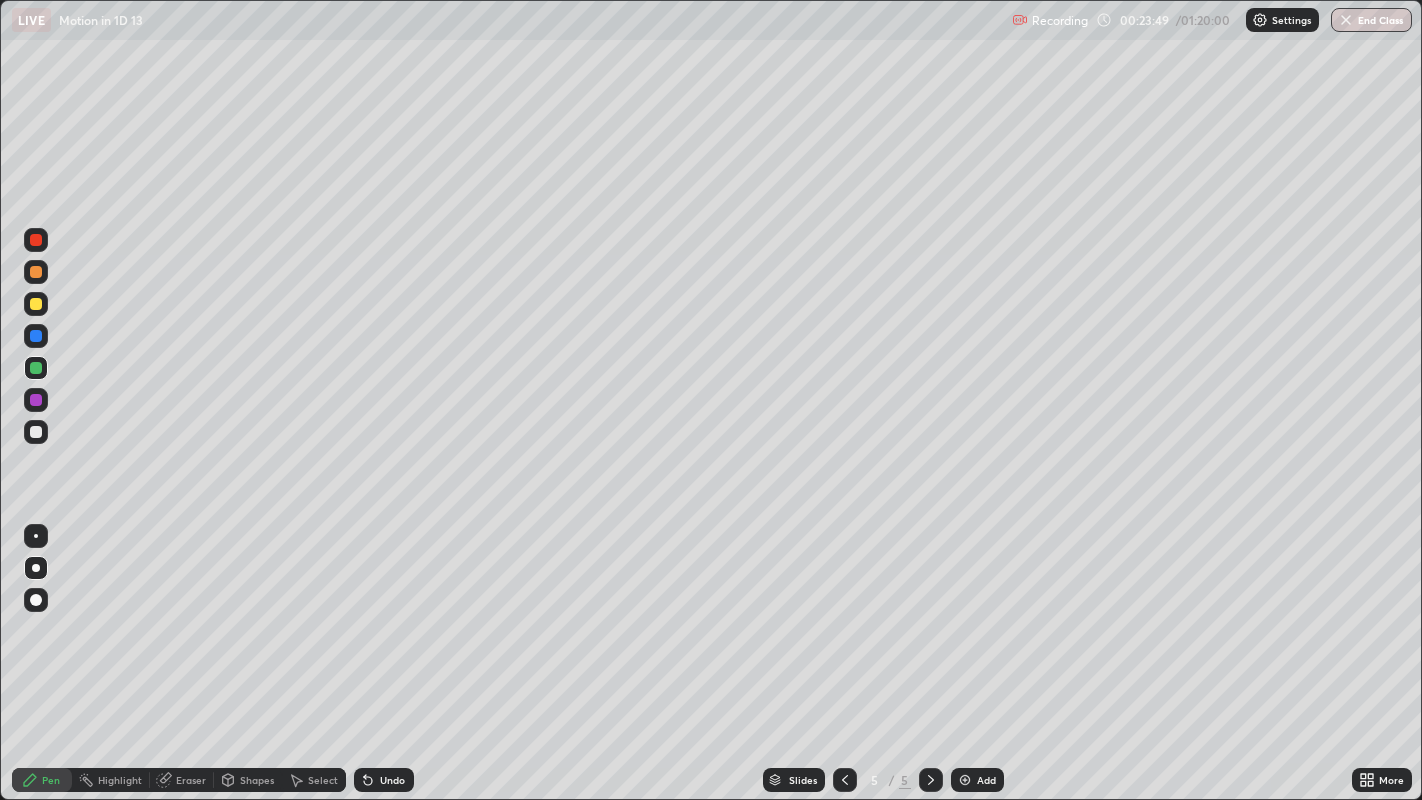 click on "Undo" at bounding box center (392, 780) 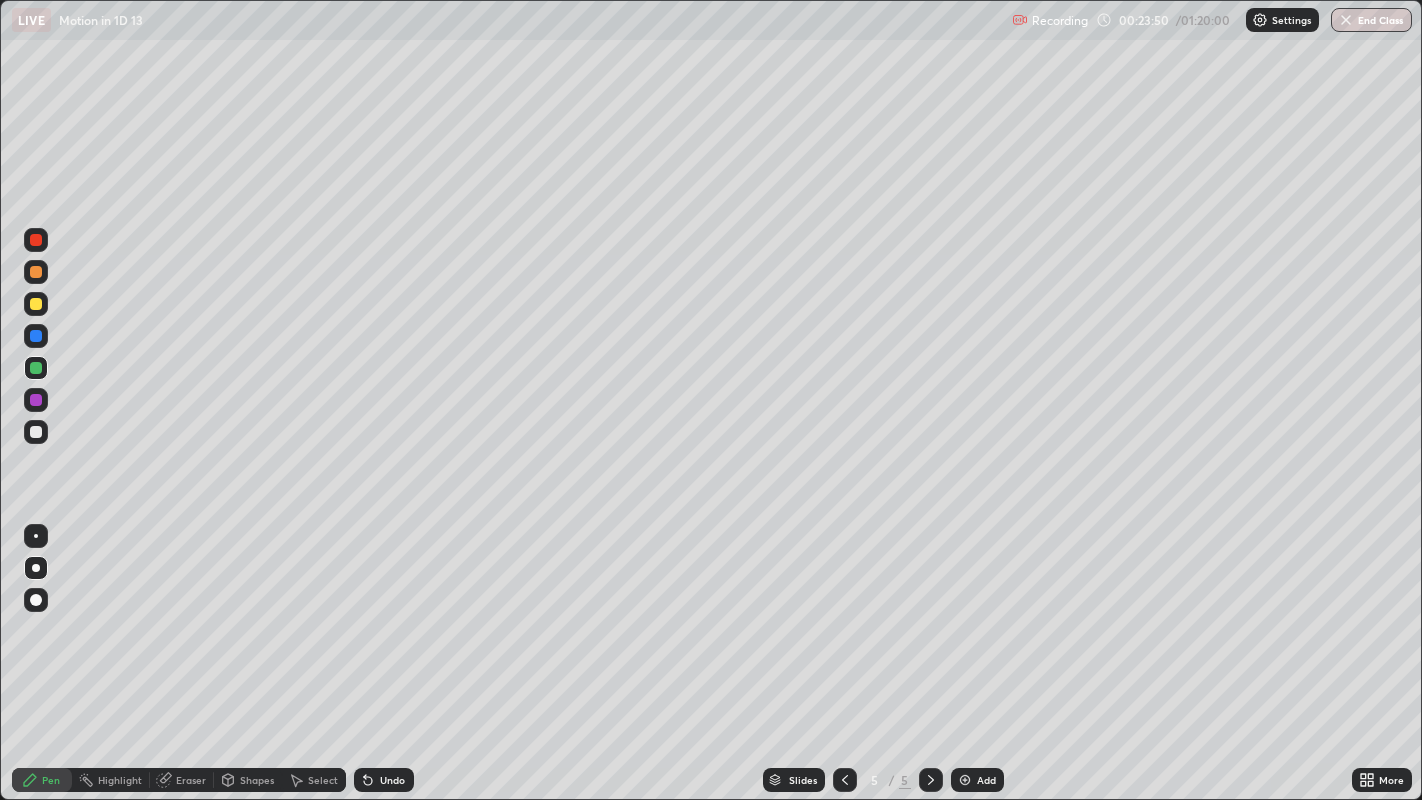 click on "Undo" at bounding box center [392, 780] 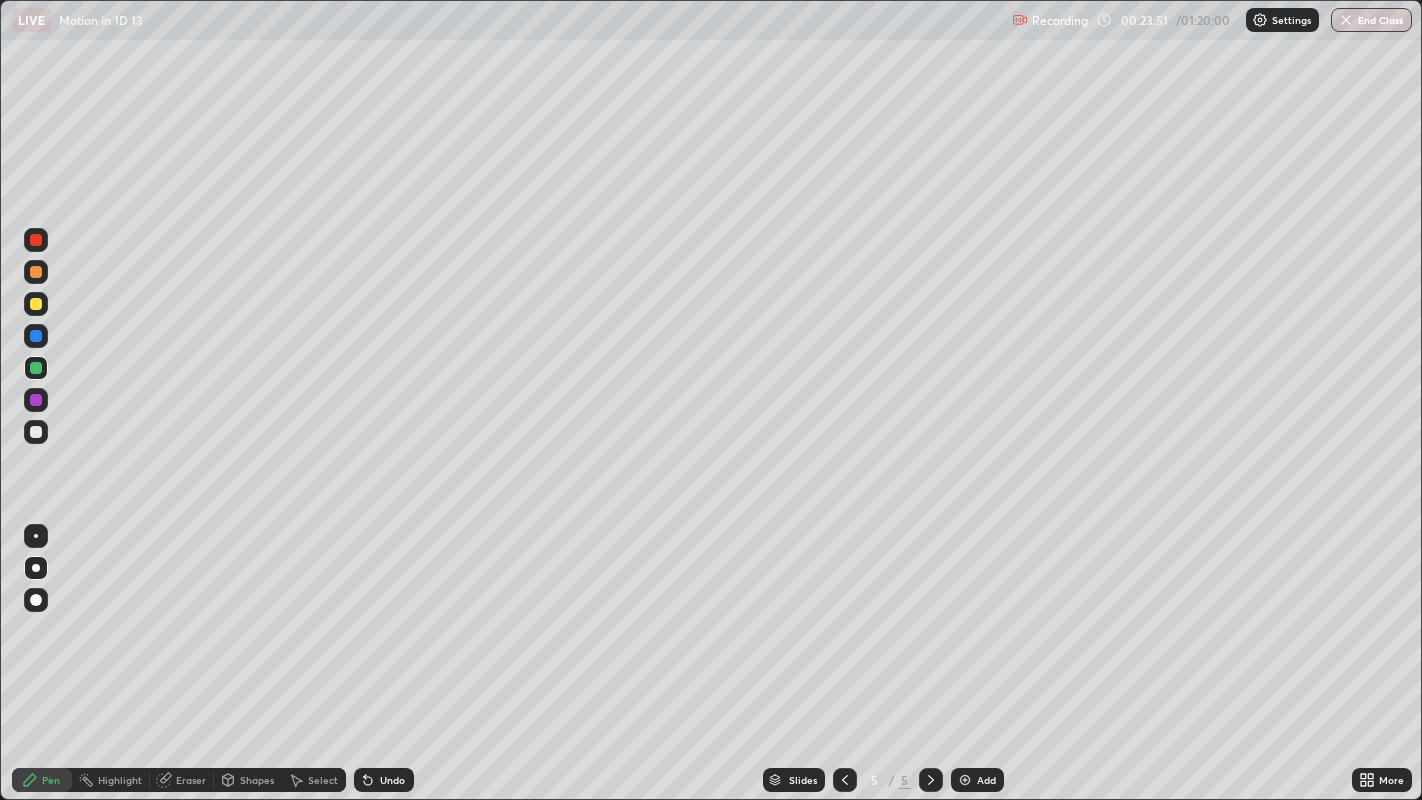 click at bounding box center [36, 432] 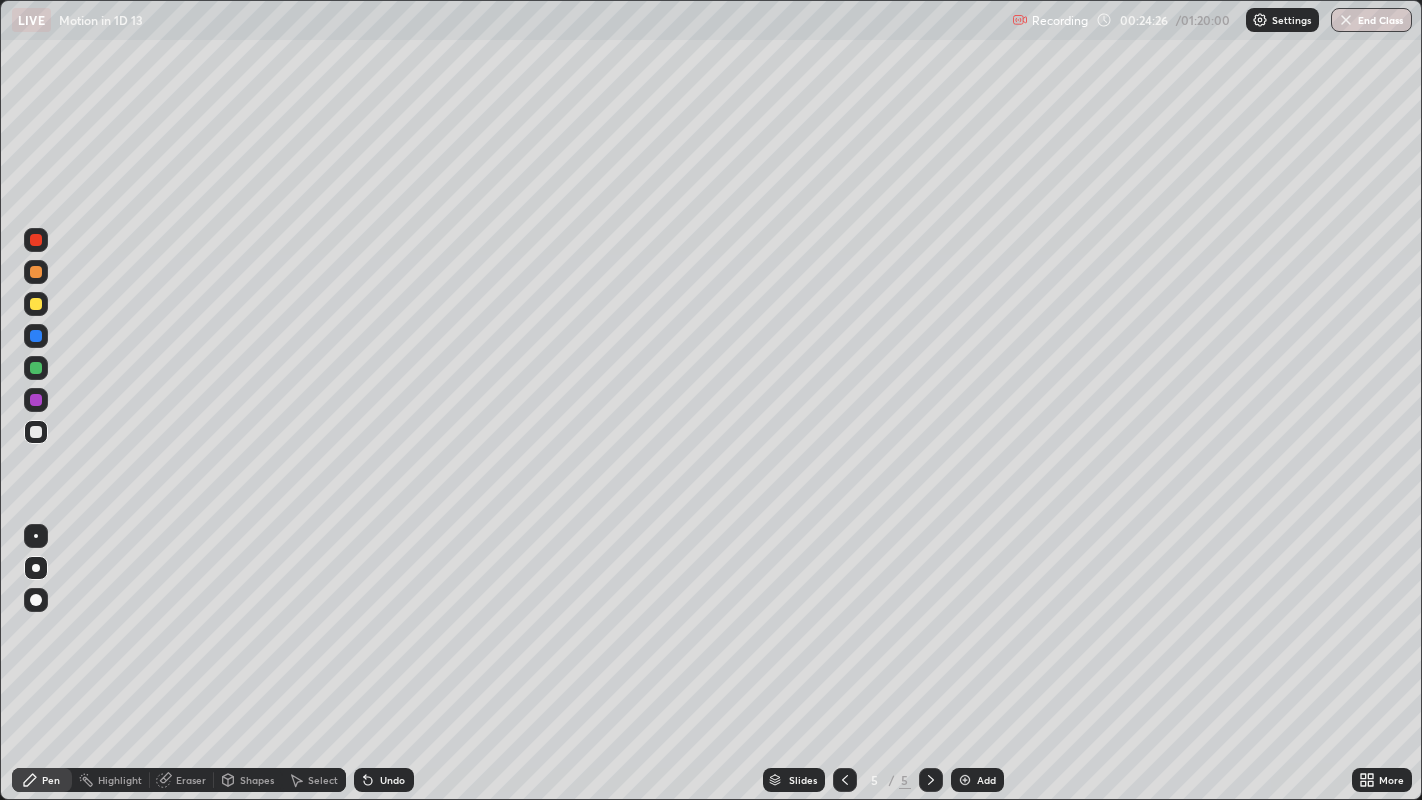 click at bounding box center (36, 336) 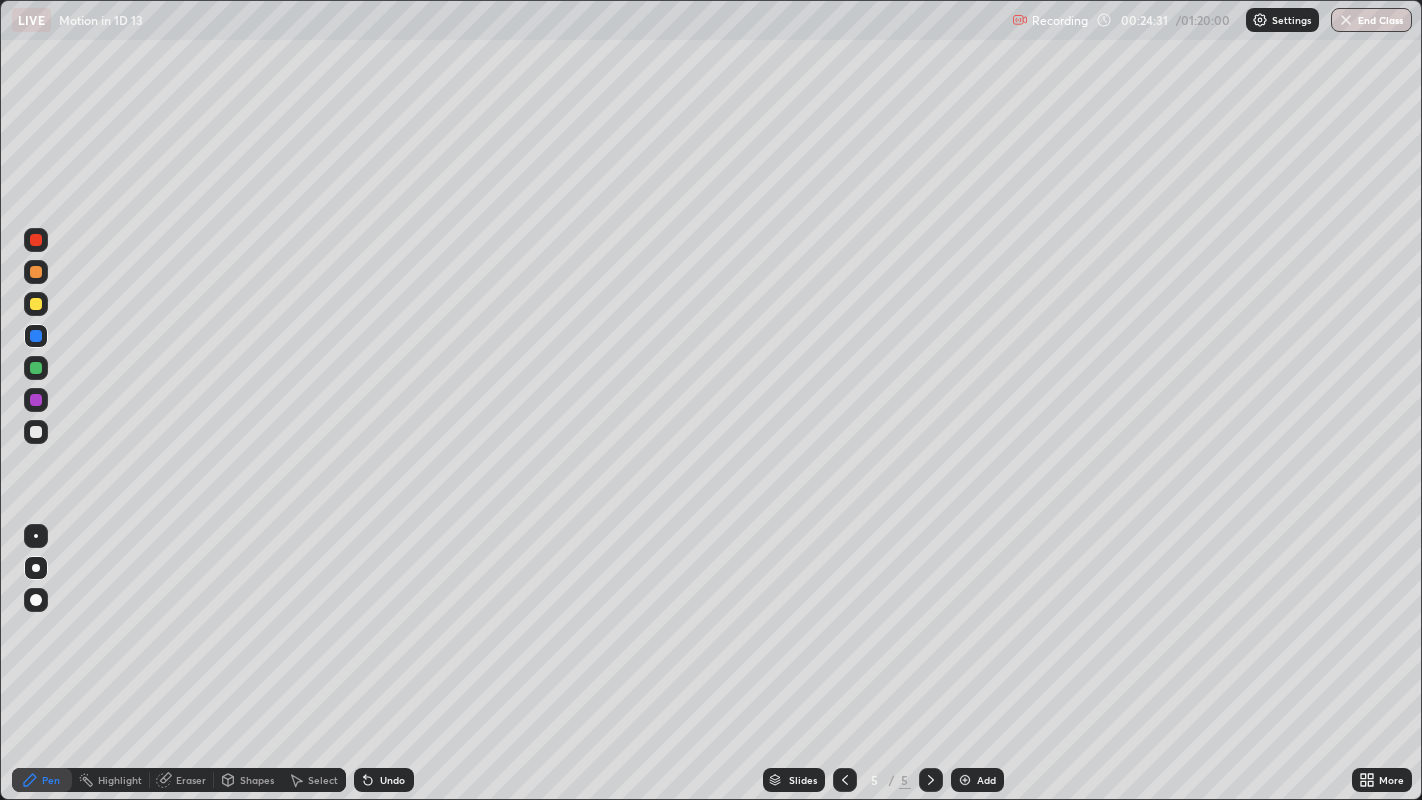 click at bounding box center (36, 432) 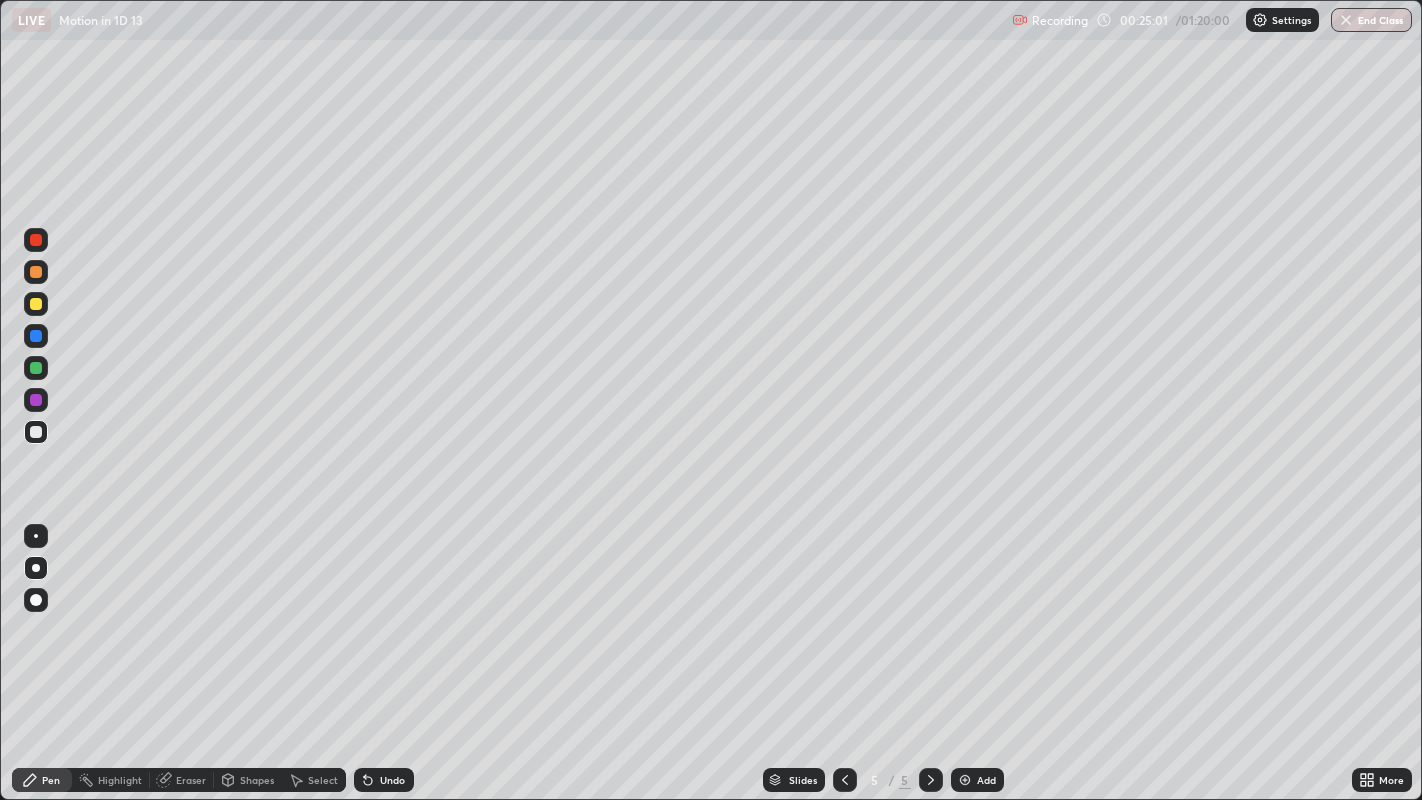click on "Eraser" at bounding box center [191, 780] 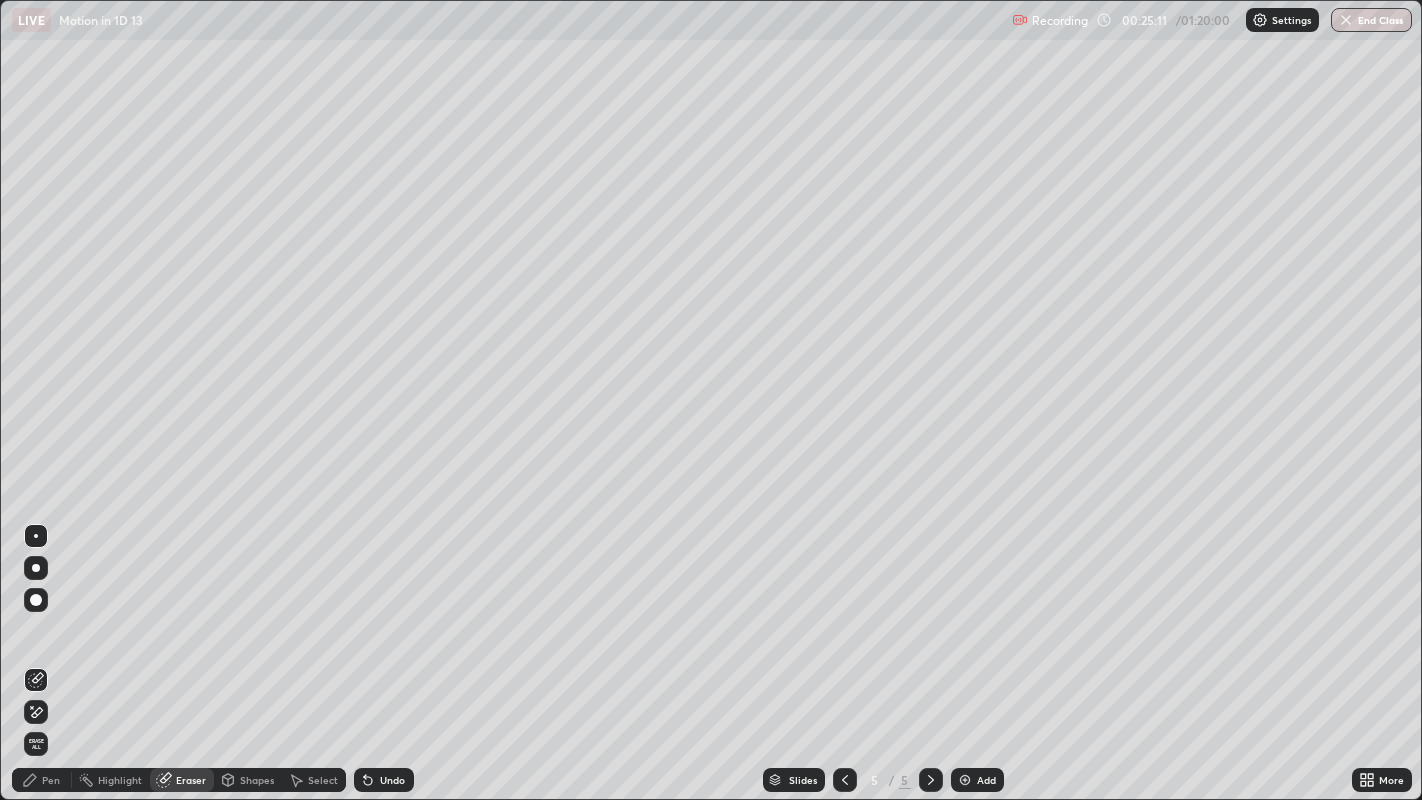 click on "Pen" at bounding box center [42, 780] 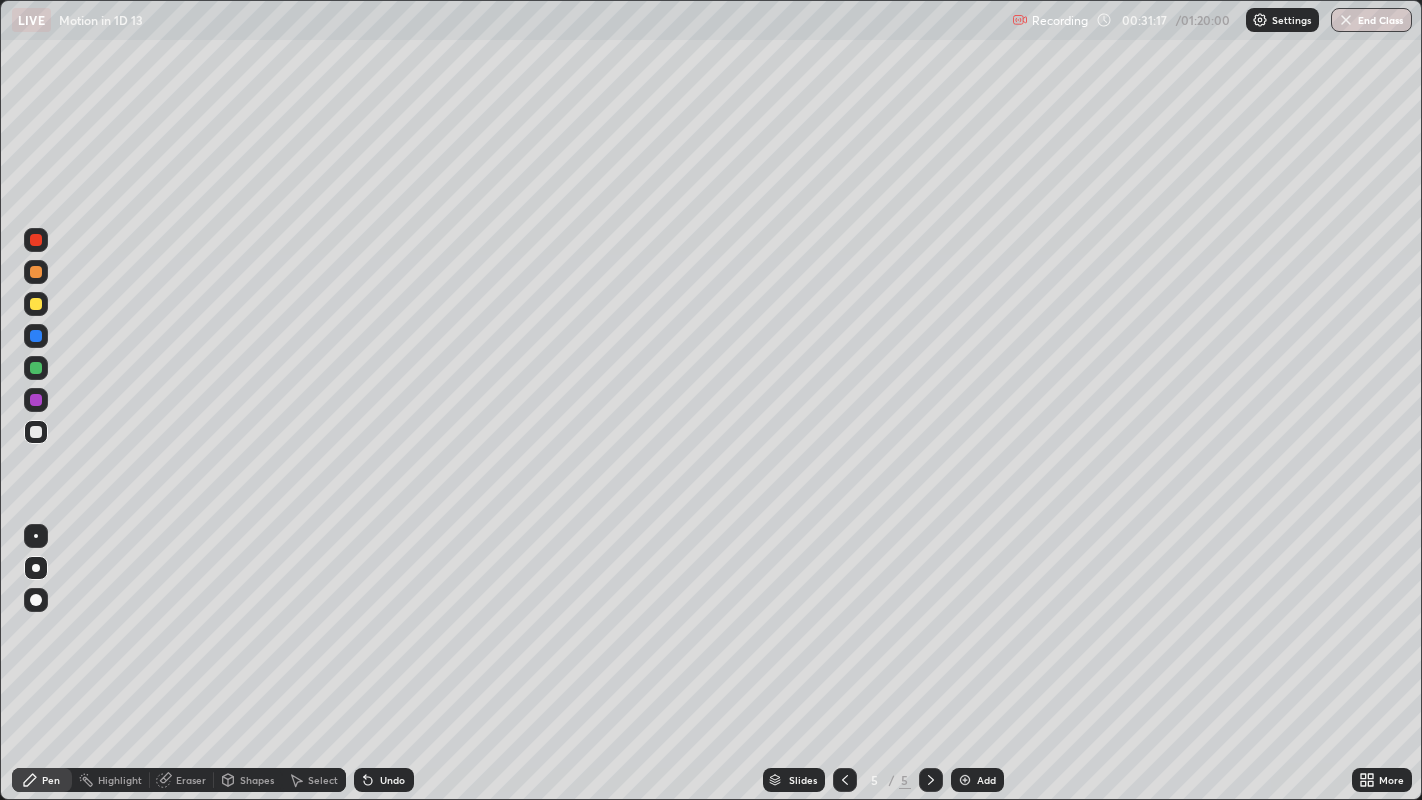 click at bounding box center [965, 780] 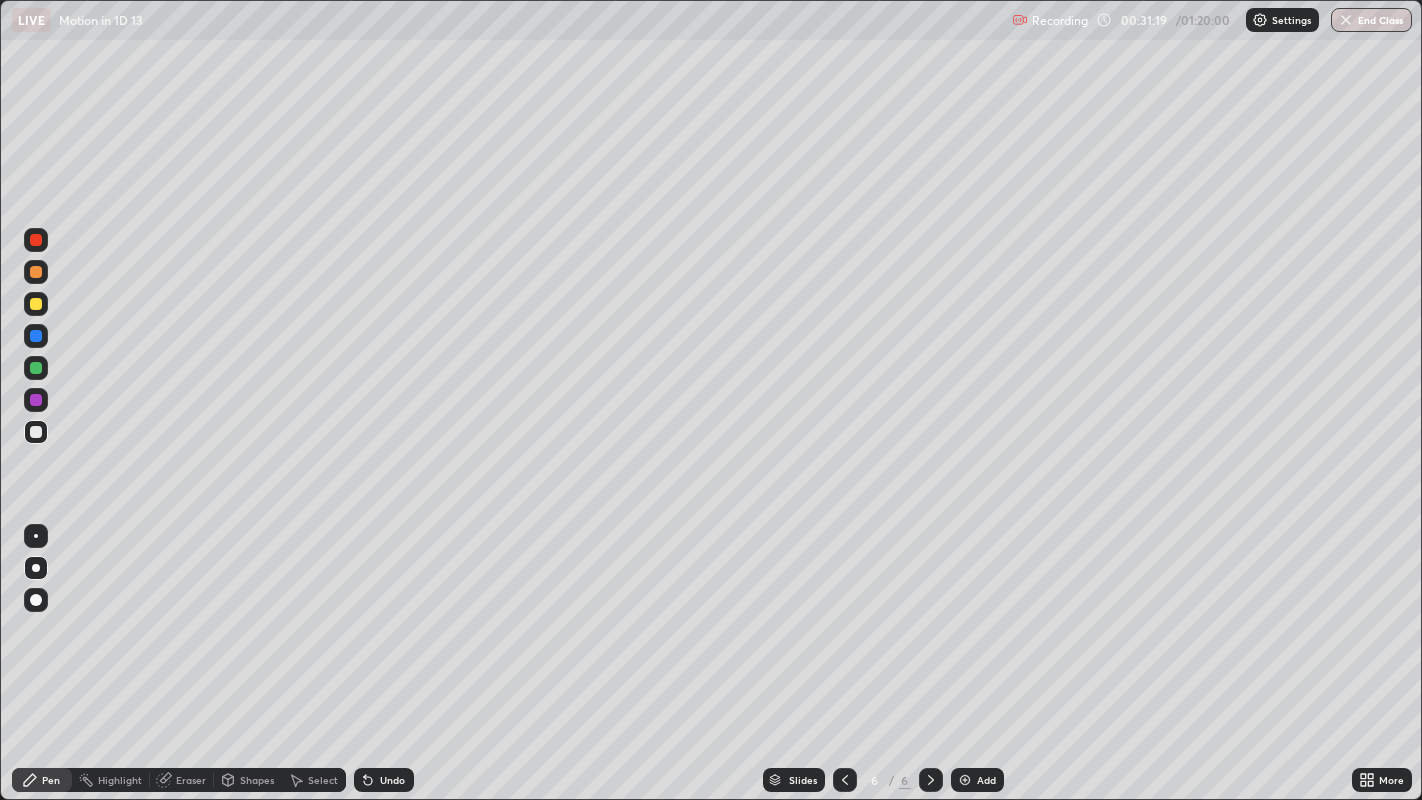 click at bounding box center (36, 432) 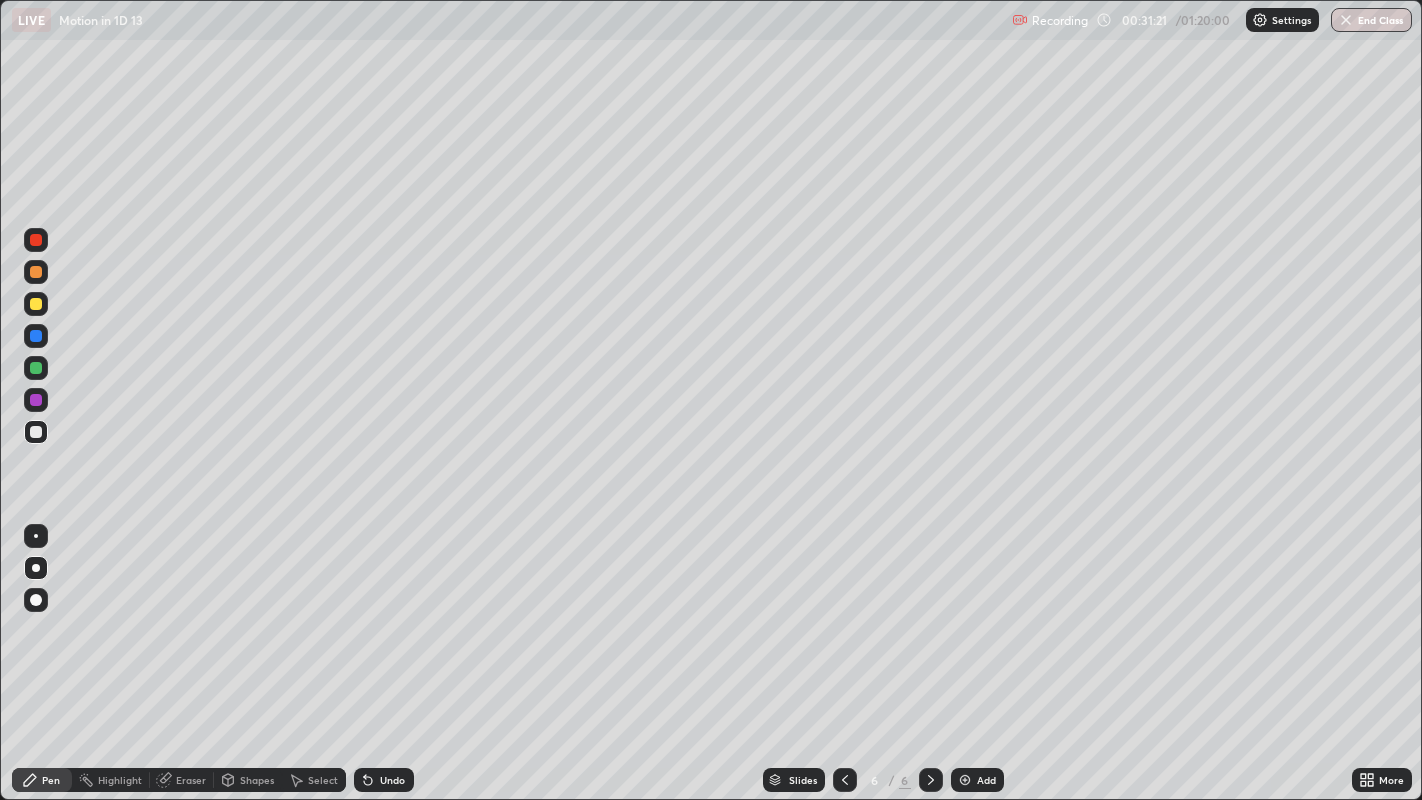 click at bounding box center (36, 568) 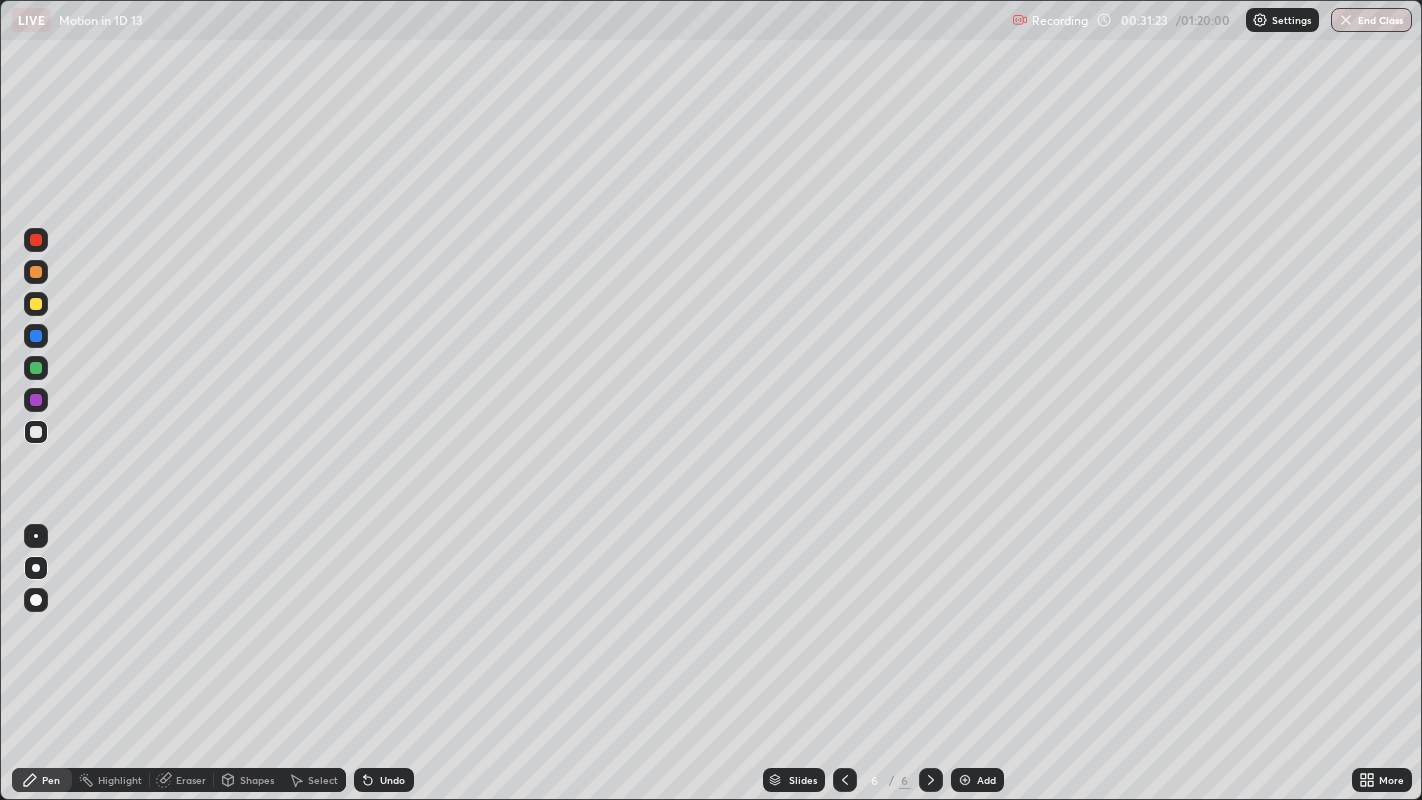 click 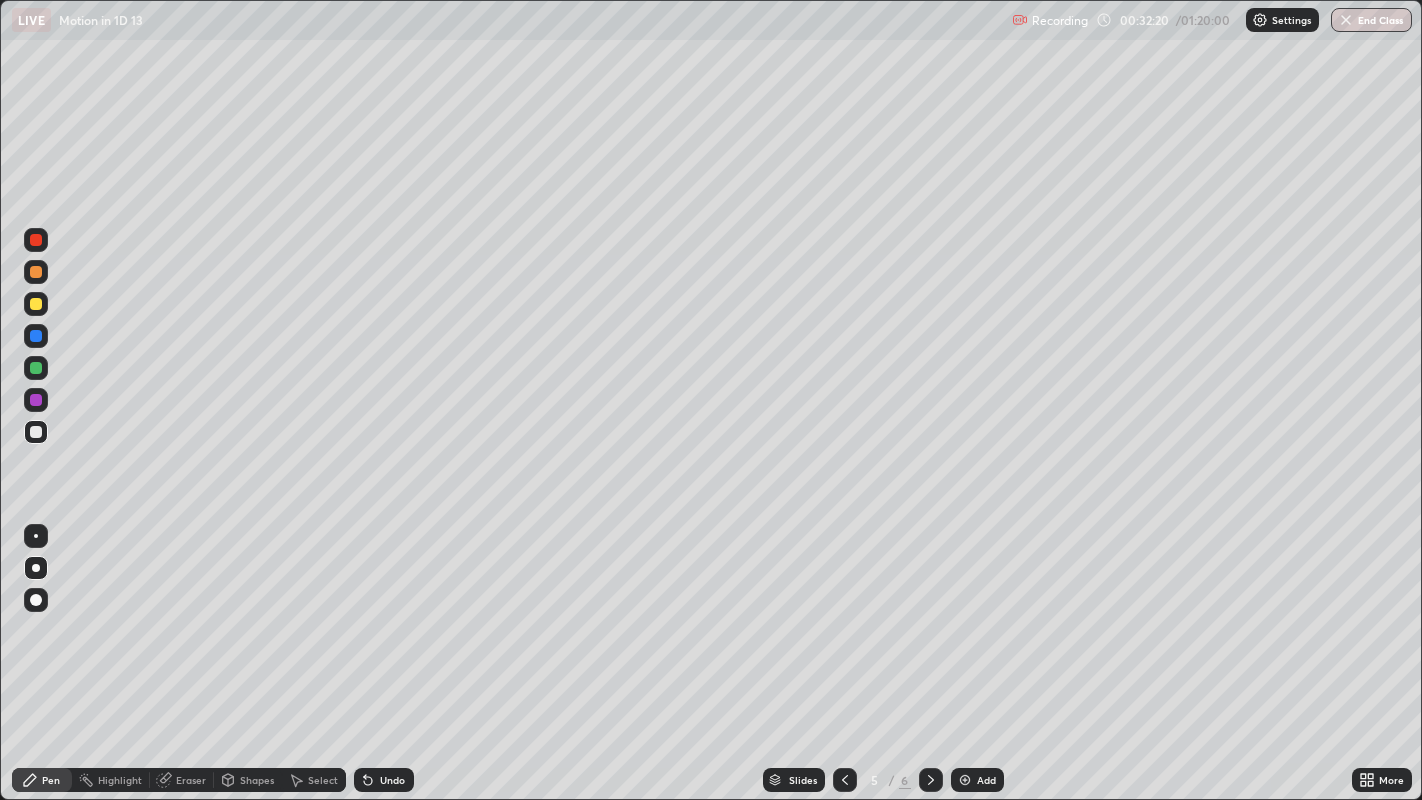 click 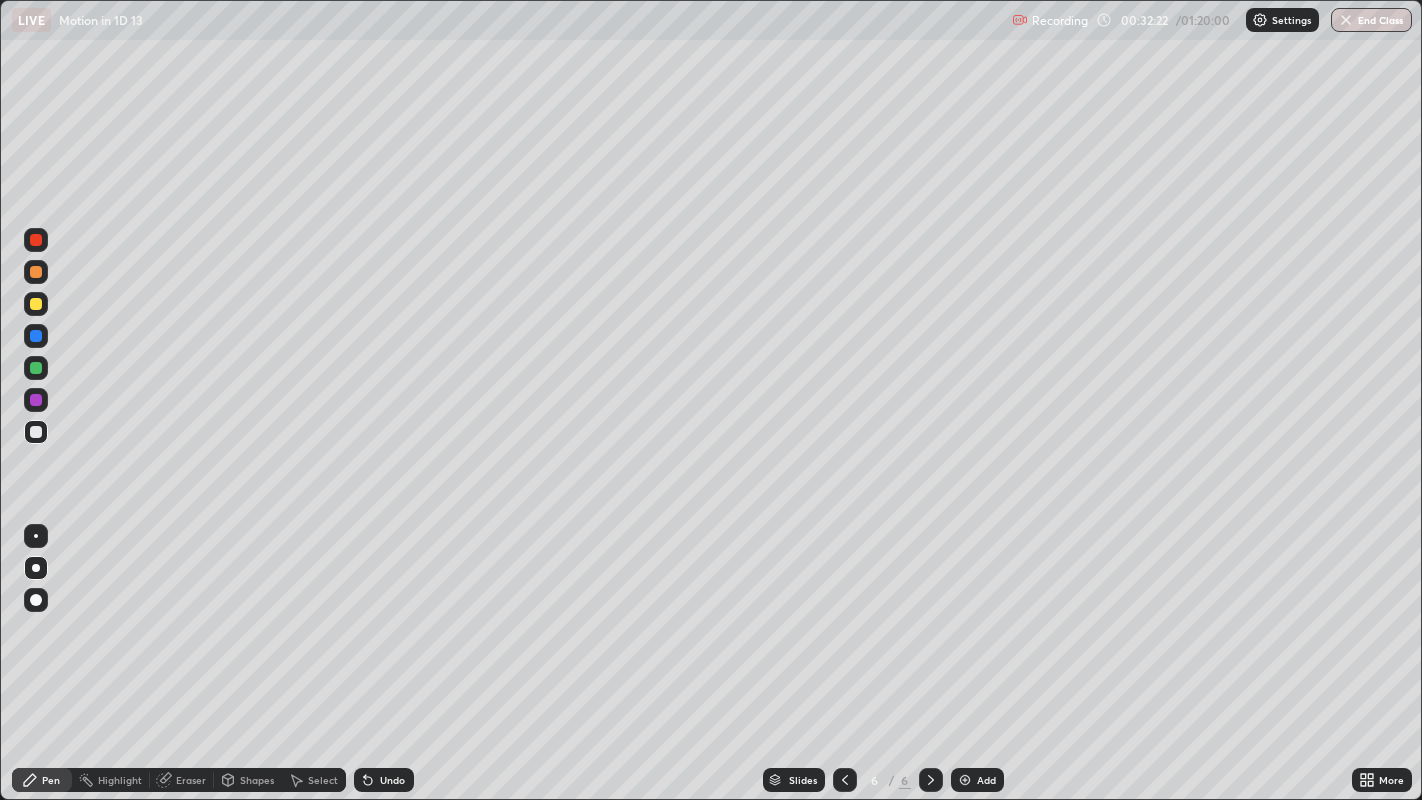 click at bounding box center [36, 432] 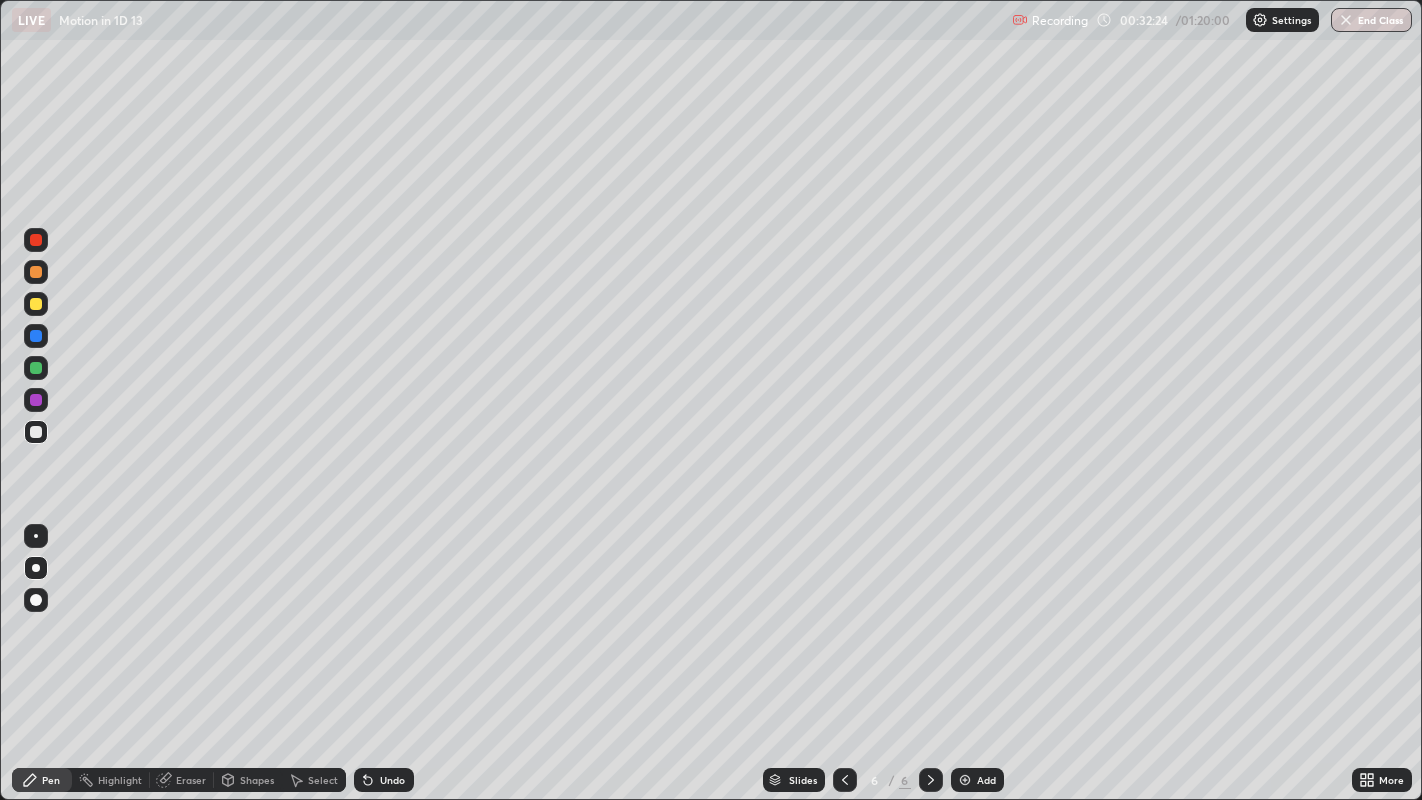 click 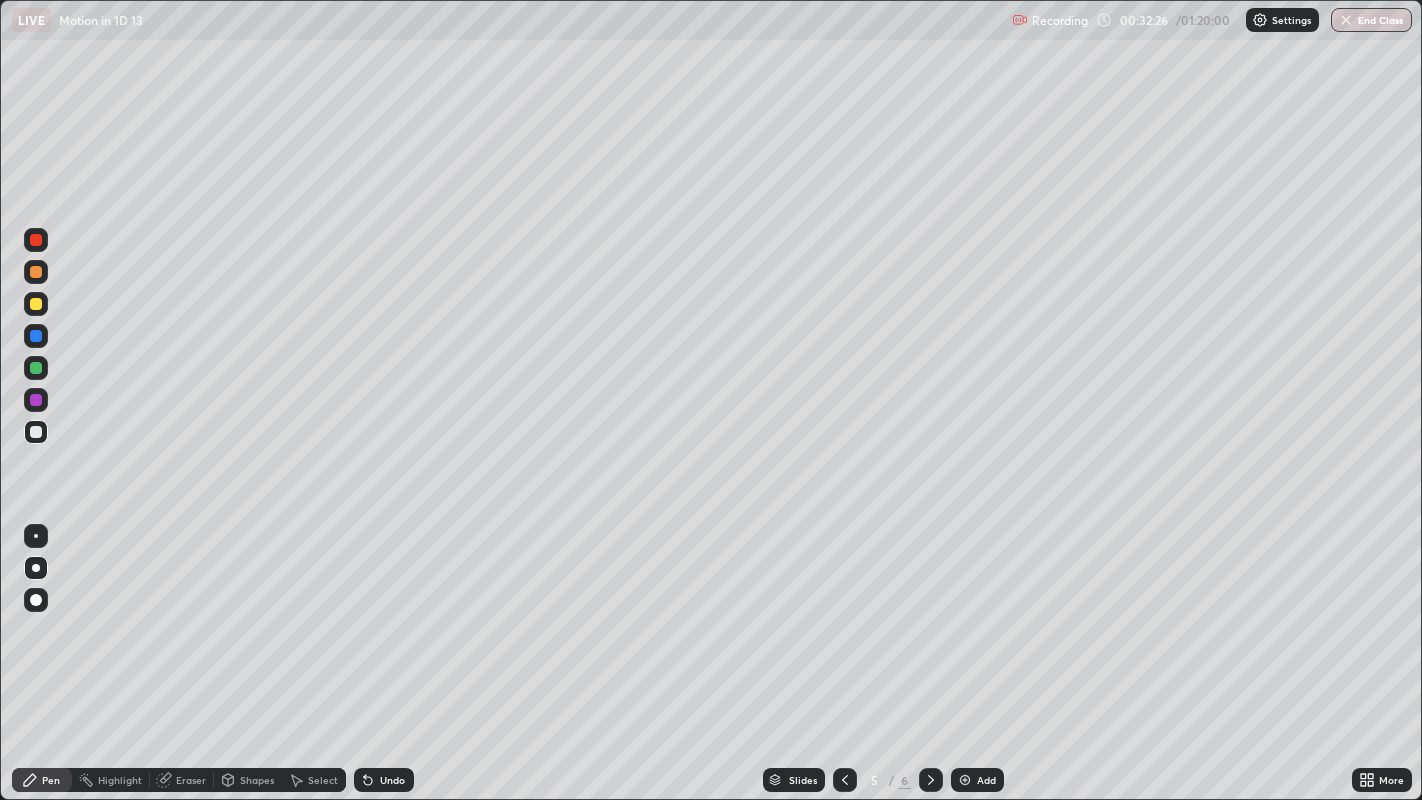 click 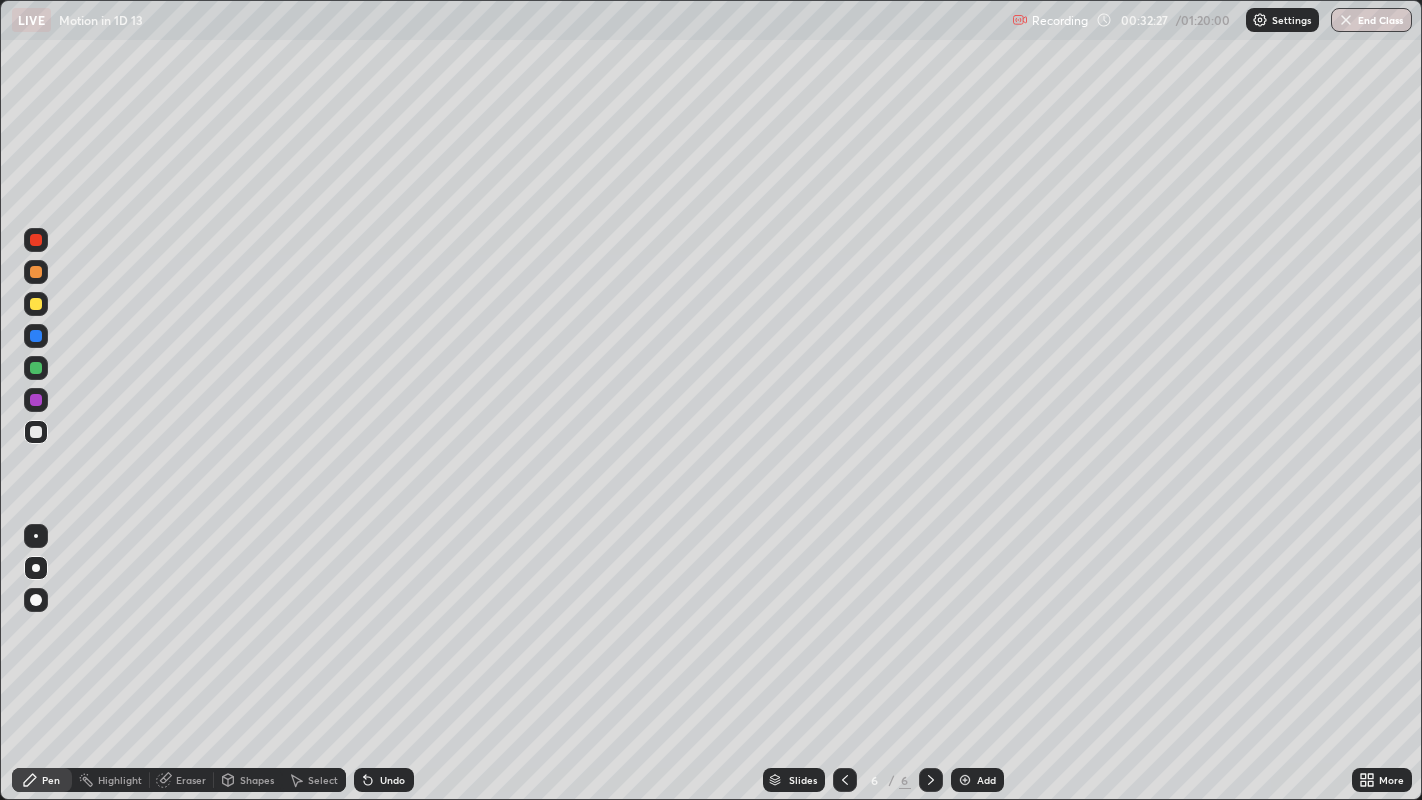 click at bounding box center (36, 432) 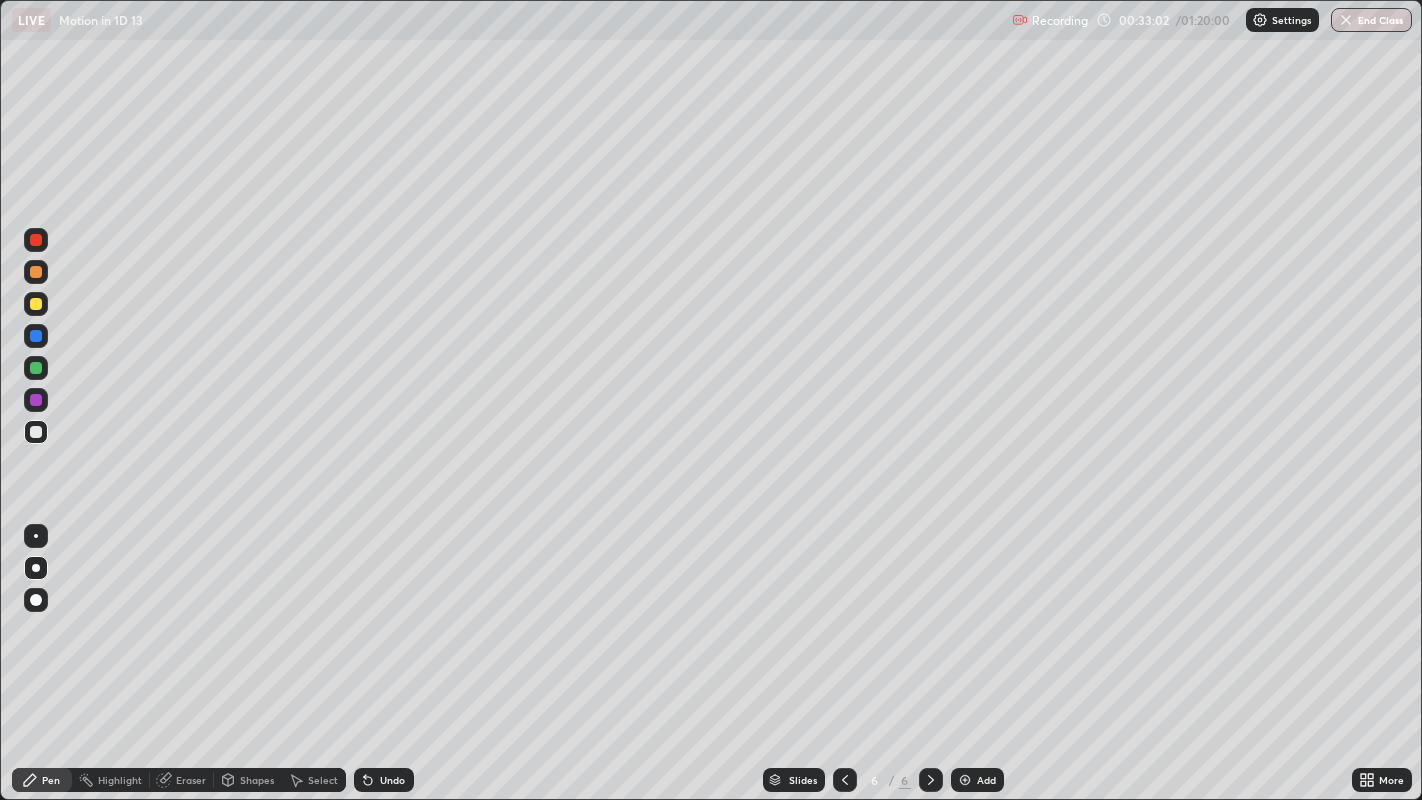 click at bounding box center (36, 304) 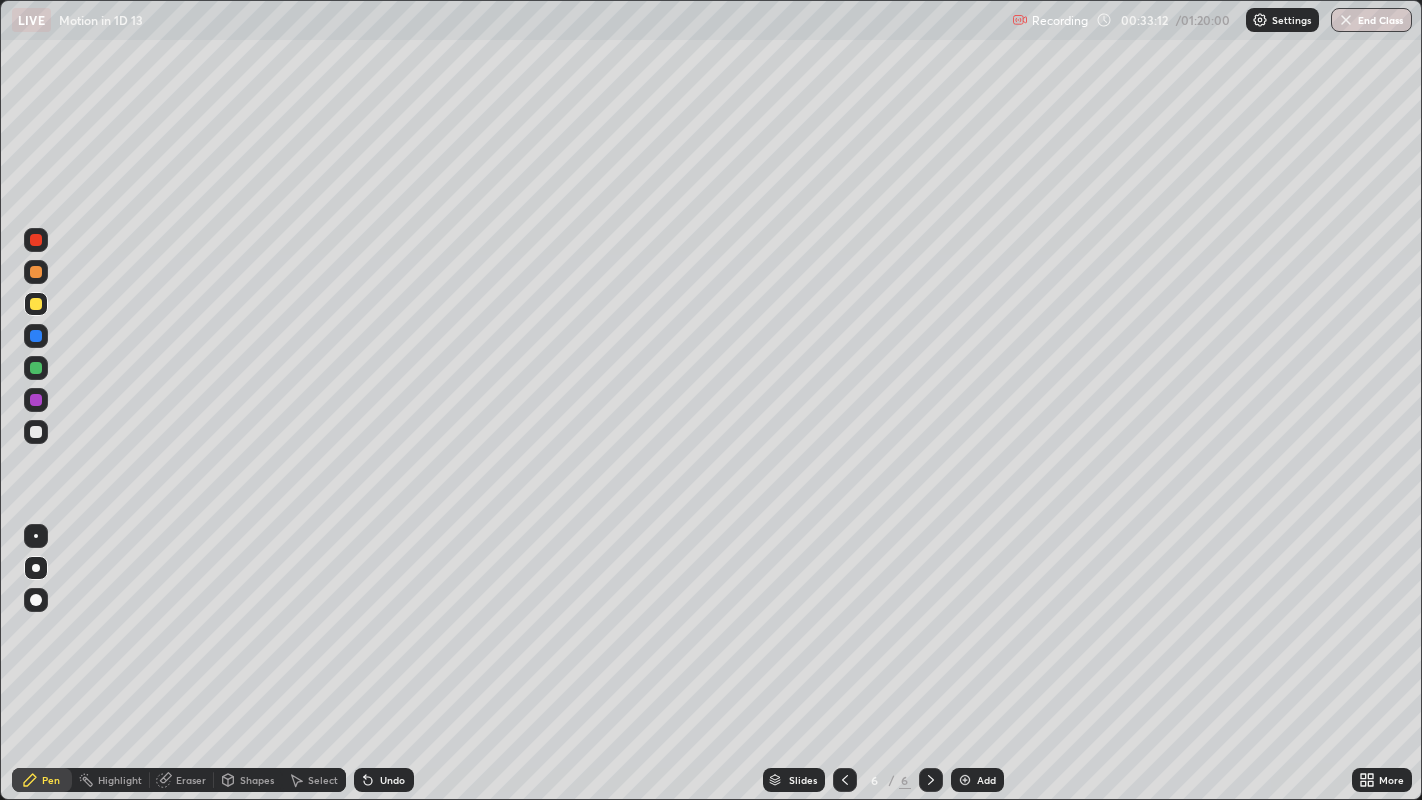 click at bounding box center (36, 432) 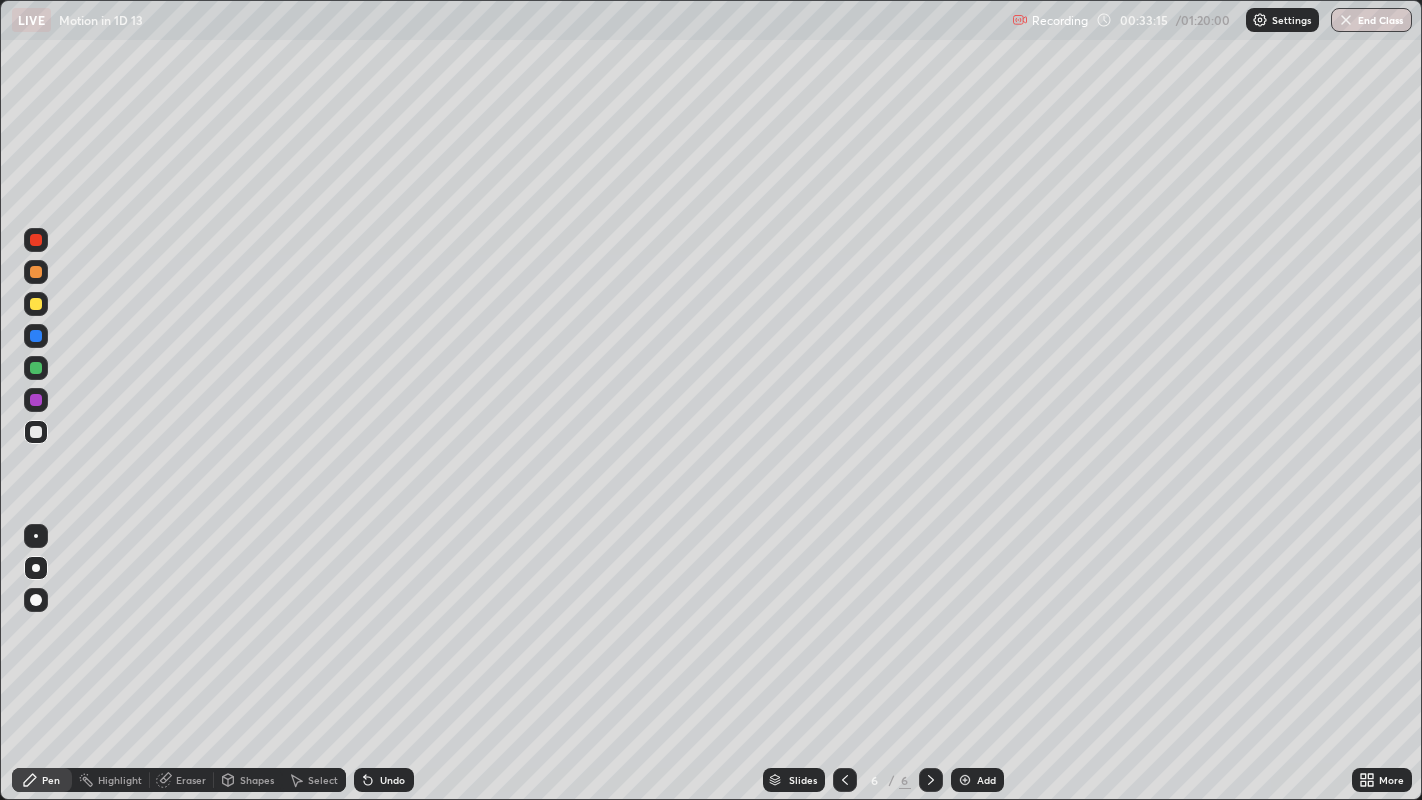click at bounding box center (36, 336) 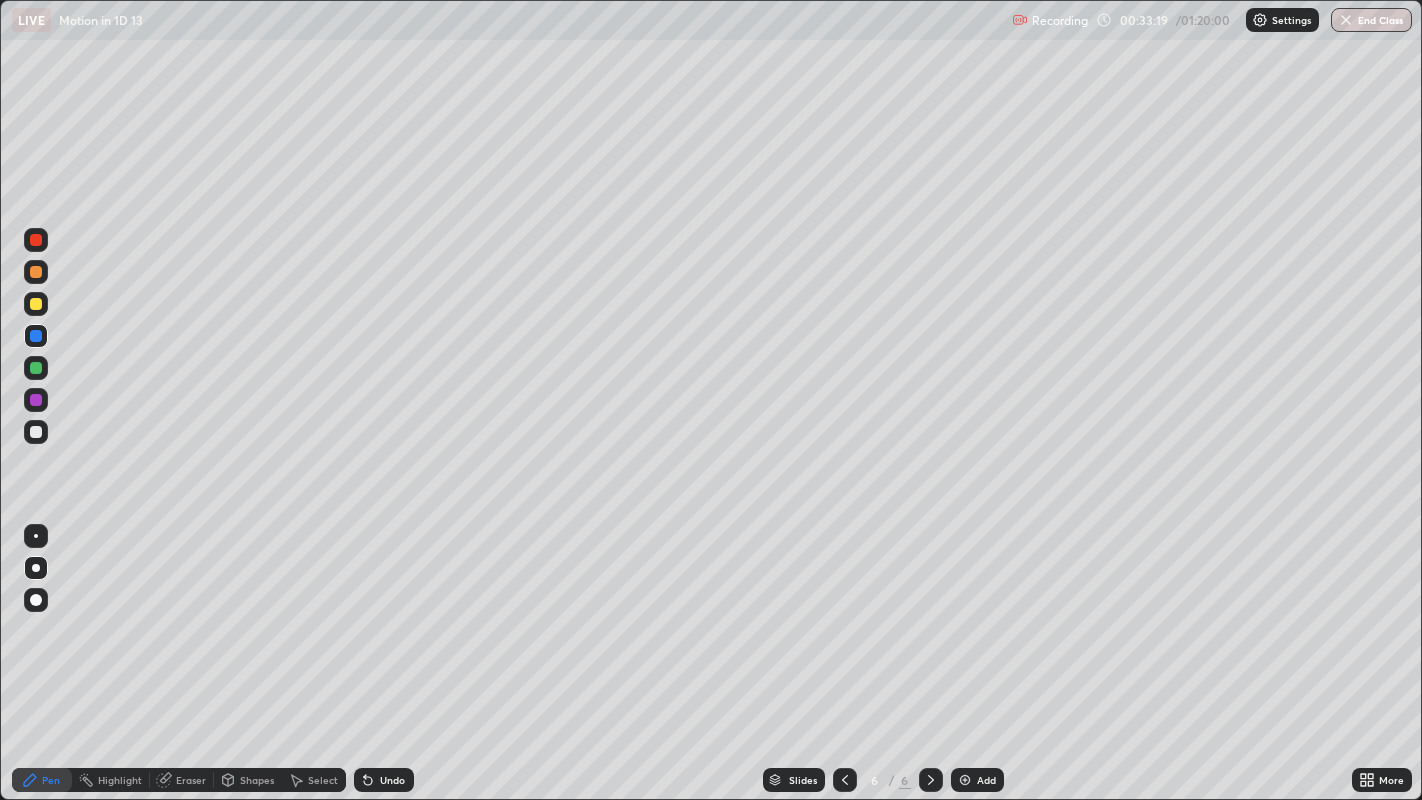 click at bounding box center [36, 304] 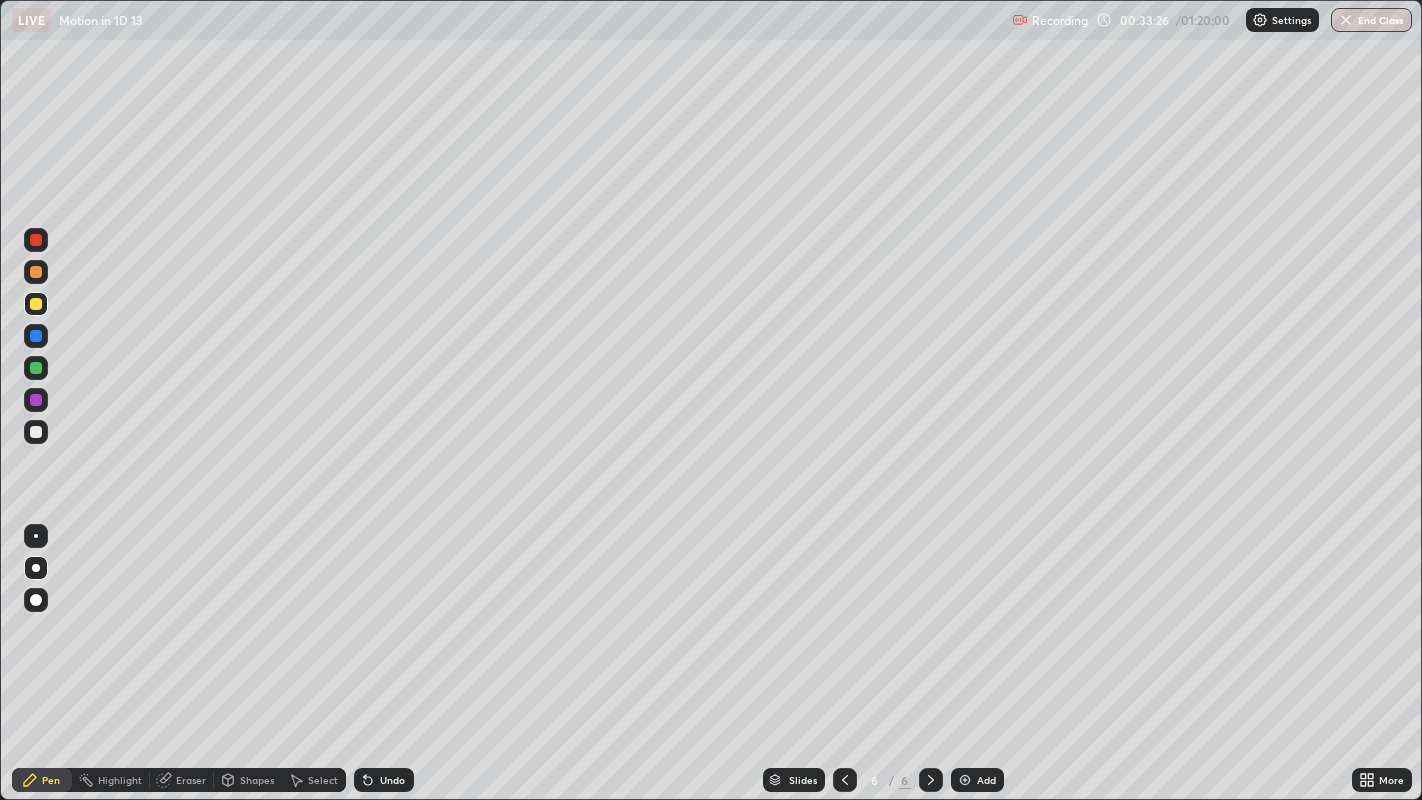 click at bounding box center [36, 368] 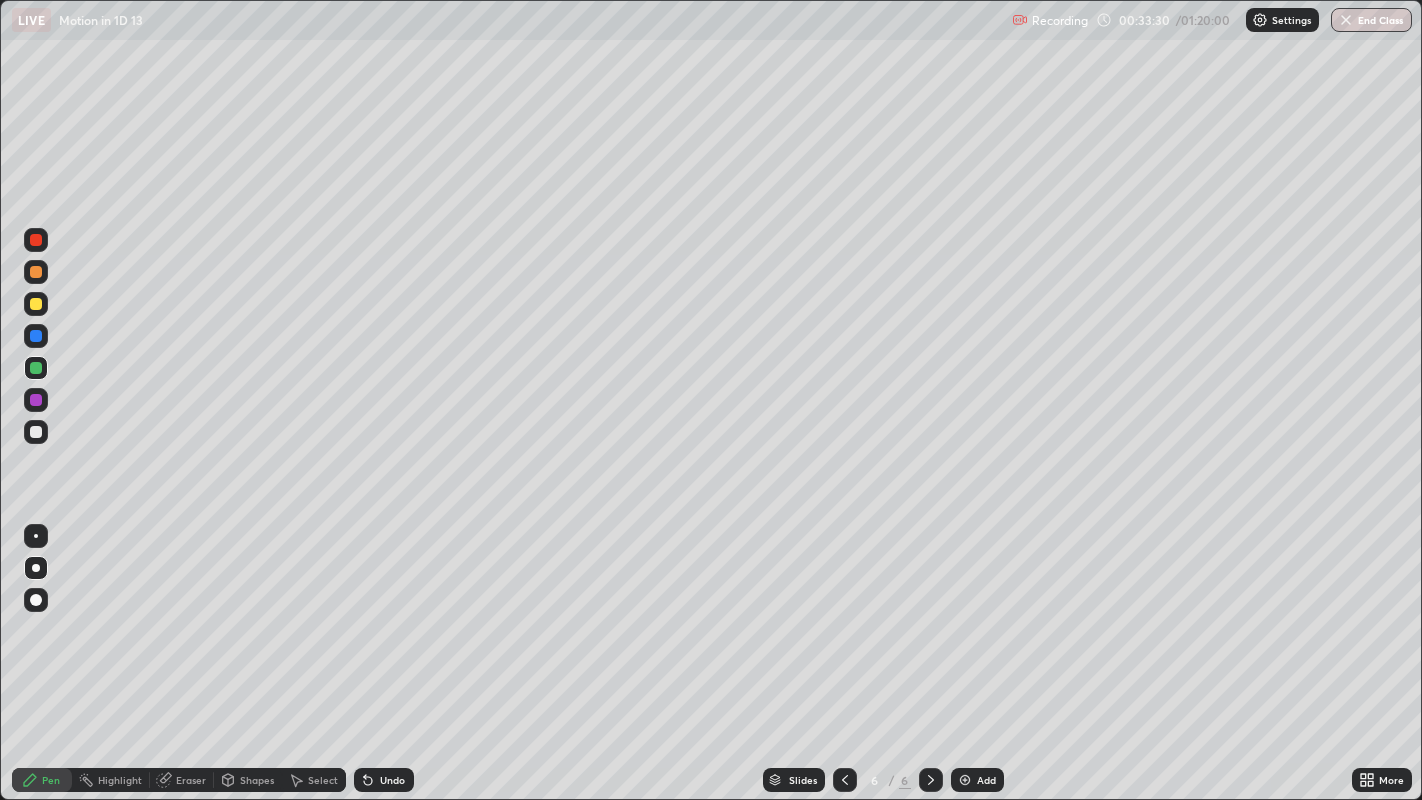 click at bounding box center [36, 432] 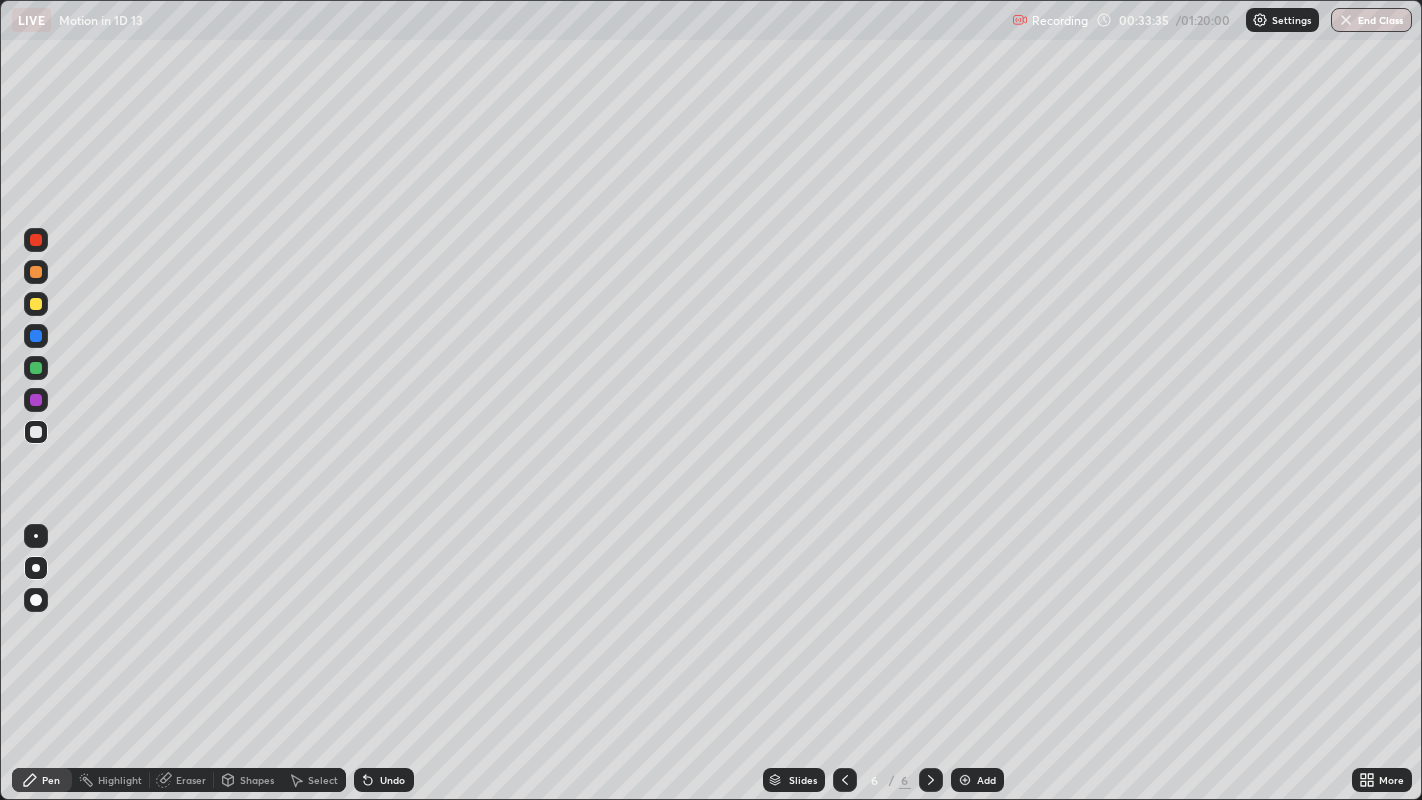 click at bounding box center [36, 368] 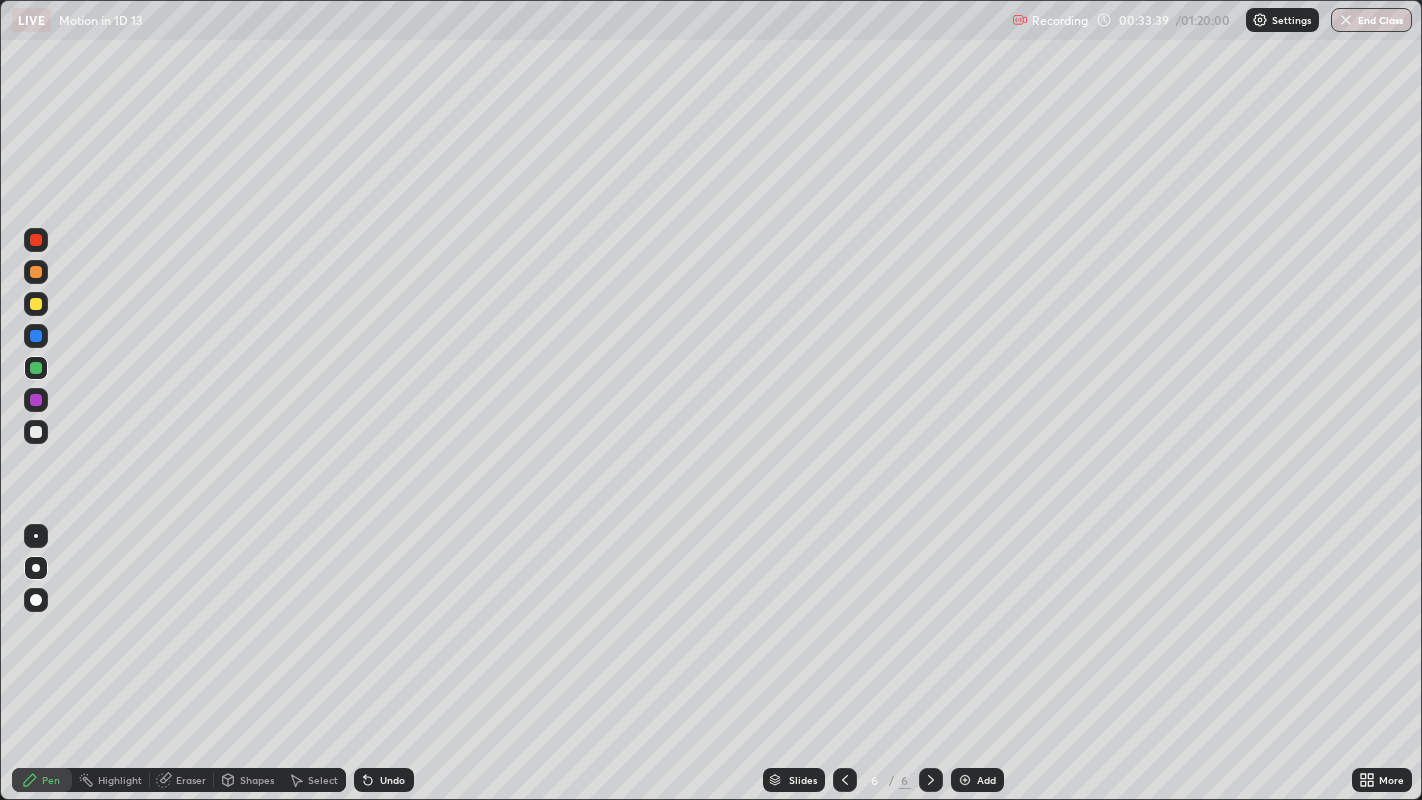 click at bounding box center [36, 368] 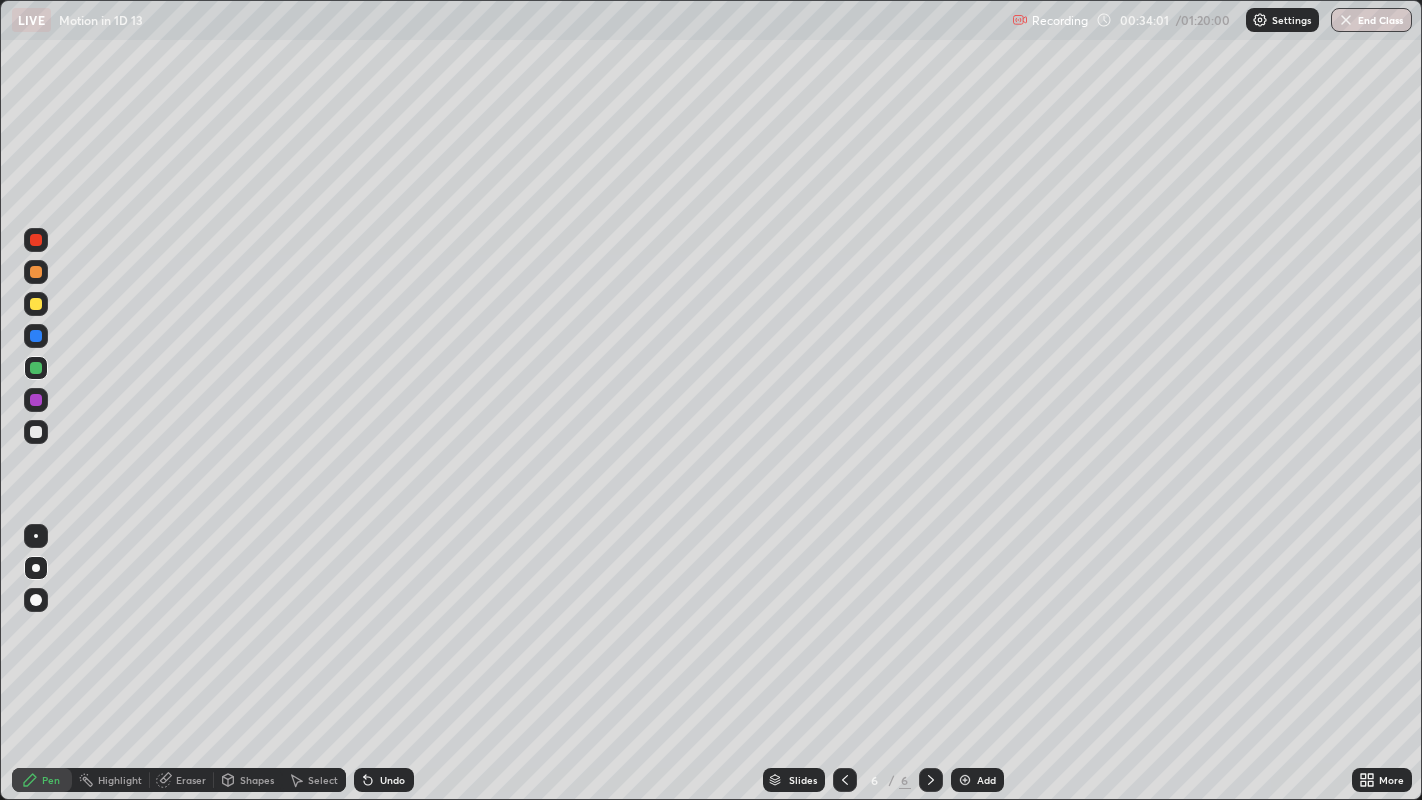 click at bounding box center (36, 432) 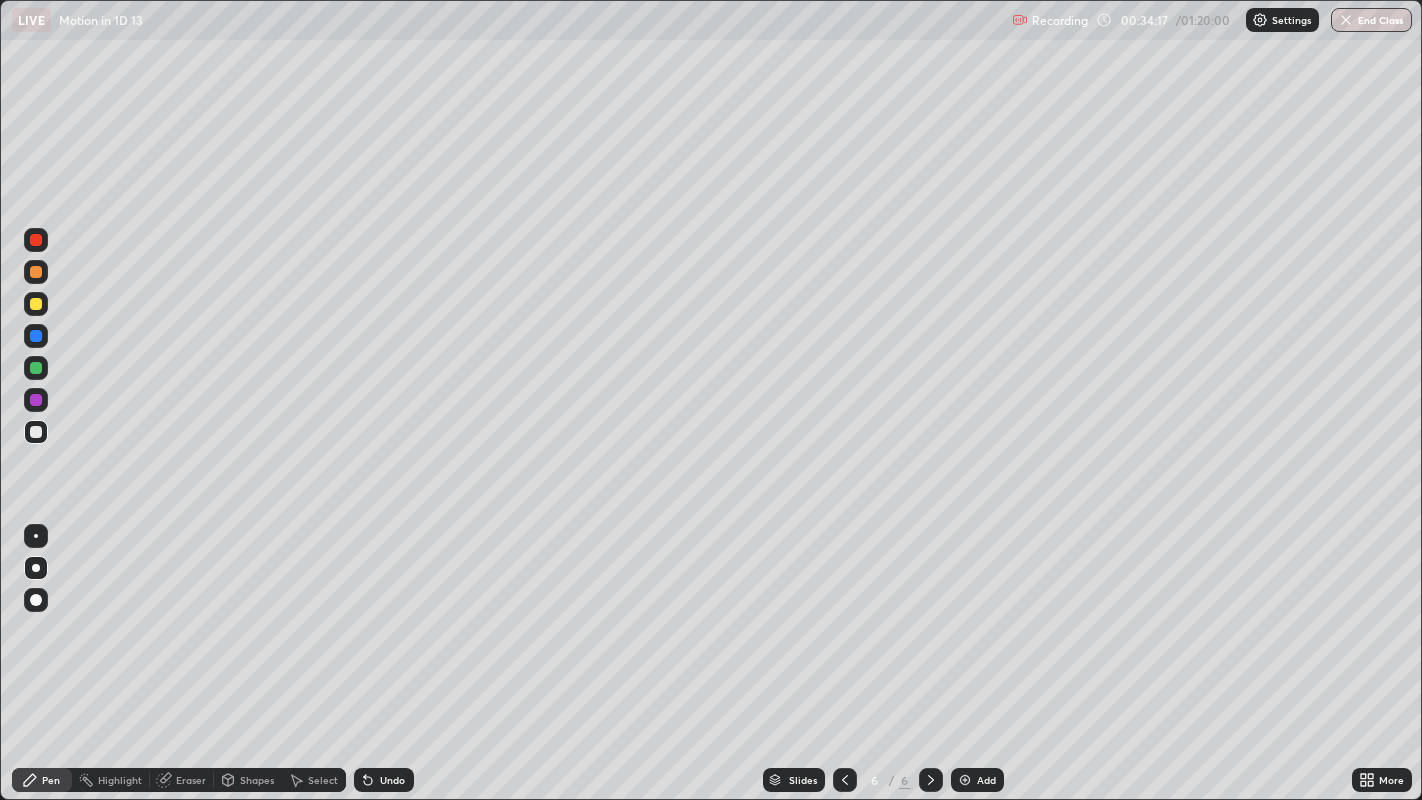 click at bounding box center (36, 432) 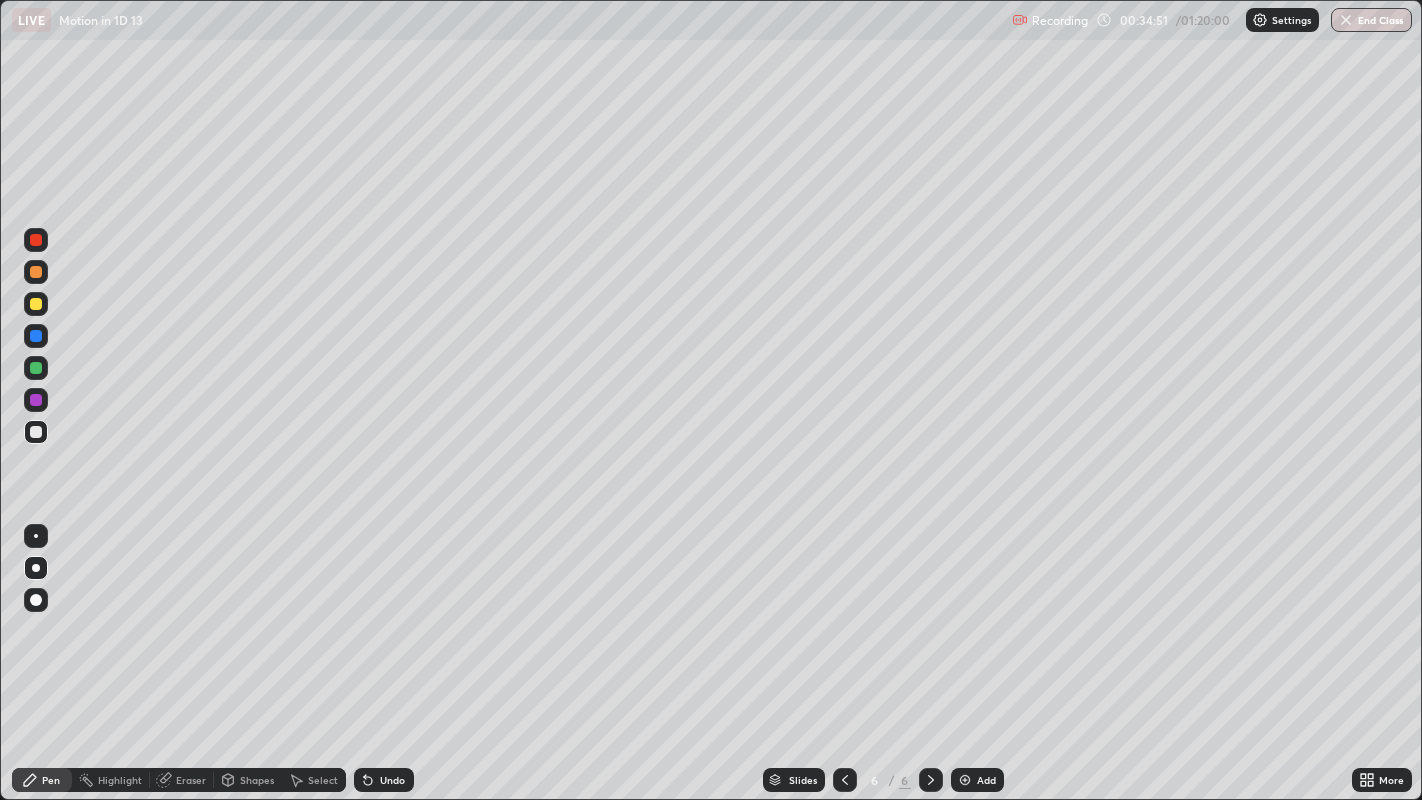 click at bounding box center [36, 336] 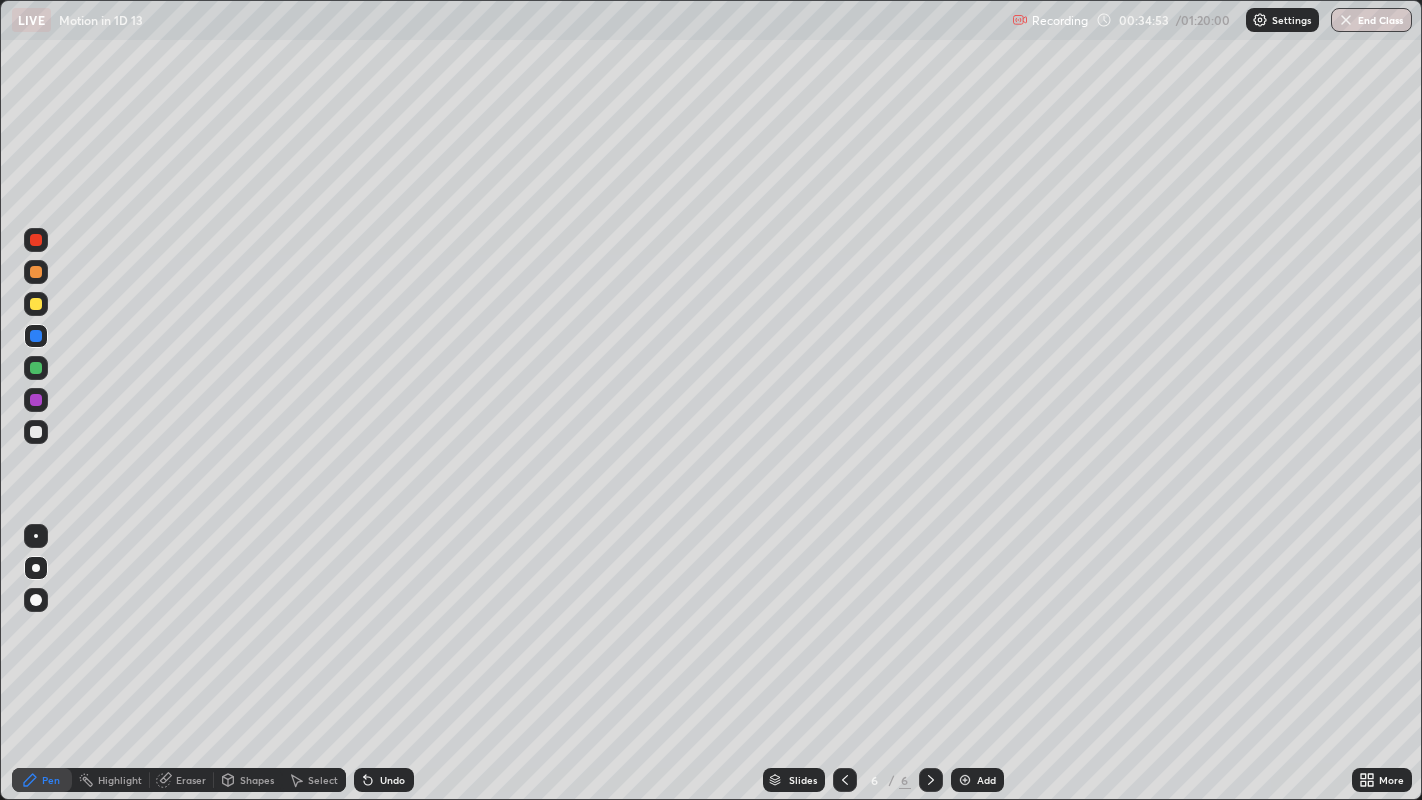 click at bounding box center (36, 432) 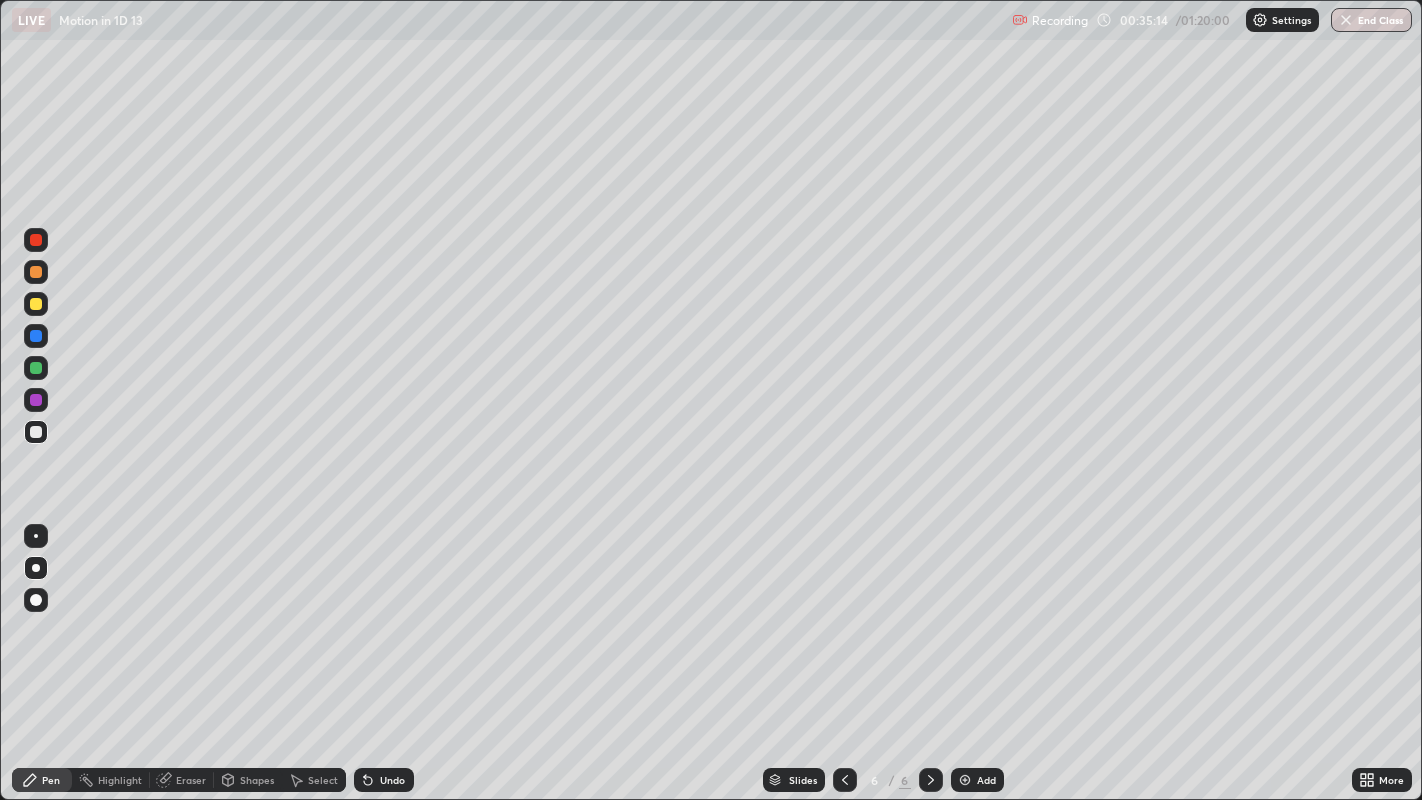 click at bounding box center (36, 432) 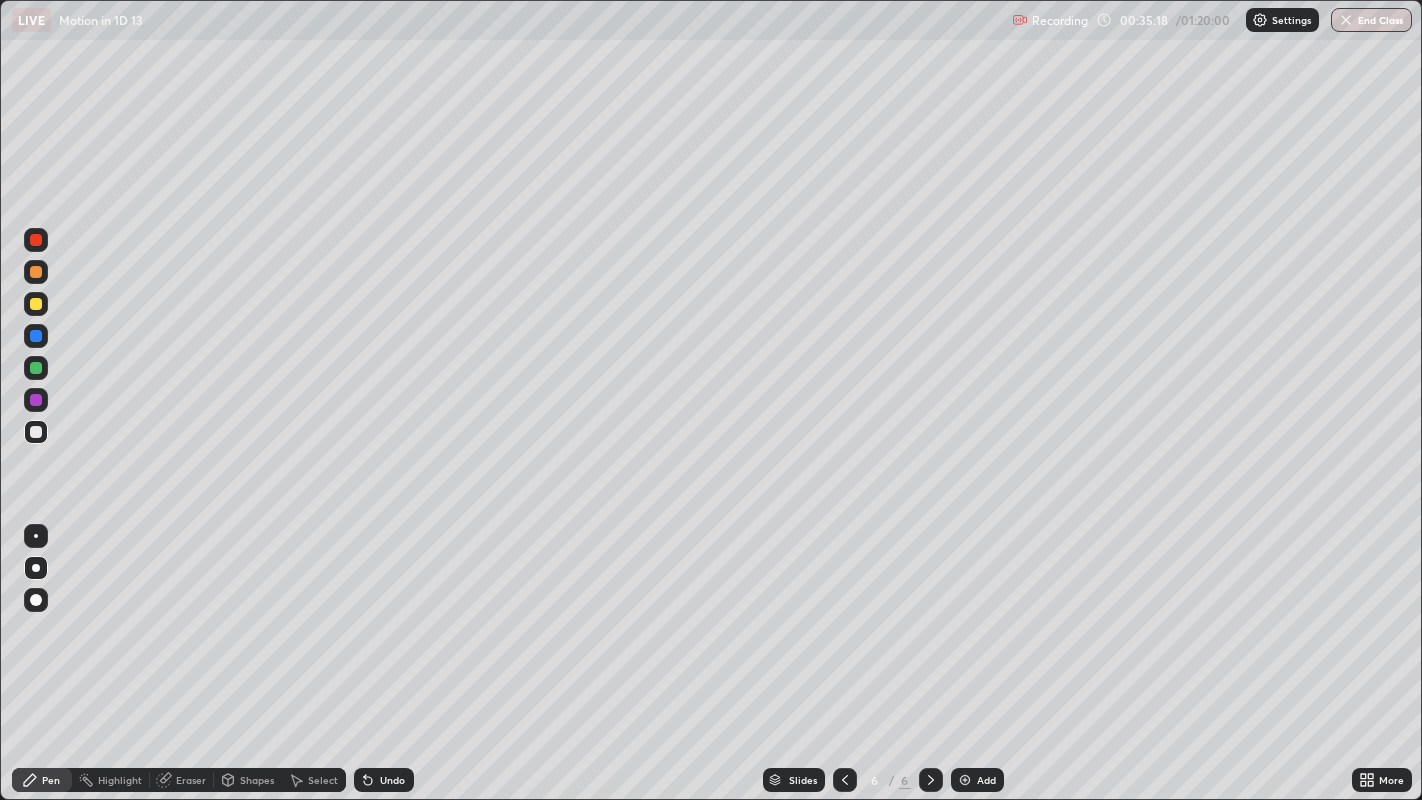 click at bounding box center (36, 272) 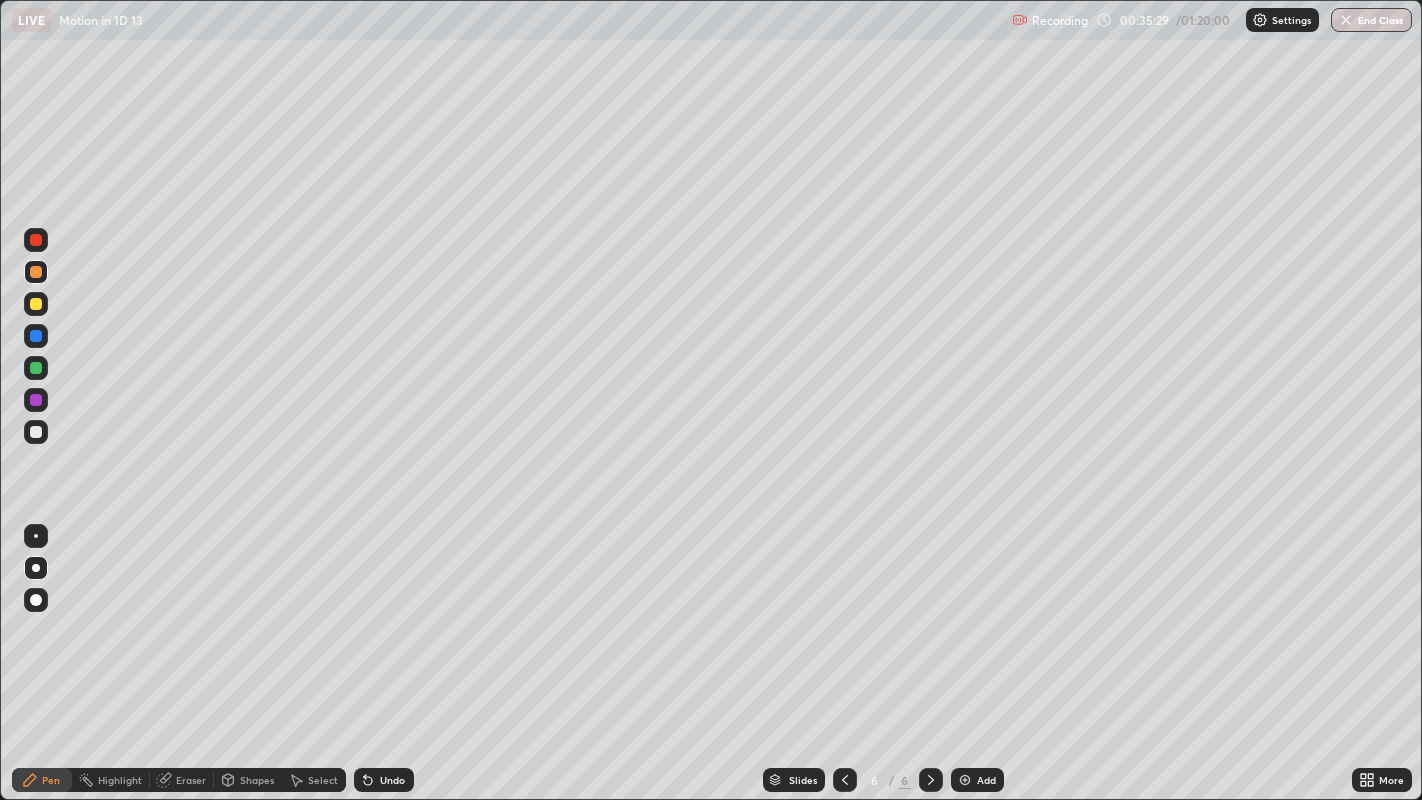 click at bounding box center [36, 432] 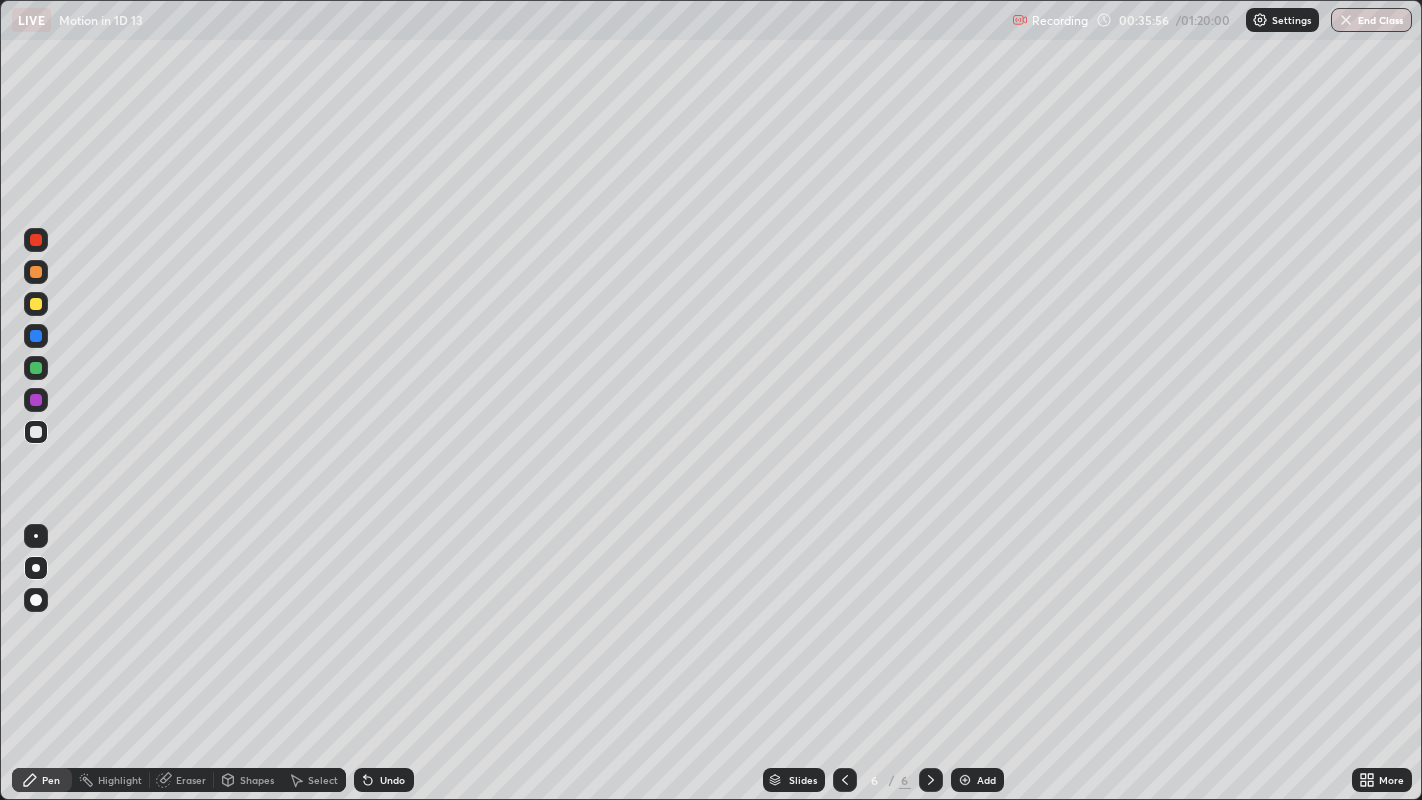 click at bounding box center [36, 432] 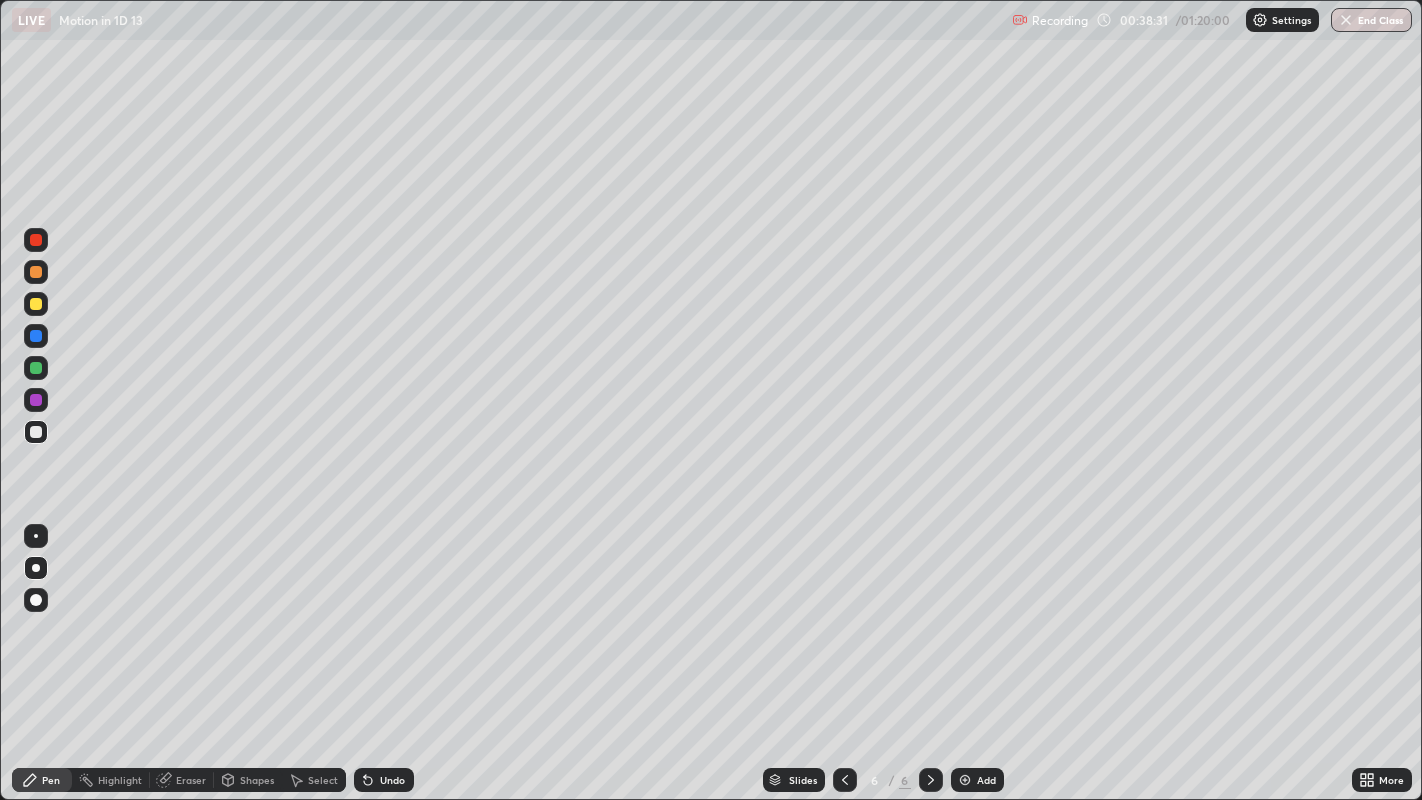 click on "Add" at bounding box center [986, 780] 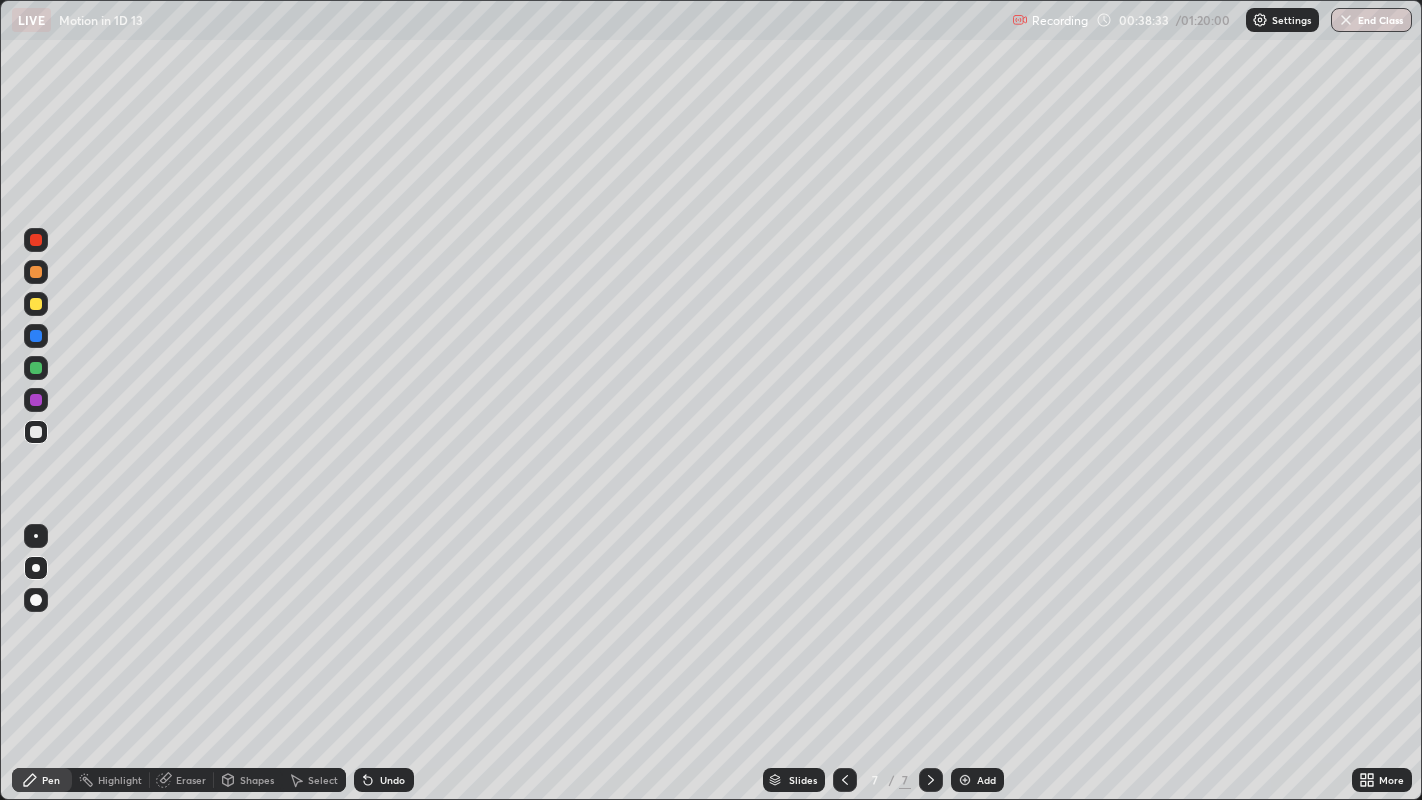 click at bounding box center (36, 432) 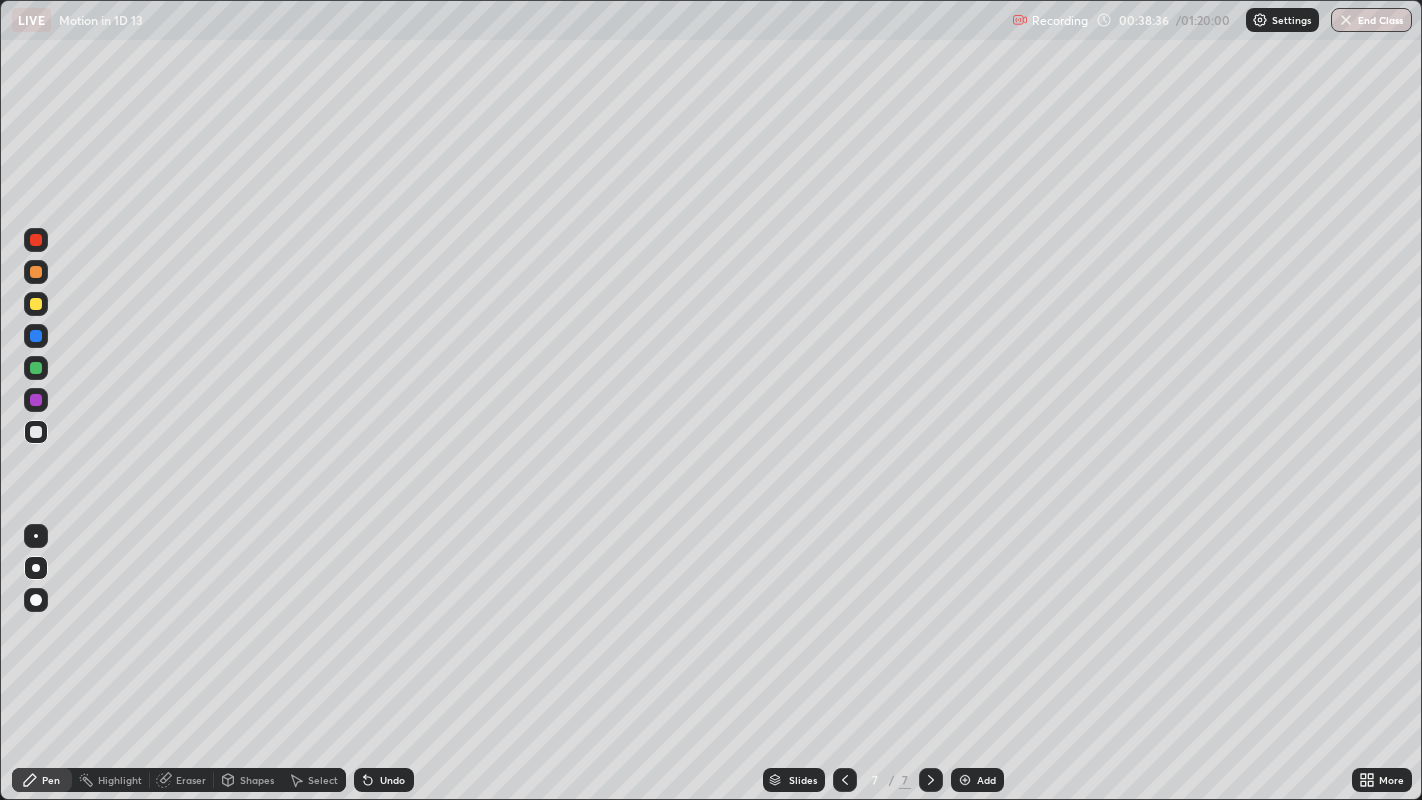 click 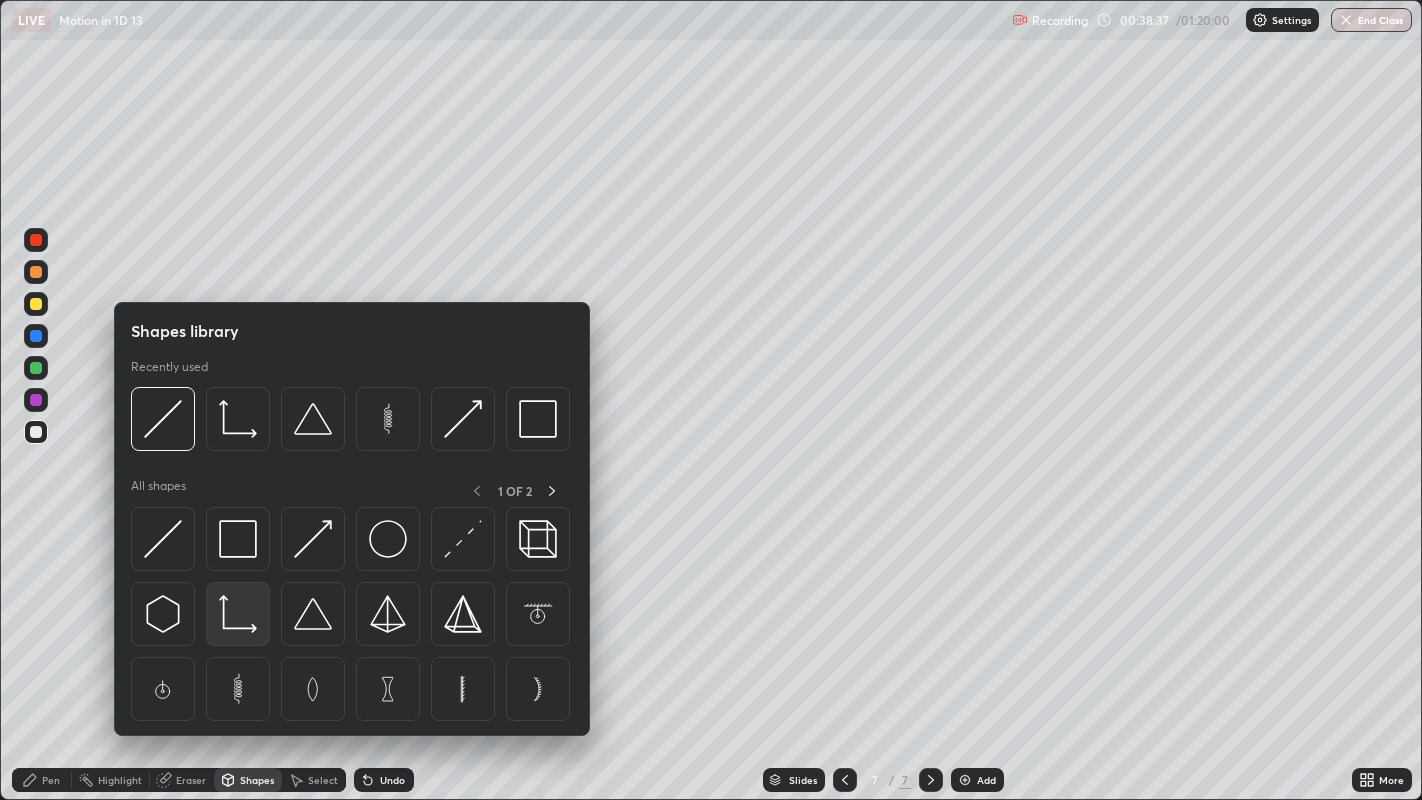 click at bounding box center (238, 614) 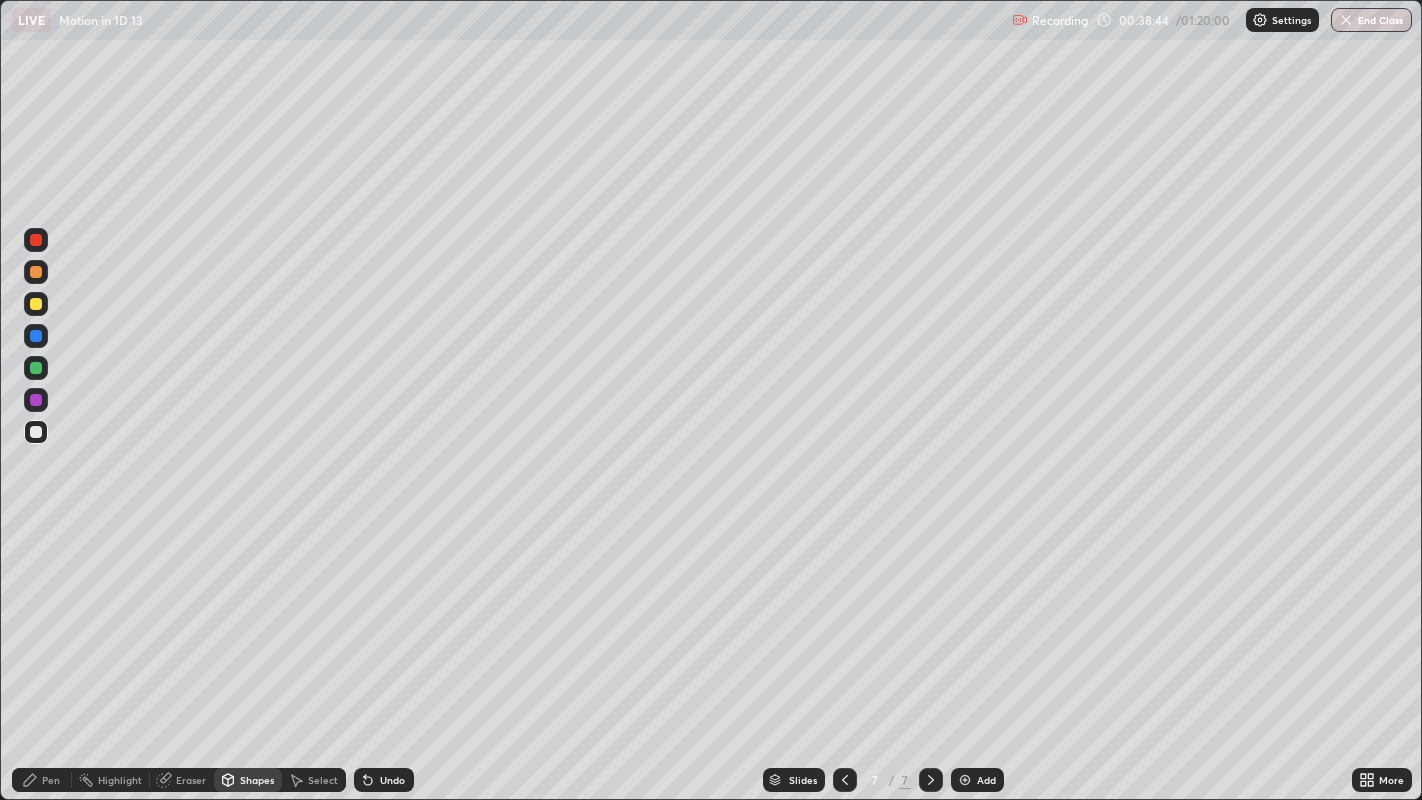 click on "Shapes" at bounding box center [257, 780] 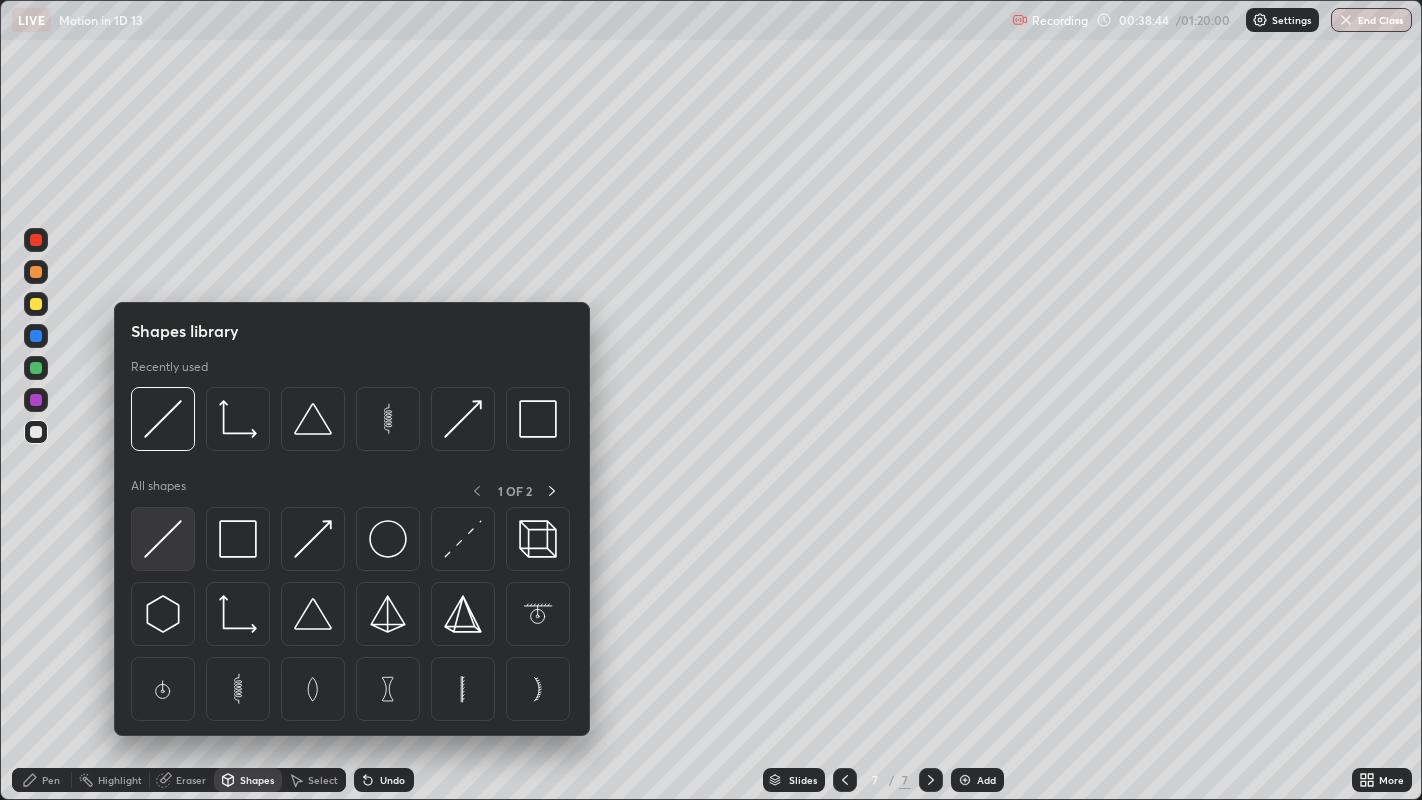 click at bounding box center (163, 539) 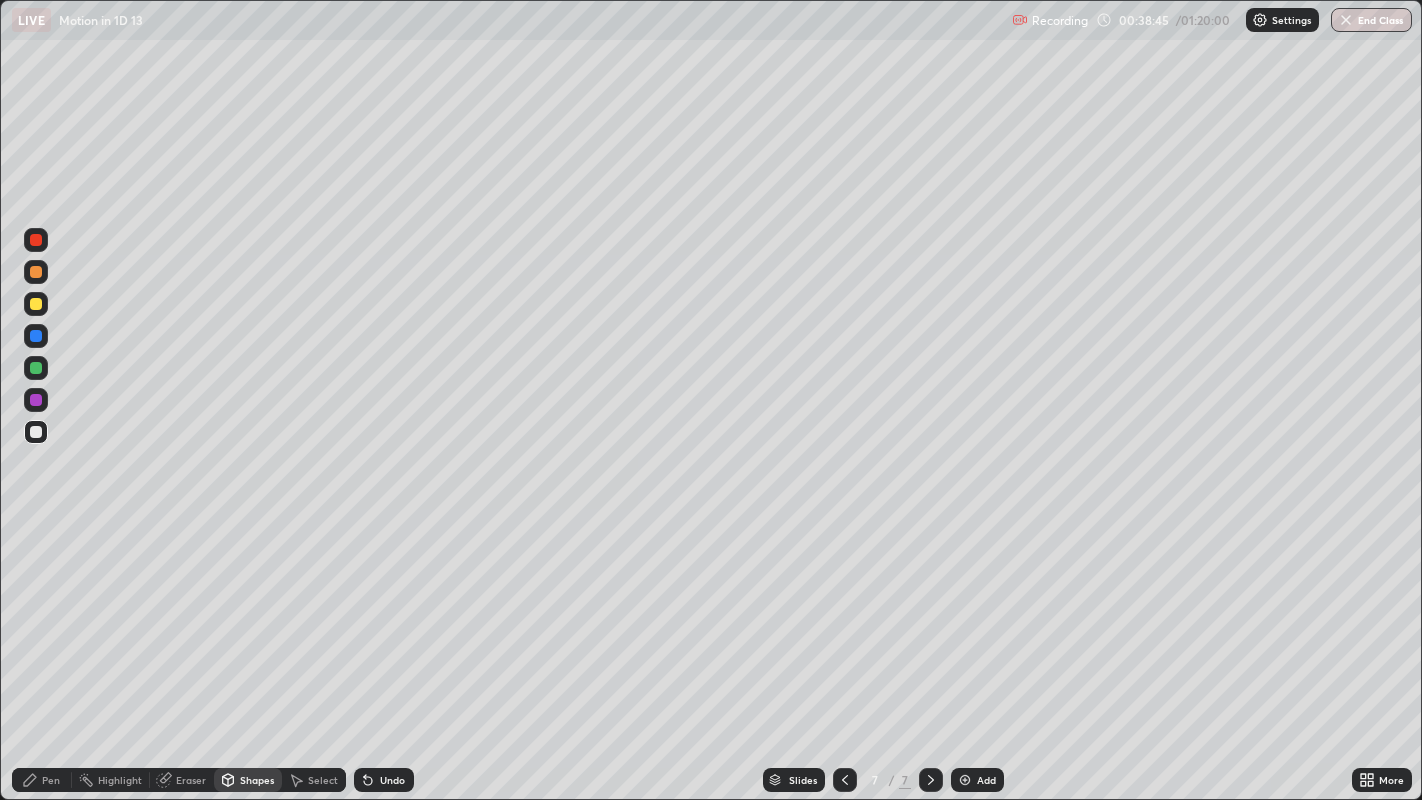 click at bounding box center (36, 304) 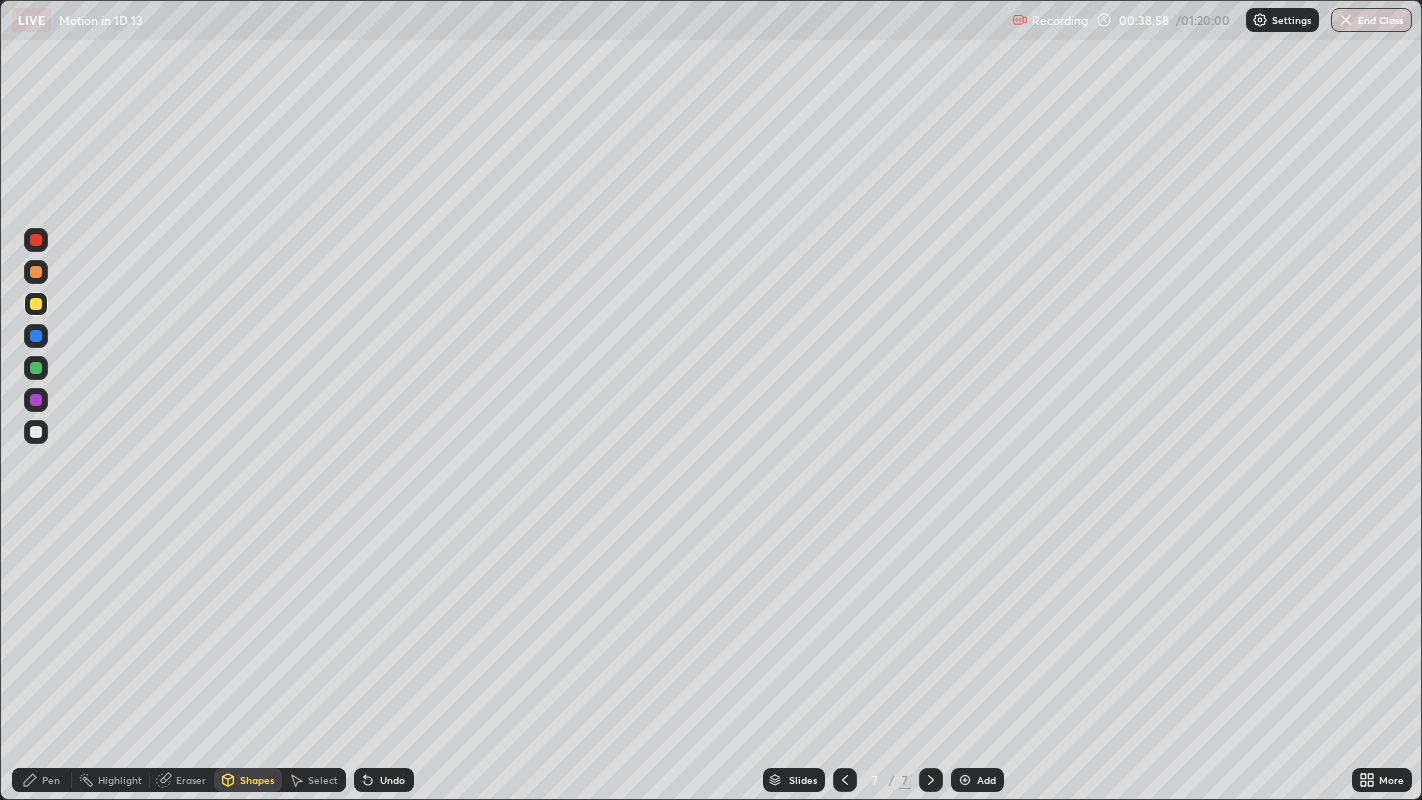 click at bounding box center (36, 432) 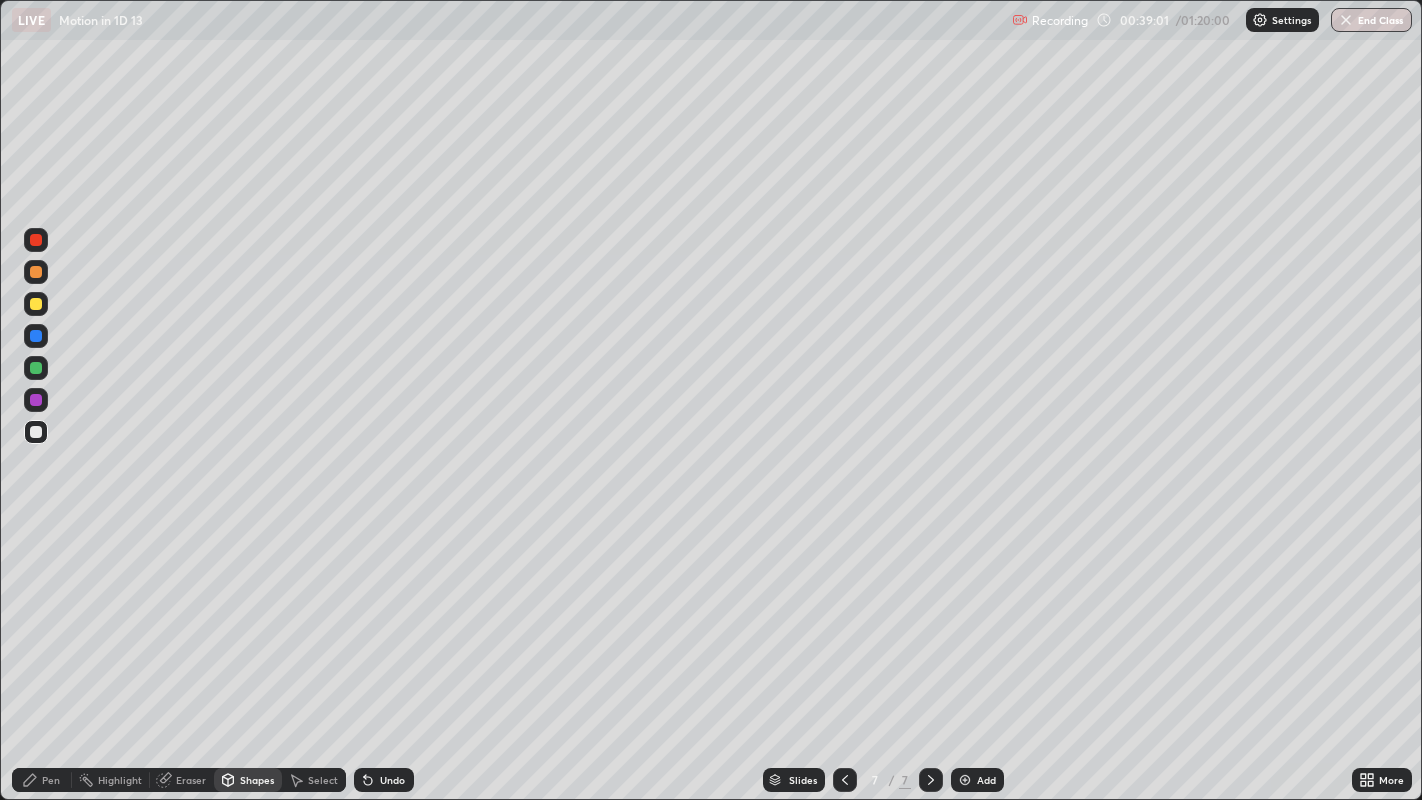 click at bounding box center [36, 304] 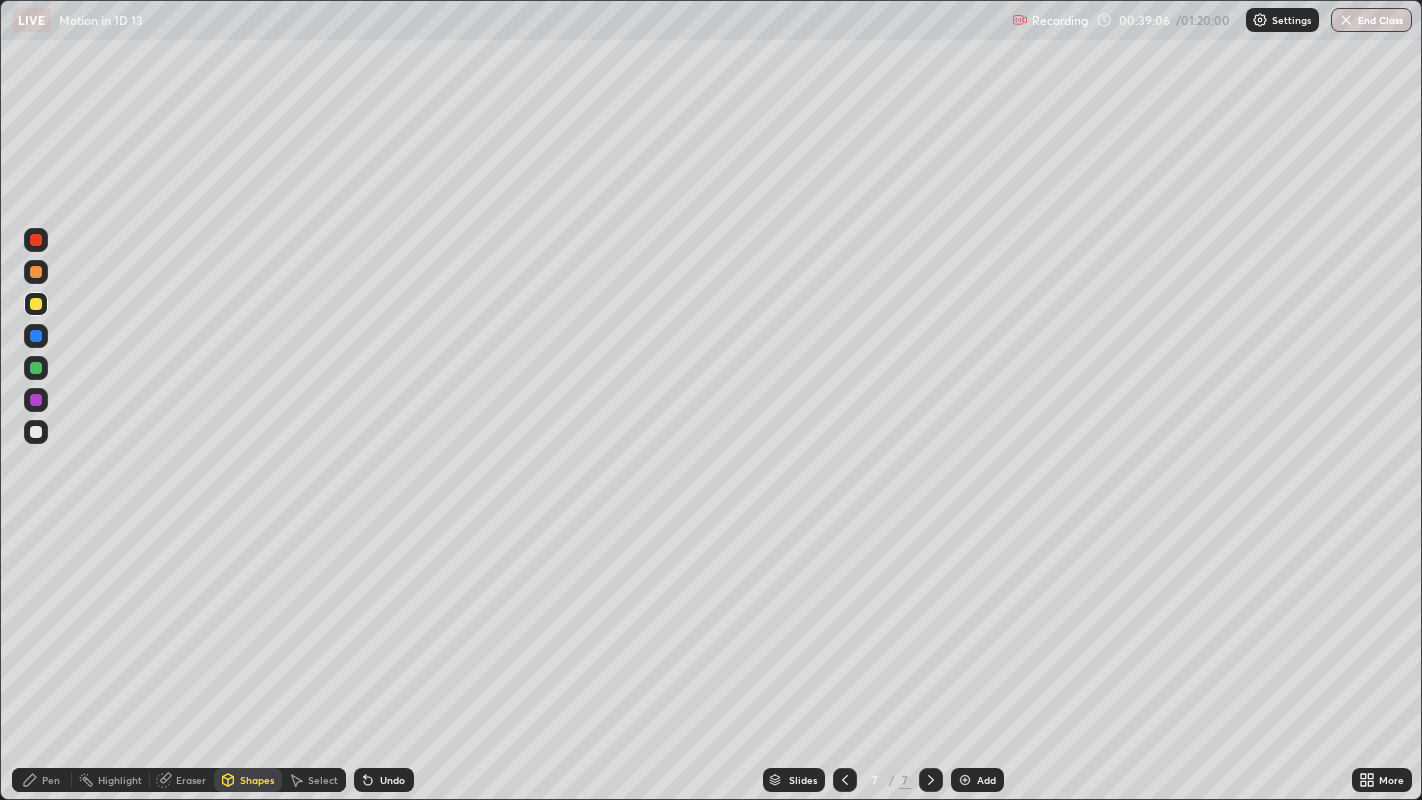 click 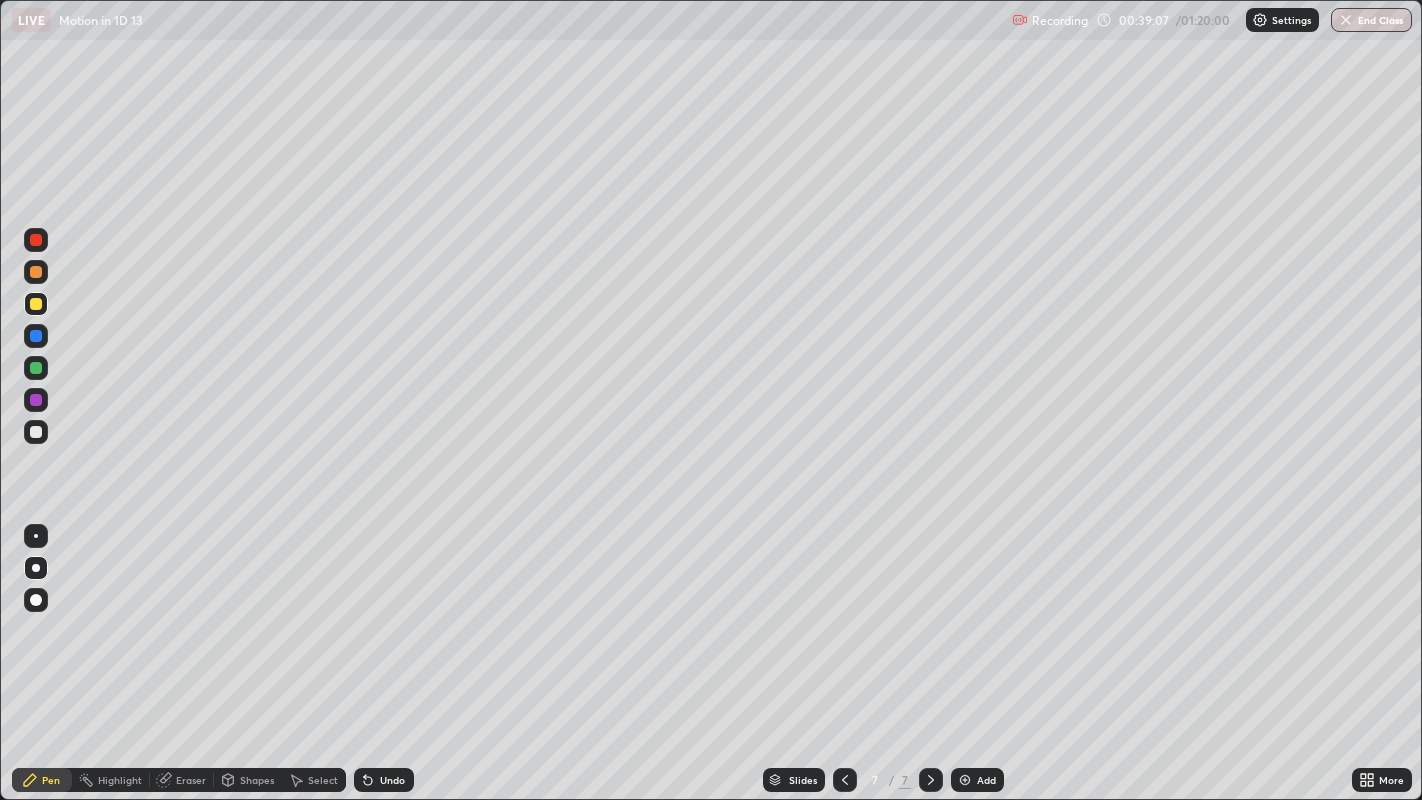 click on "Undo" at bounding box center [392, 780] 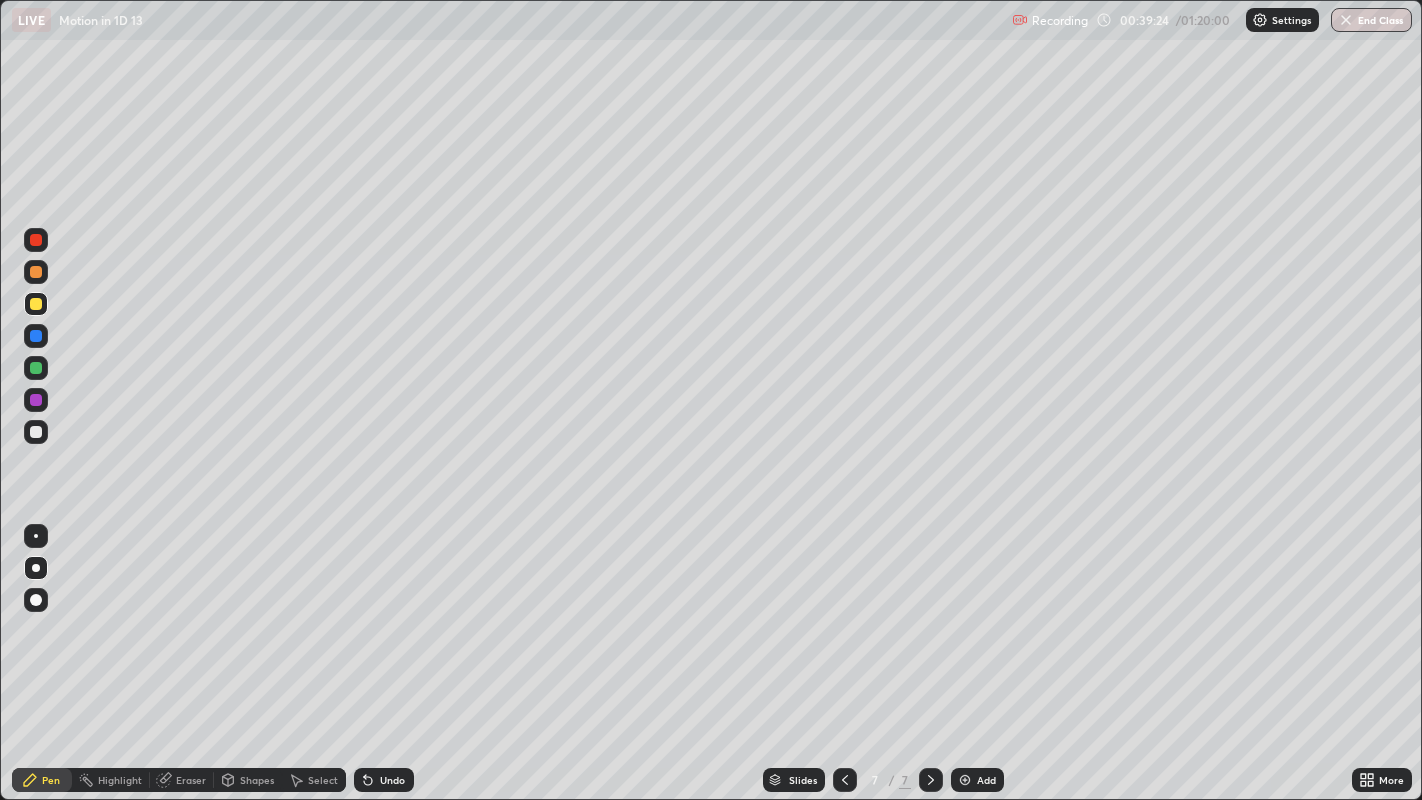 click on "Undo" at bounding box center [392, 780] 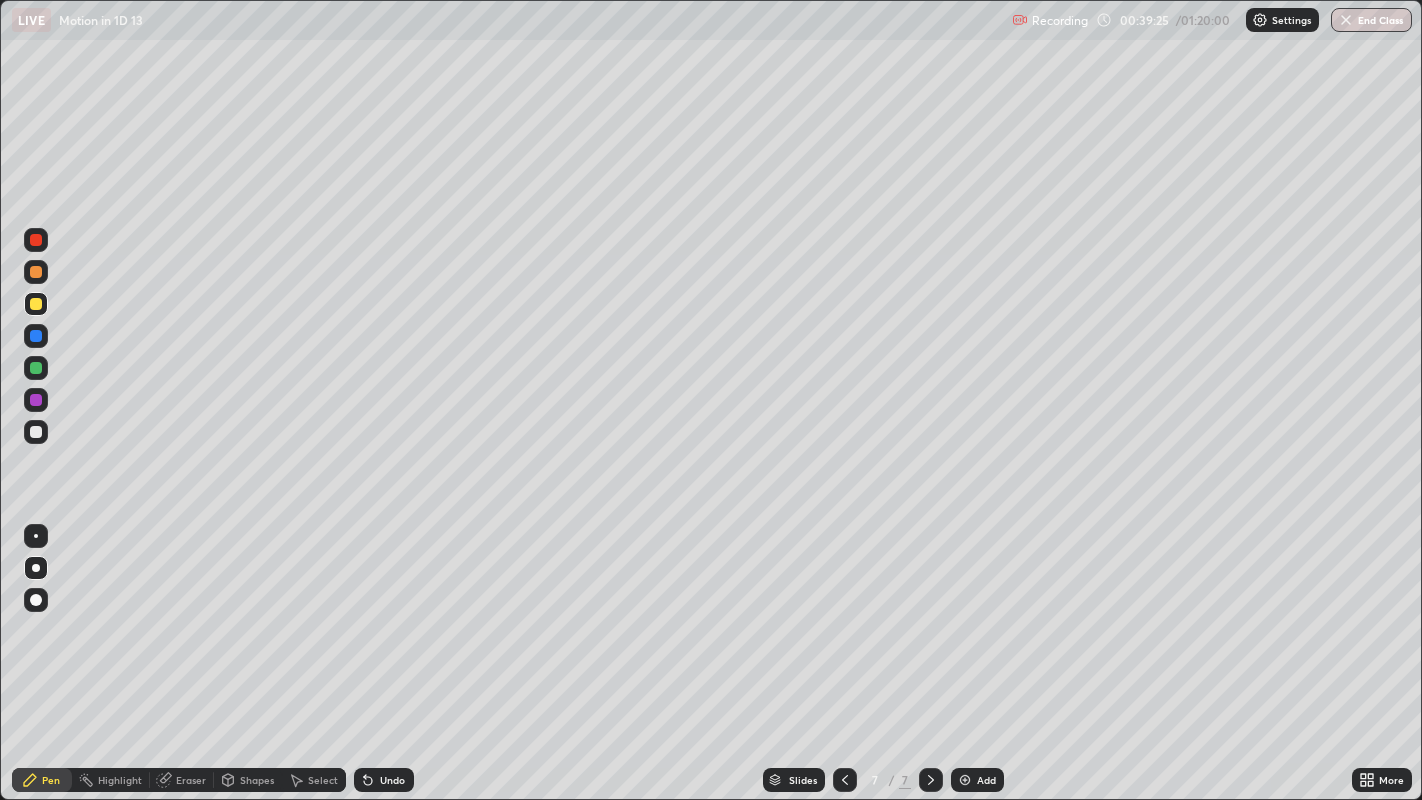 click on "Undo" at bounding box center (384, 780) 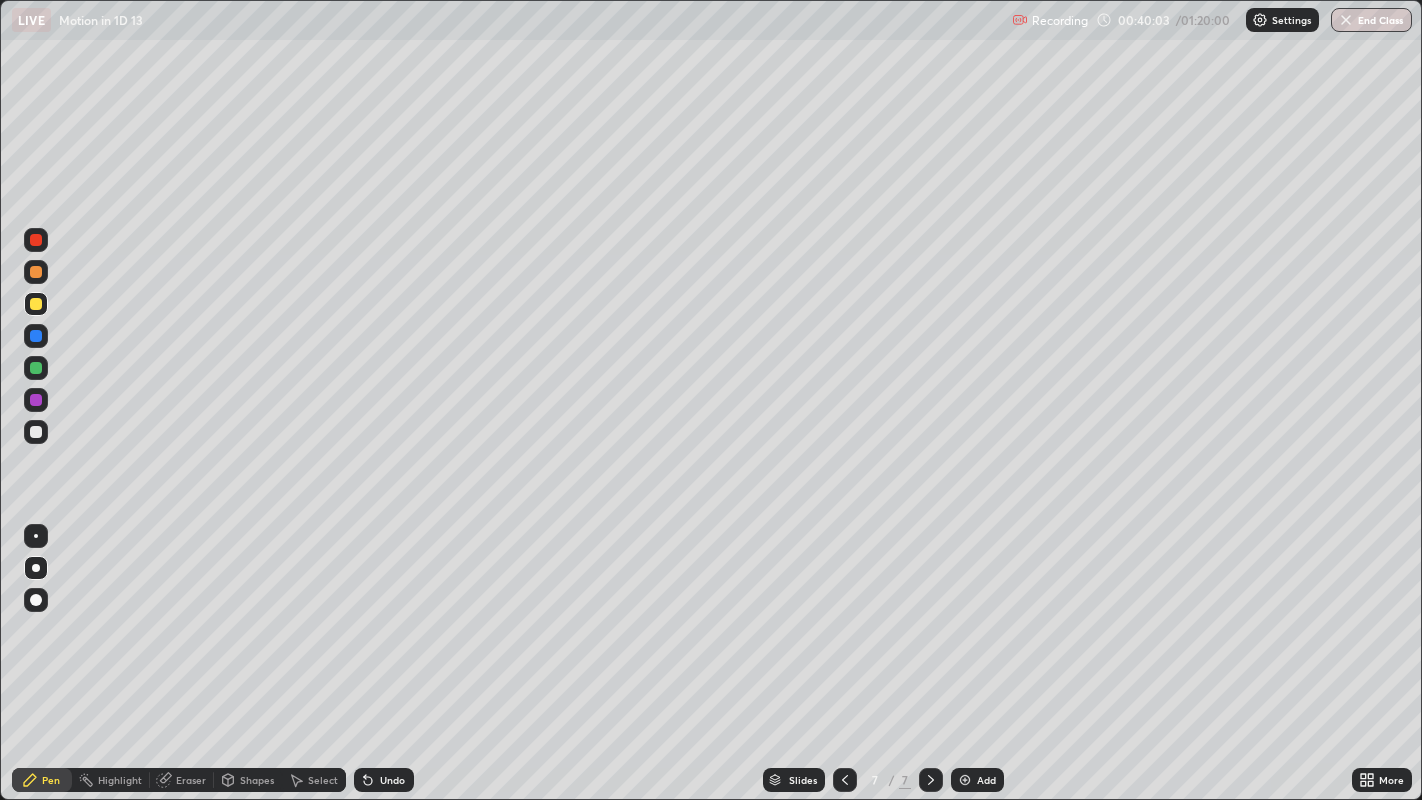click at bounding box center [36, 432] 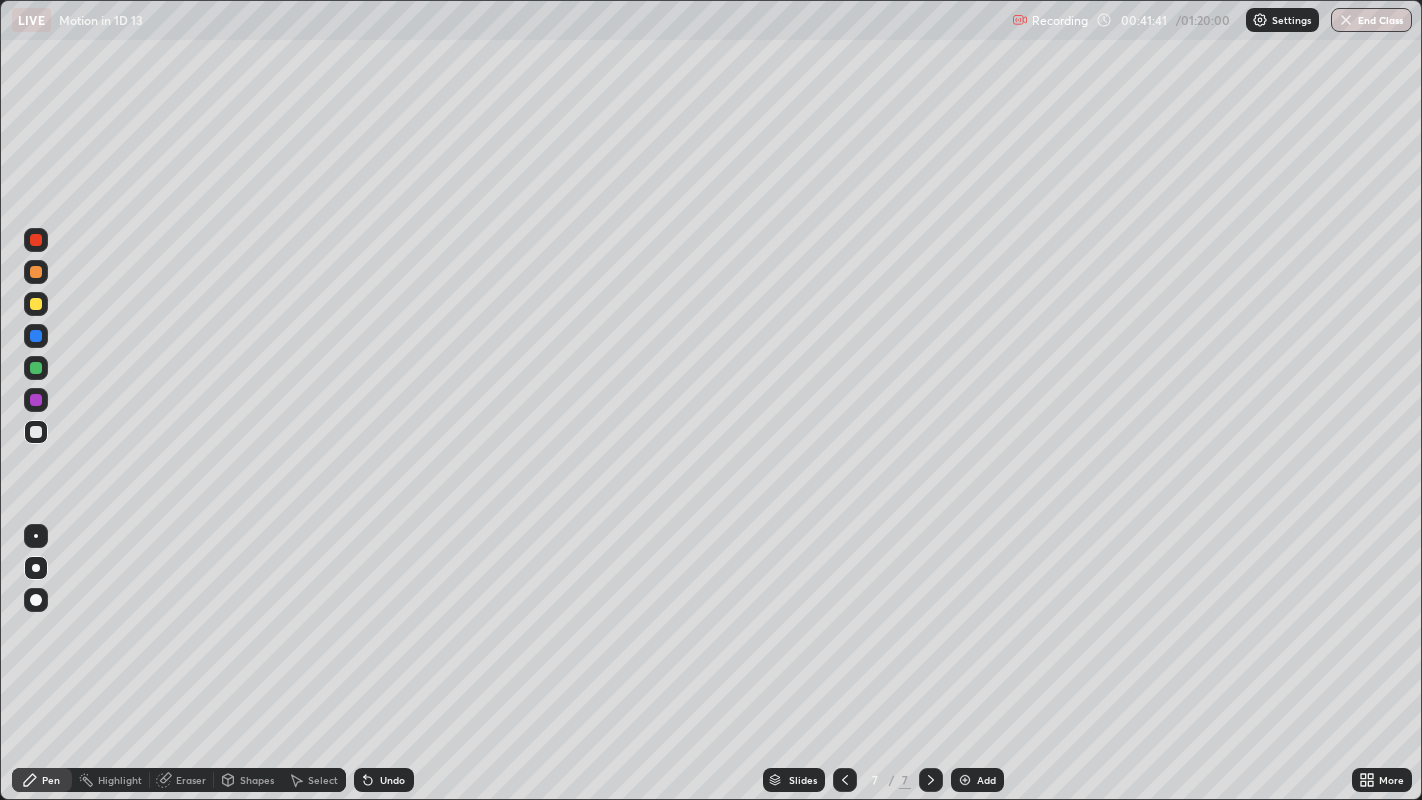 click at bounding box center (36, 272) 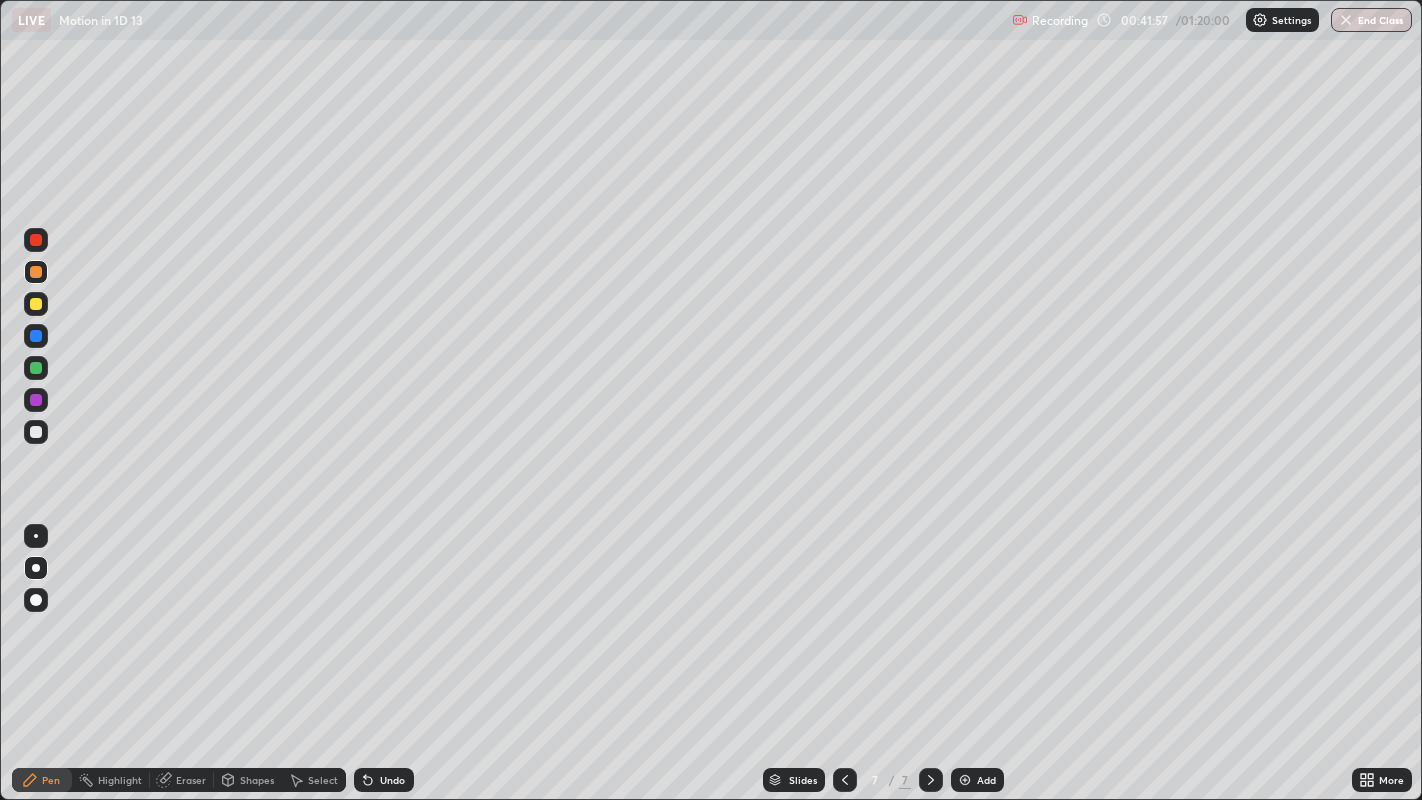 click at bounding box center [36, 432] 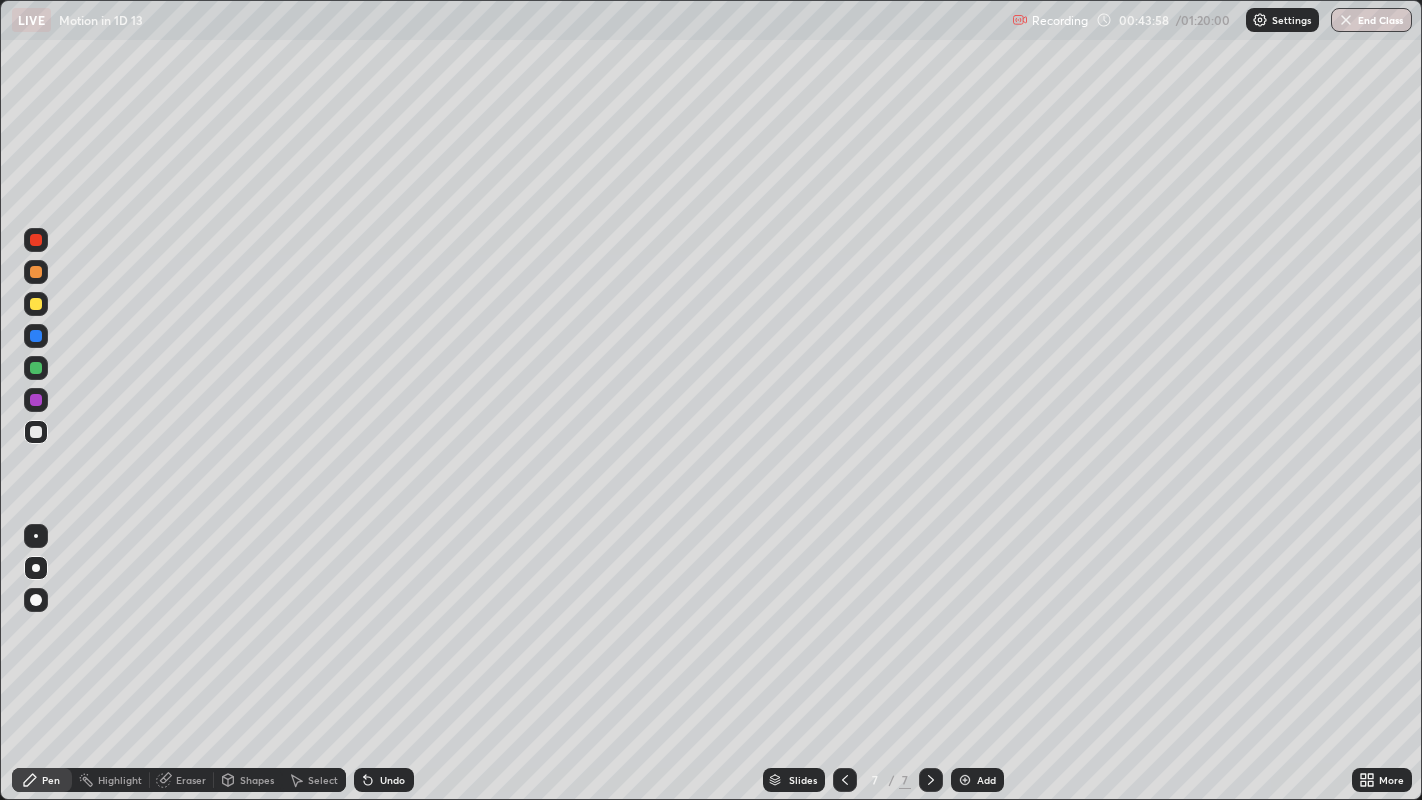 click at bounding box center (36, 336) 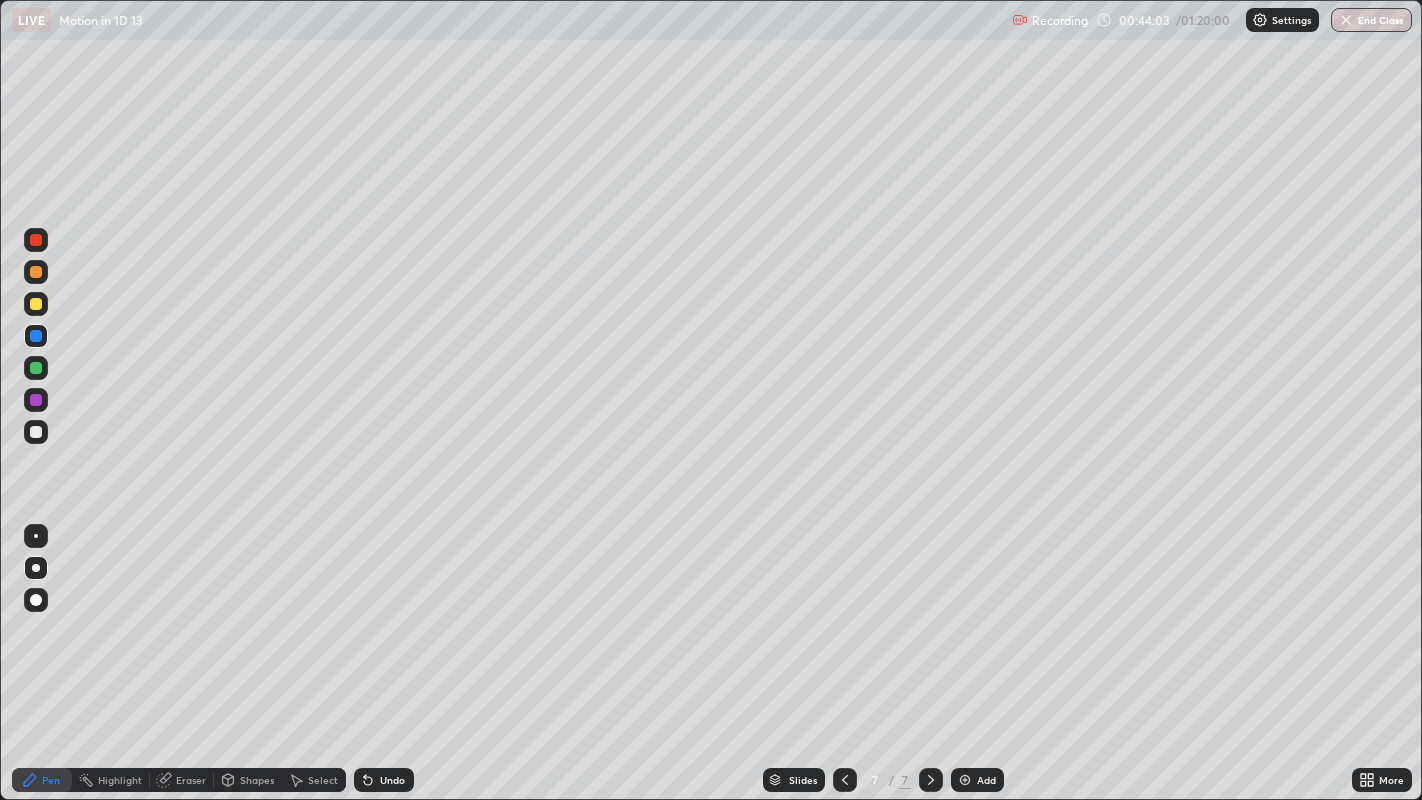 click at bounding box center (36, 432) 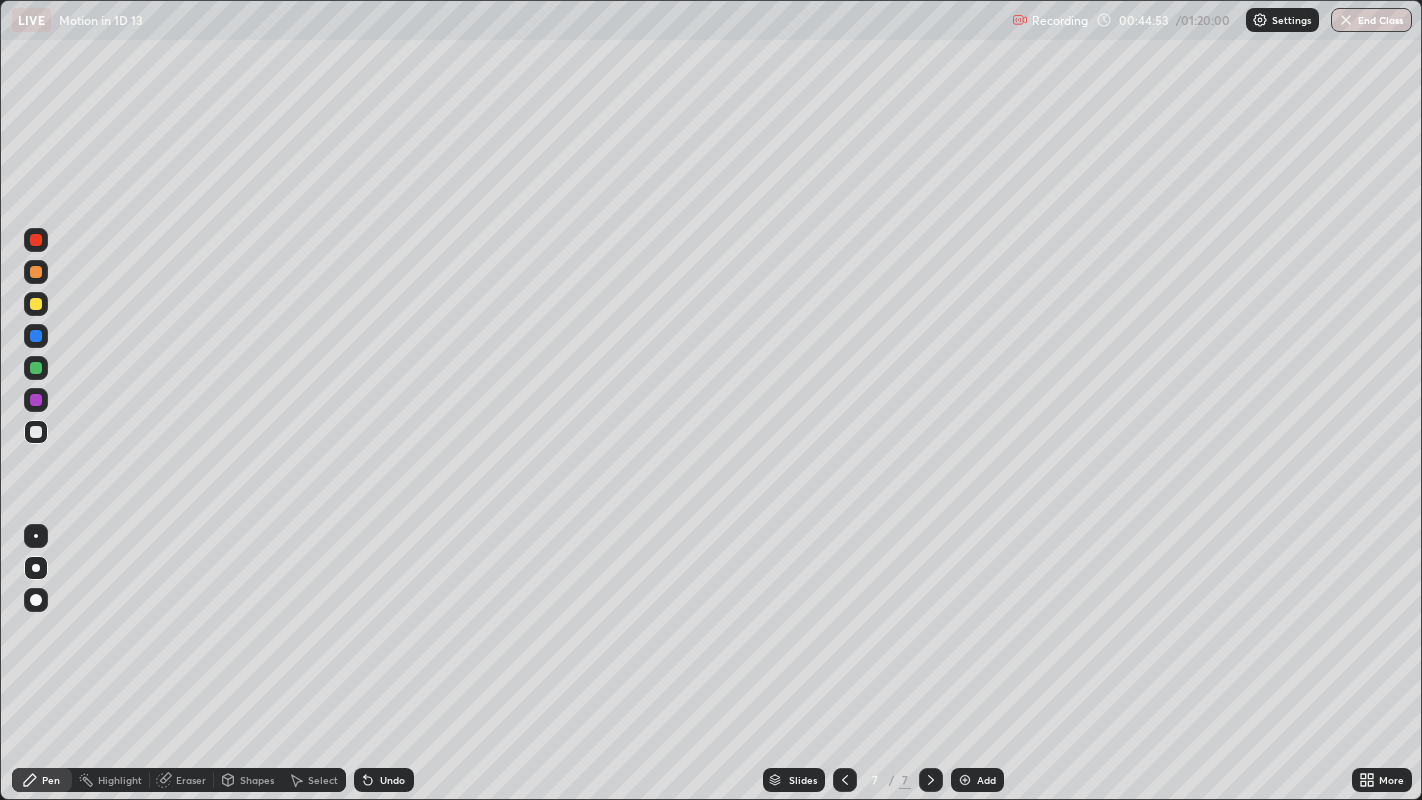click at bounding box center [36, 336] 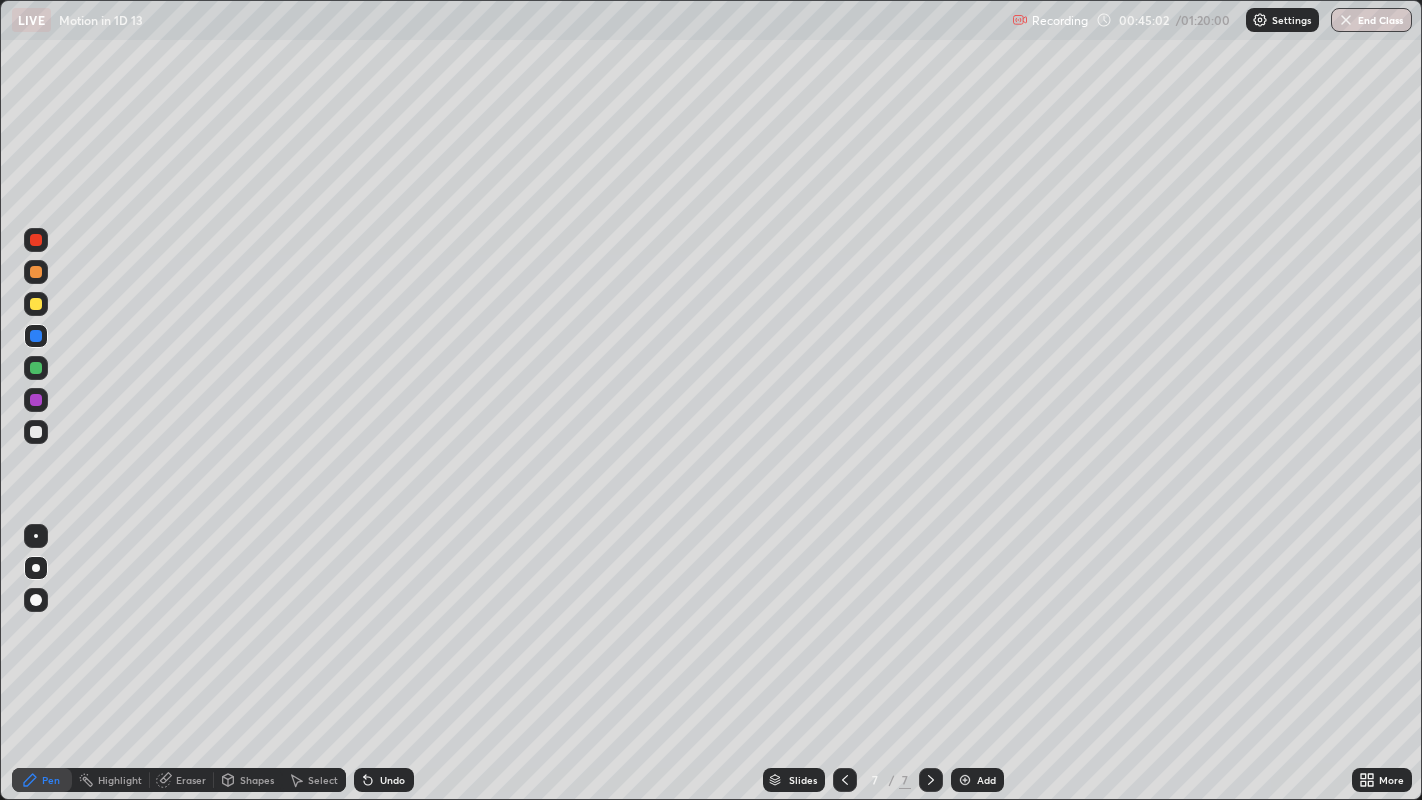 click at bounding box center [36, 432] 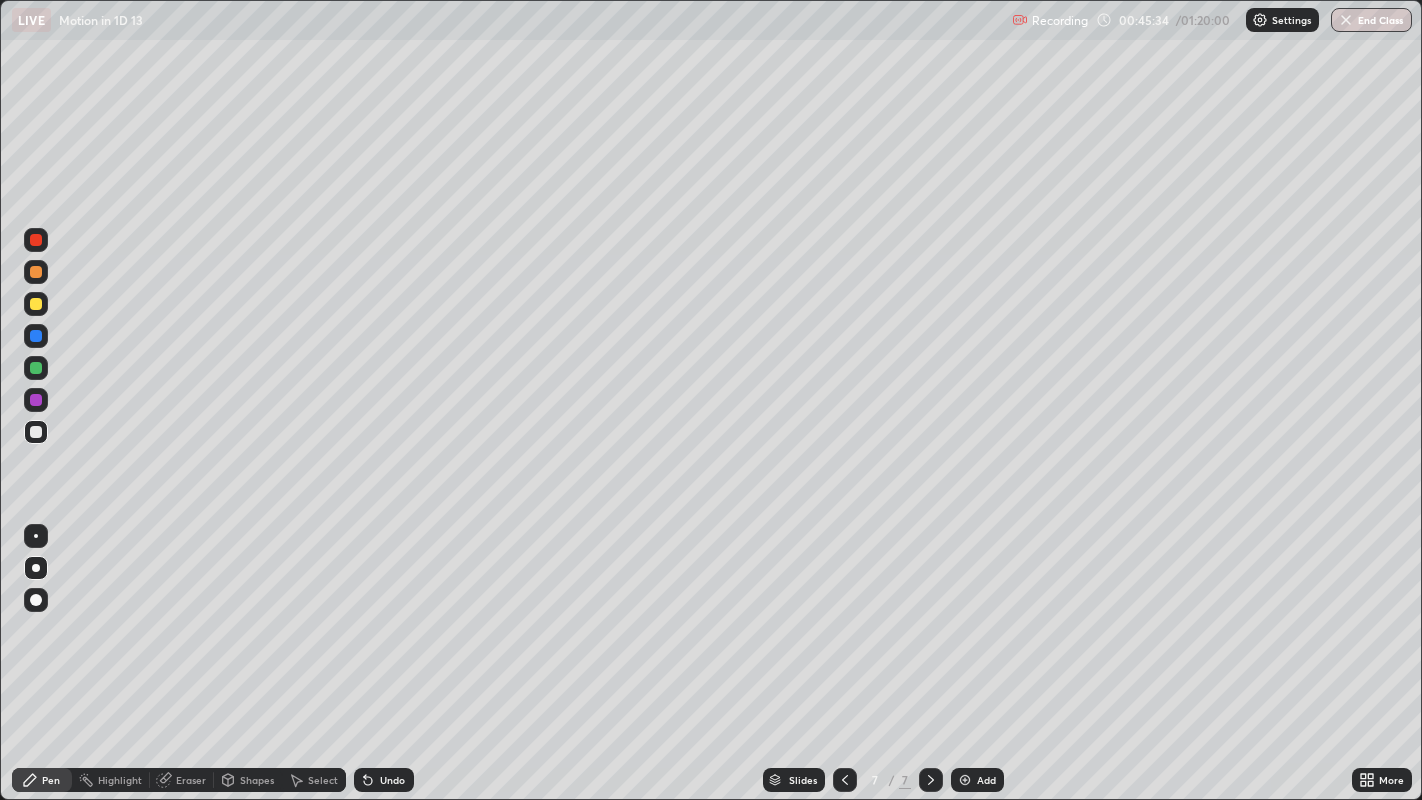 click 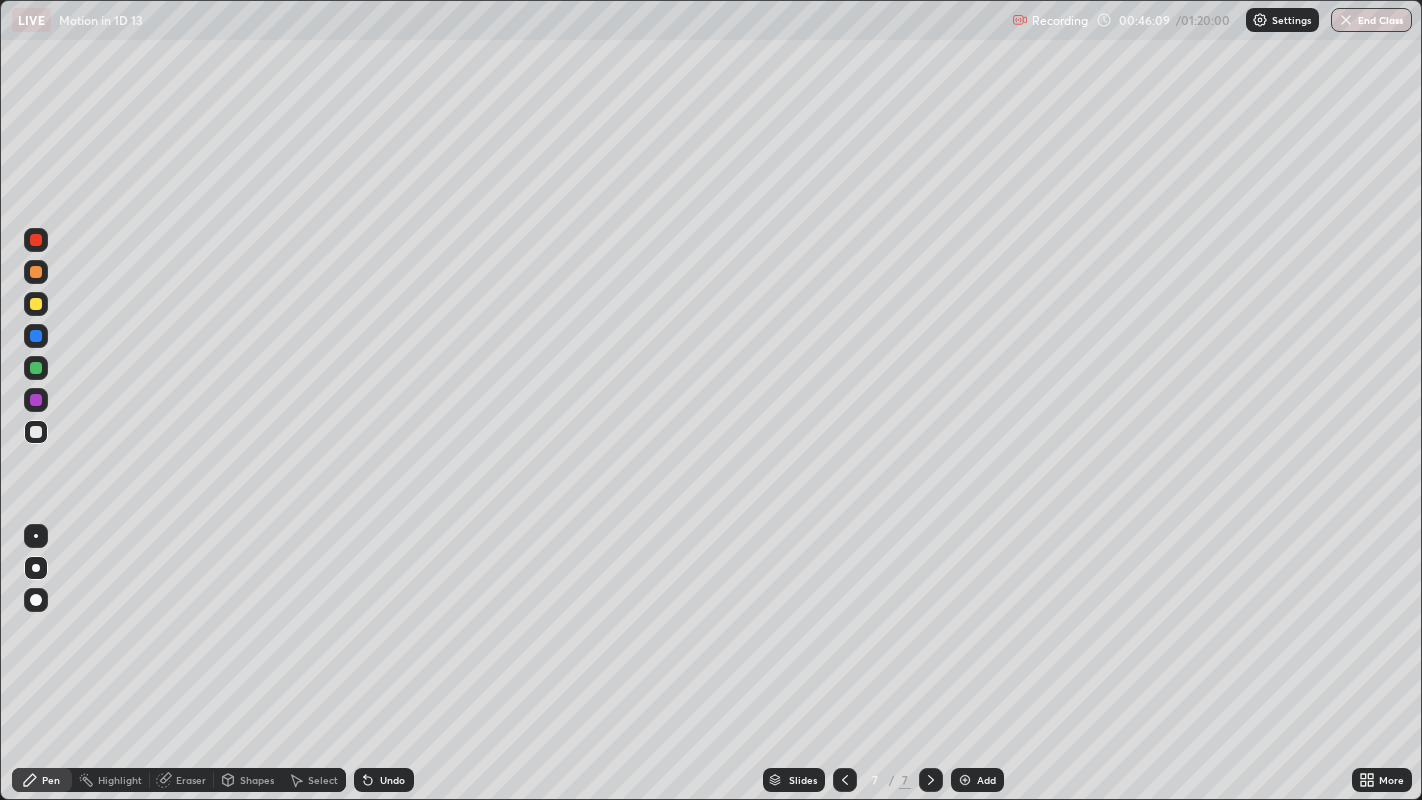 click on "Undo" at bounding box center (392, 780) 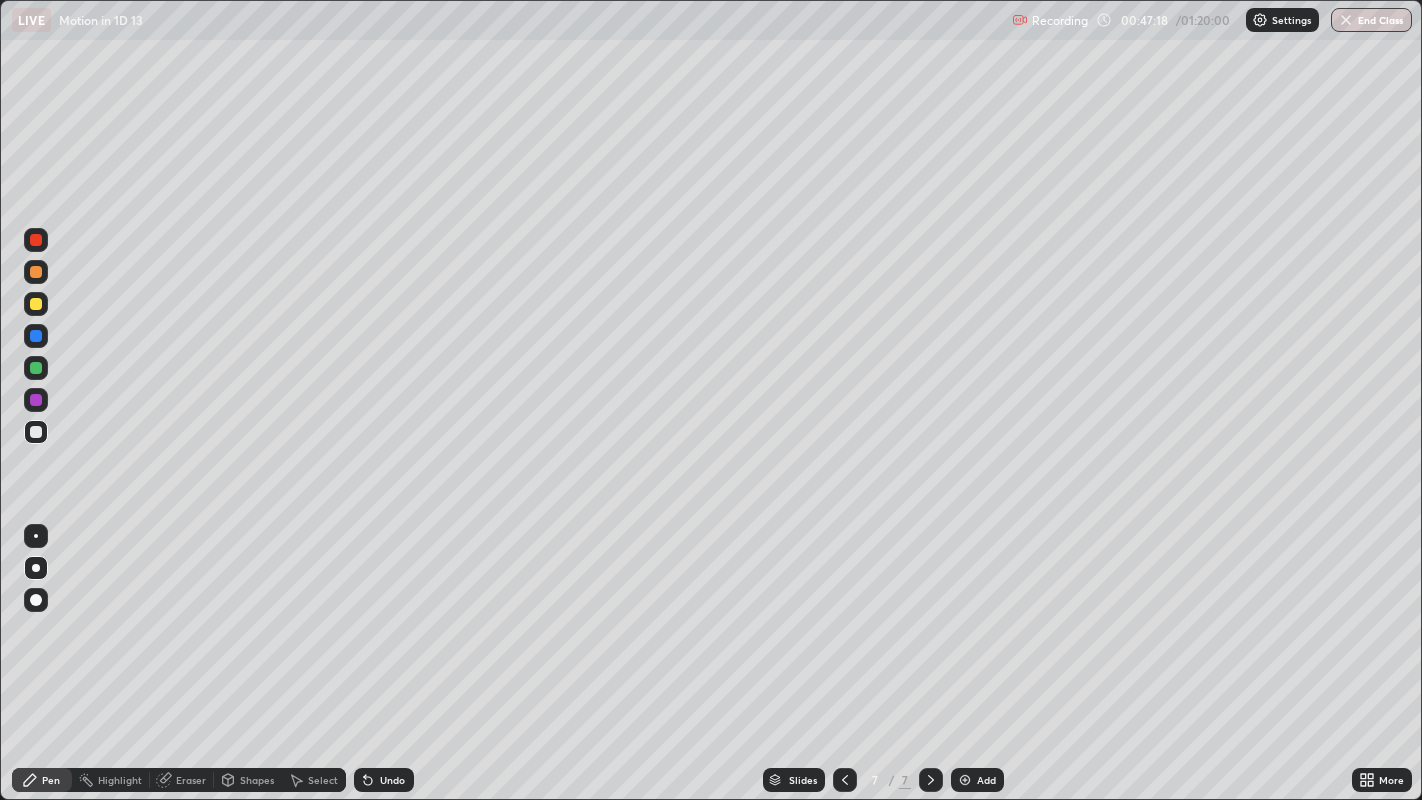 click at bounding box center [36, 272] 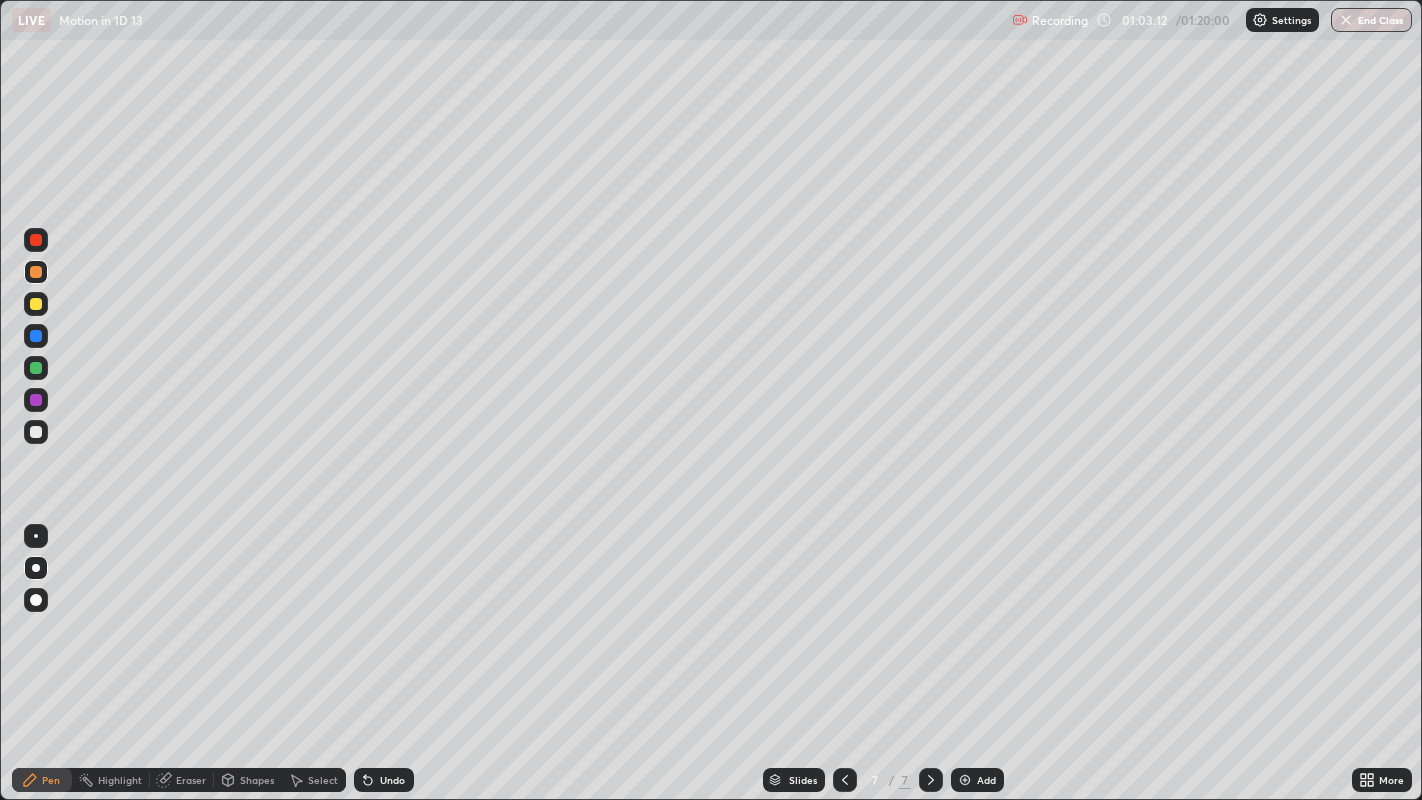 click at bounding box center [36, 304] 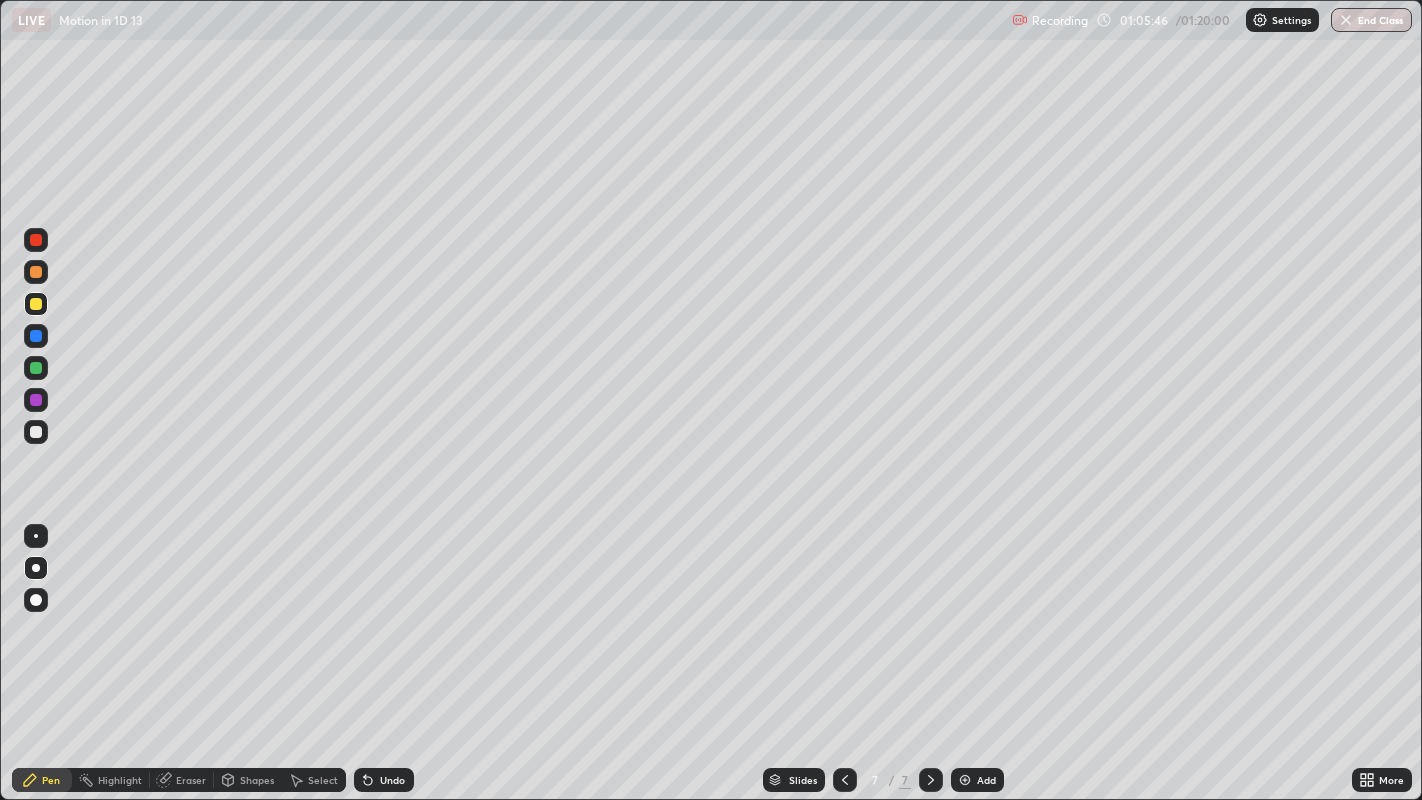 click on "Add" at bounding box center [977, 780] 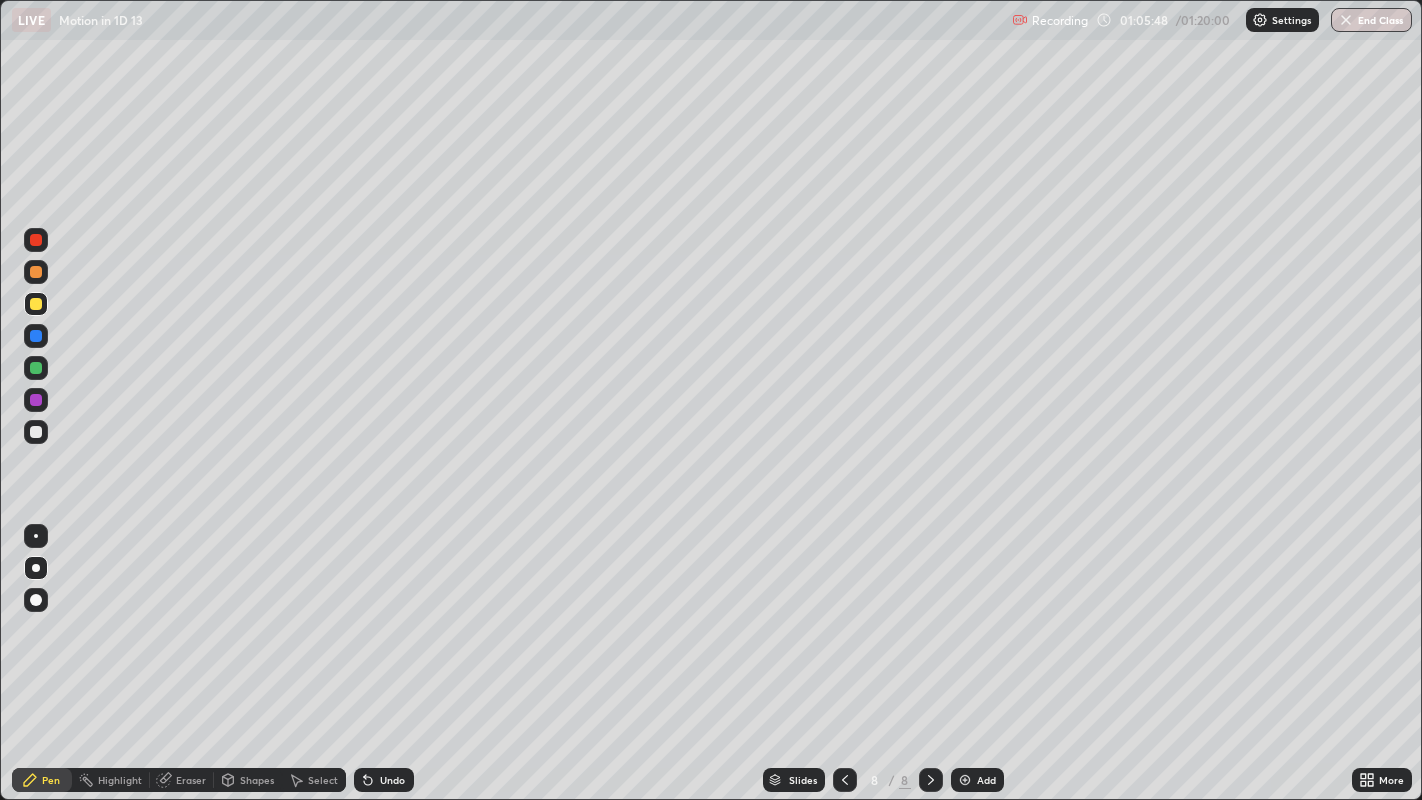 click at bounding box center [36, 432] 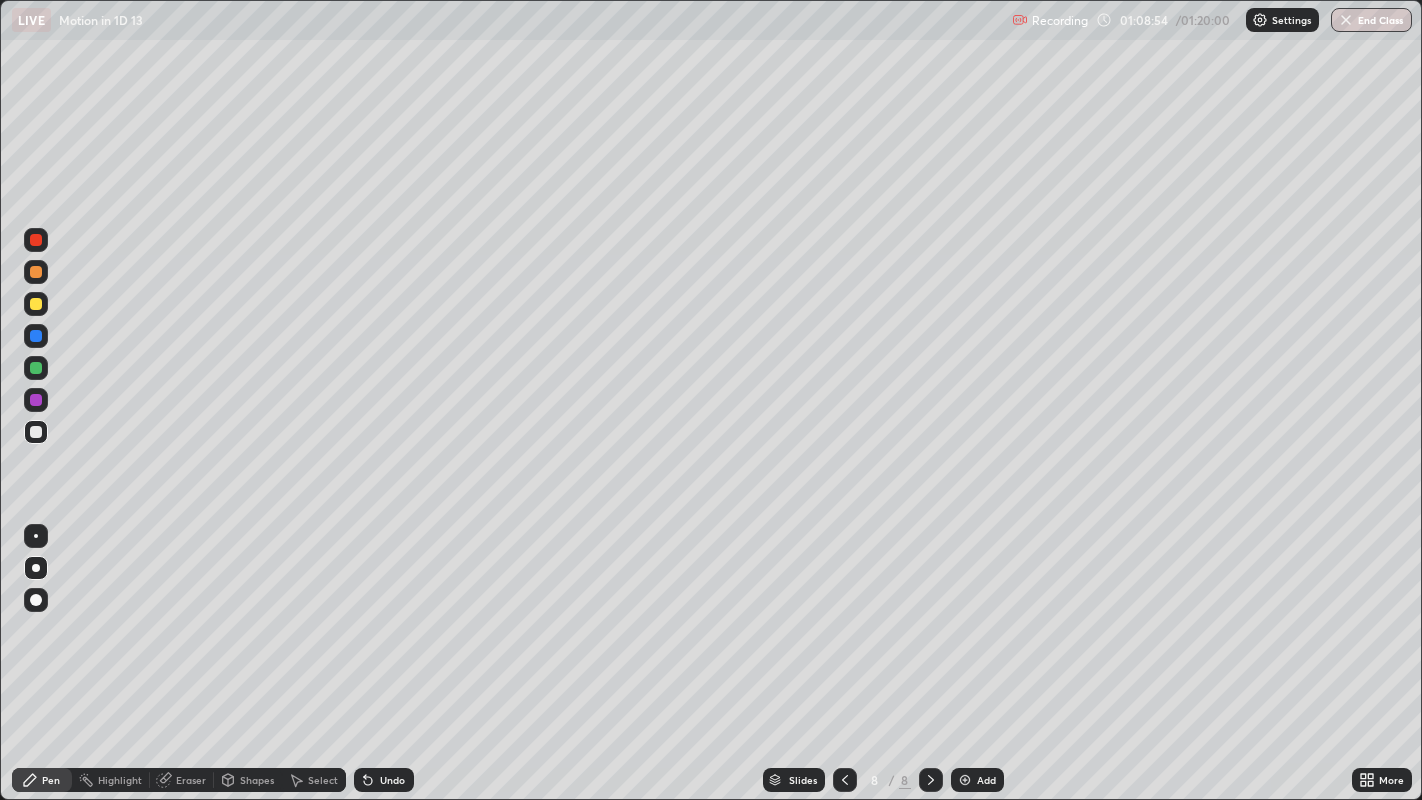click 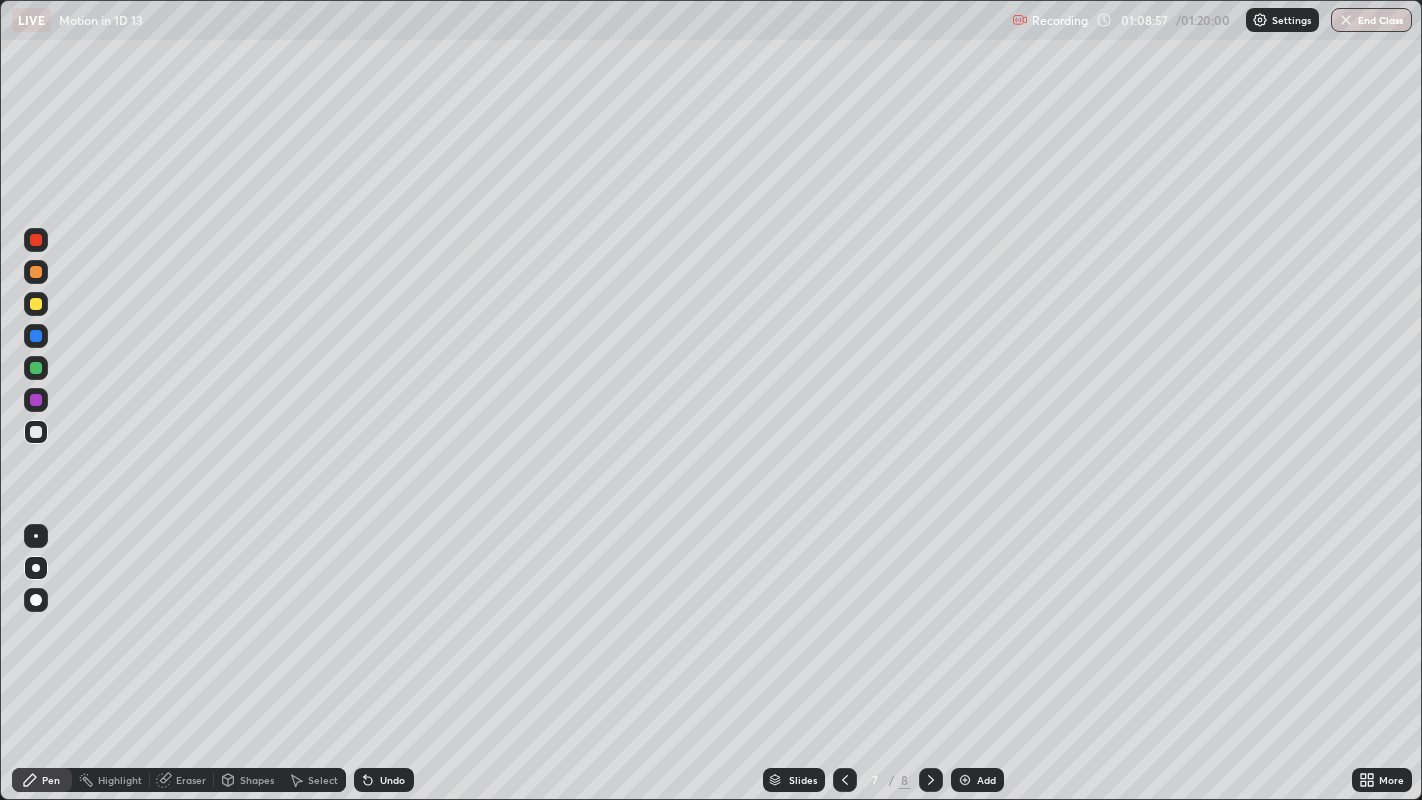 click 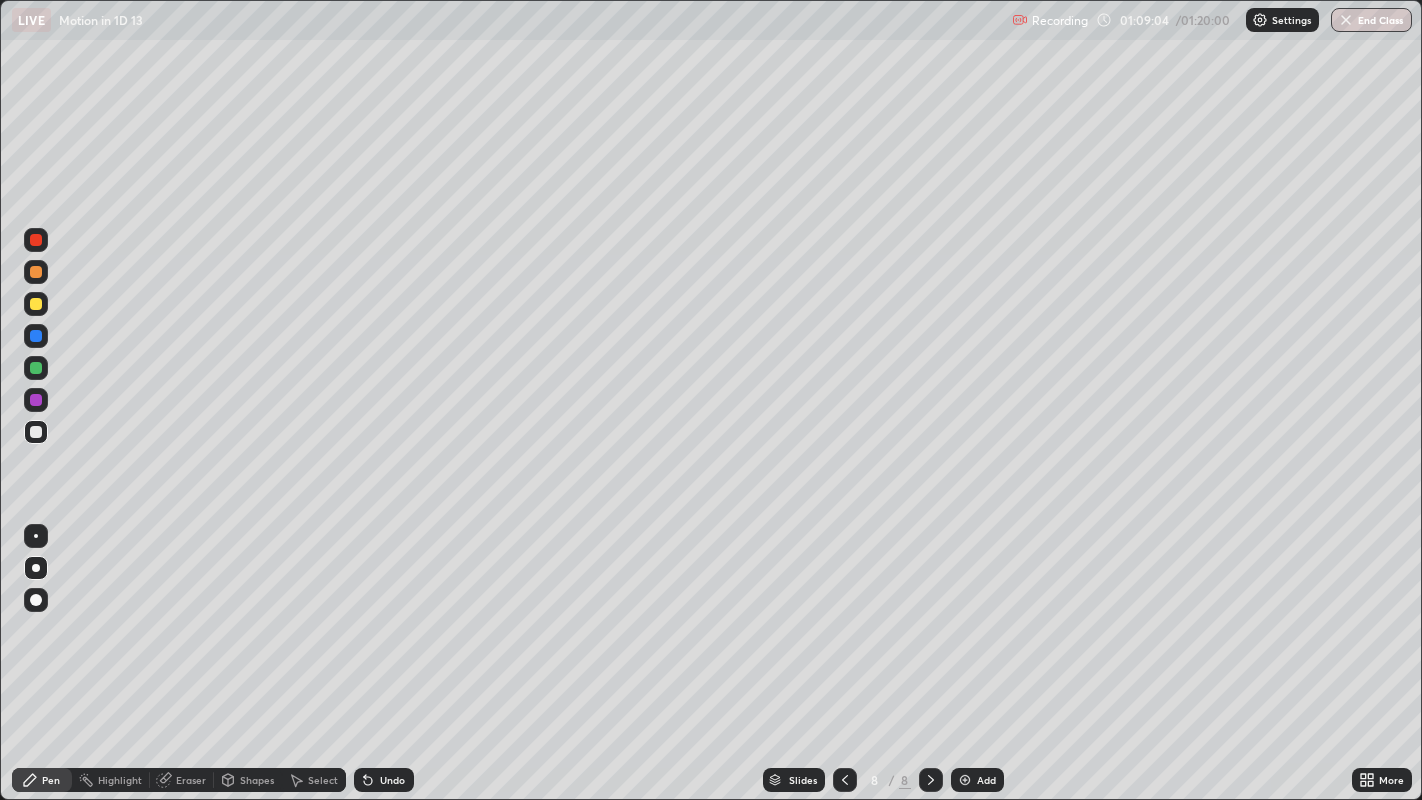 click at bounding box center (36, 336) 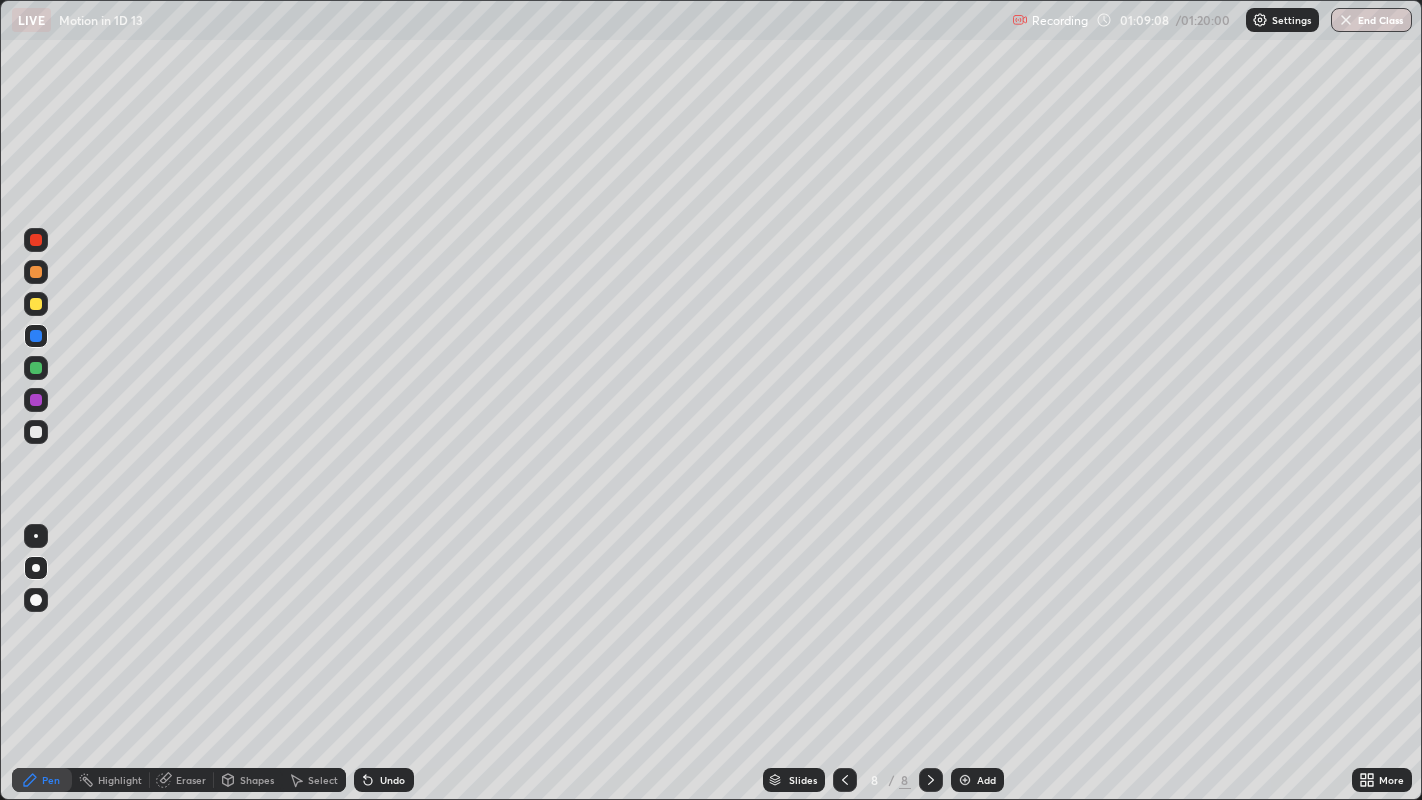 click at bounding box center [36, 432] 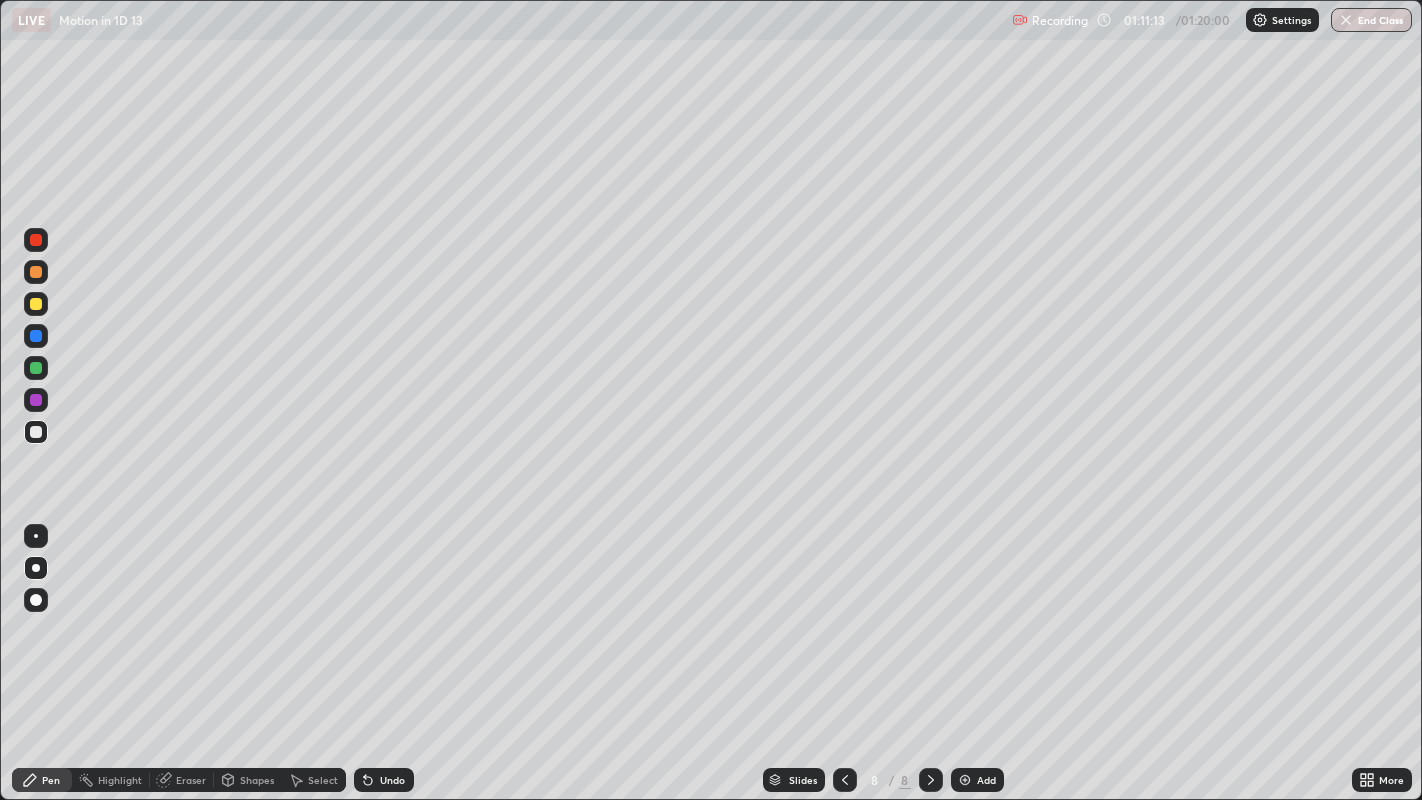 click 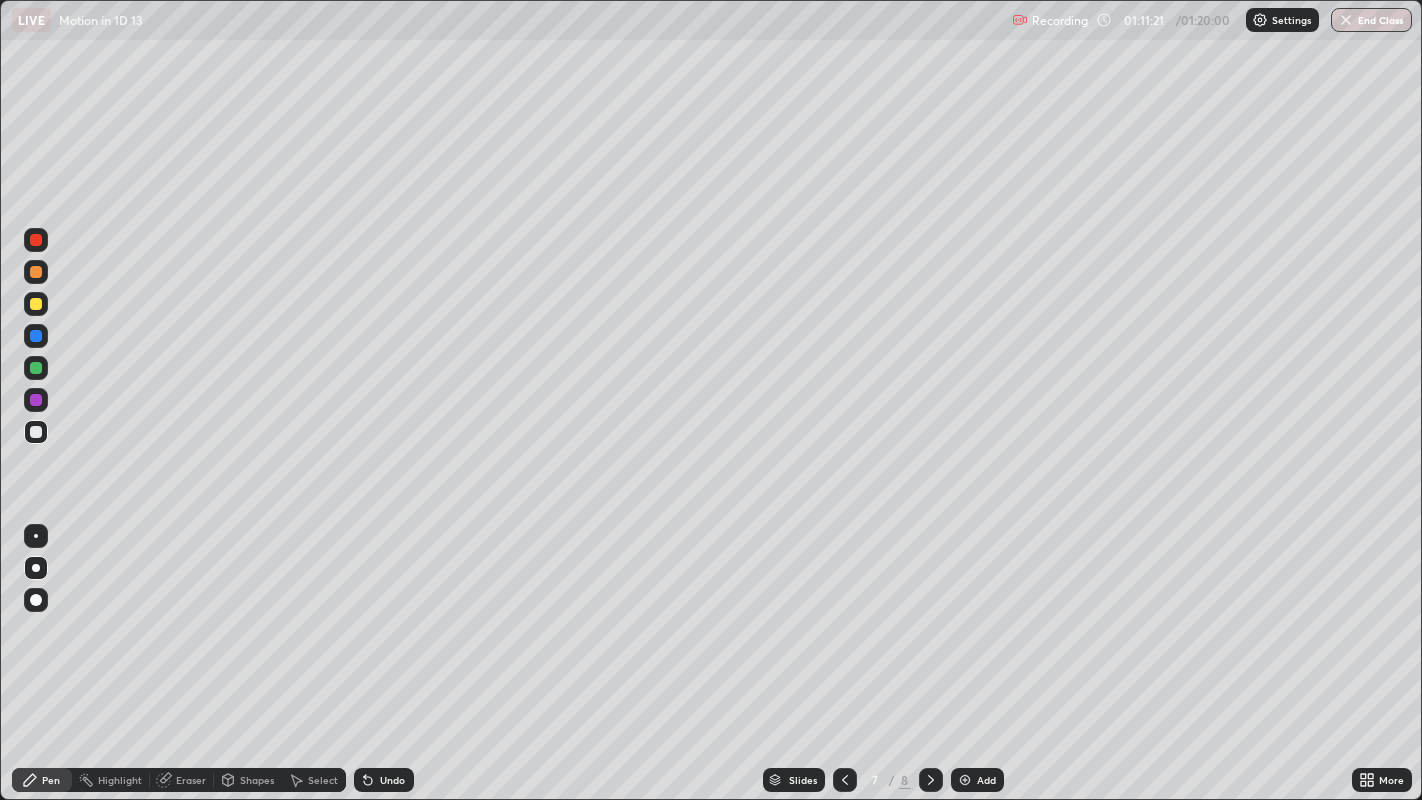 click 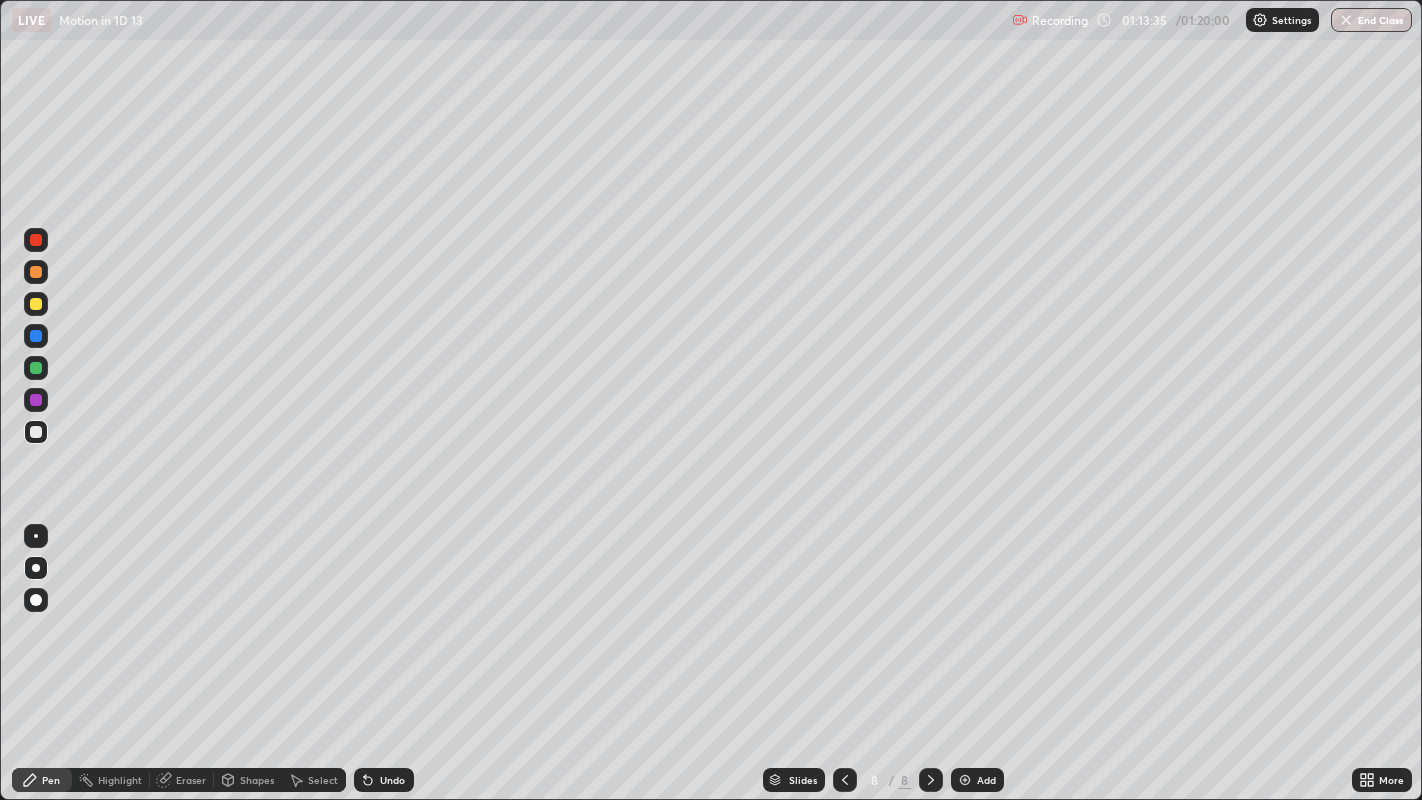 click at bounding box center [36, 336] 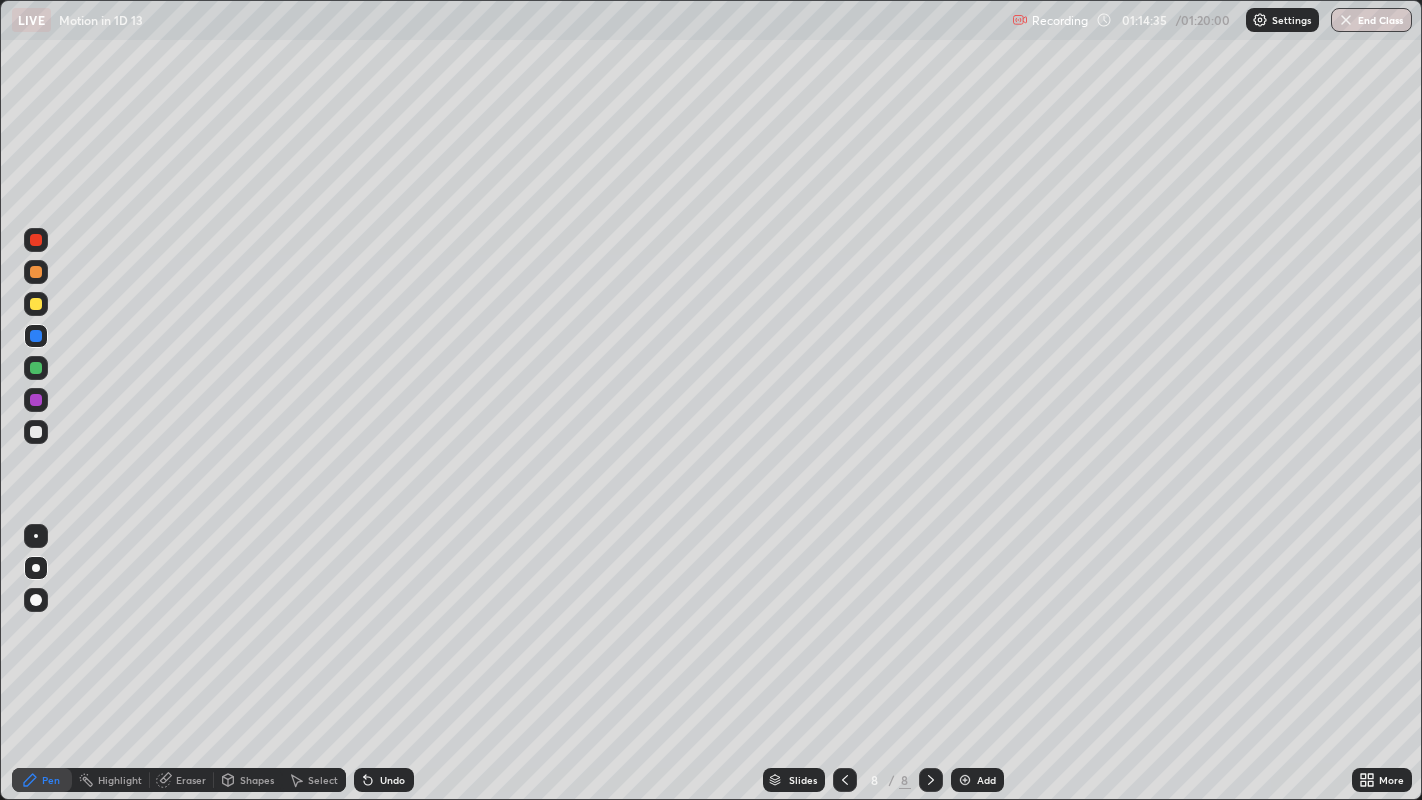 click 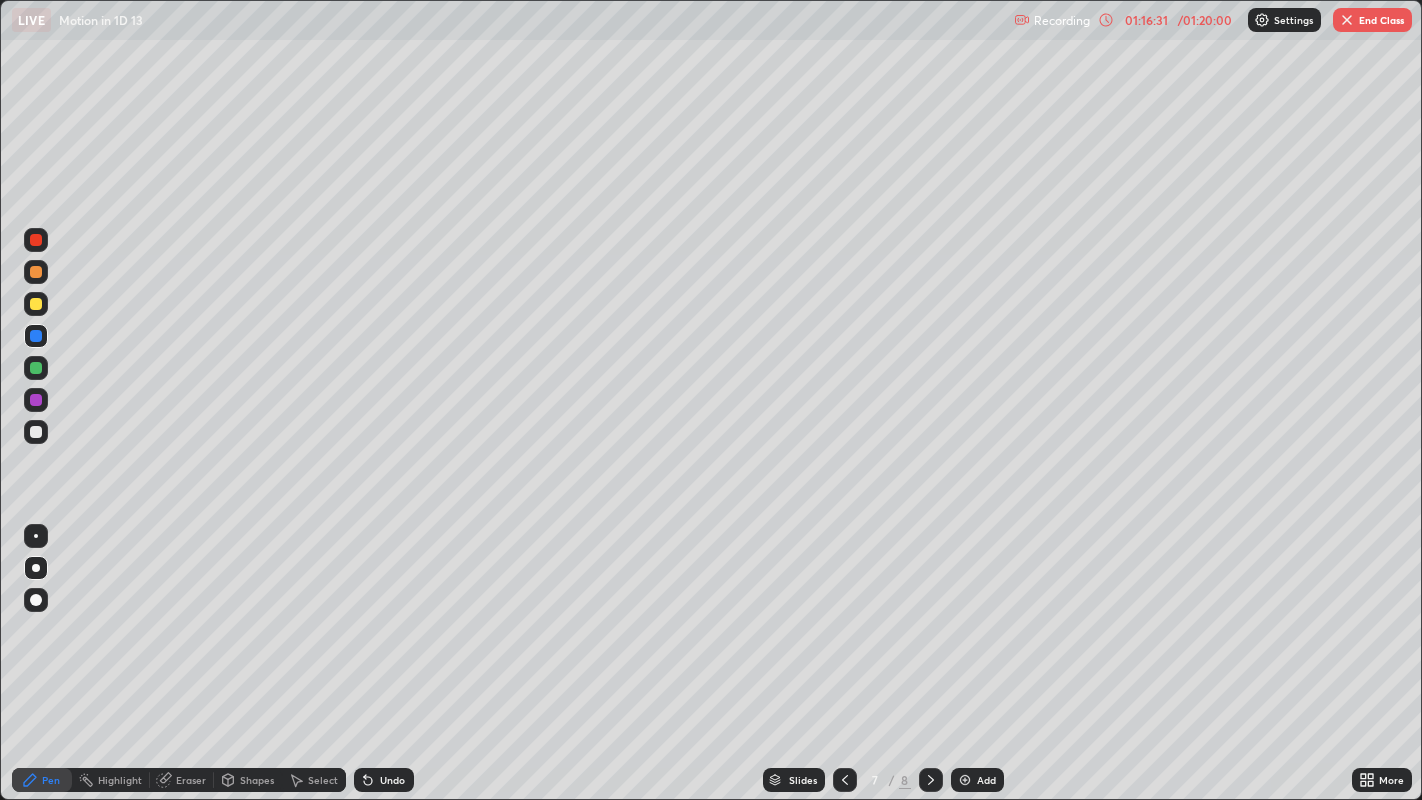 click at bounding box center (931, 780) 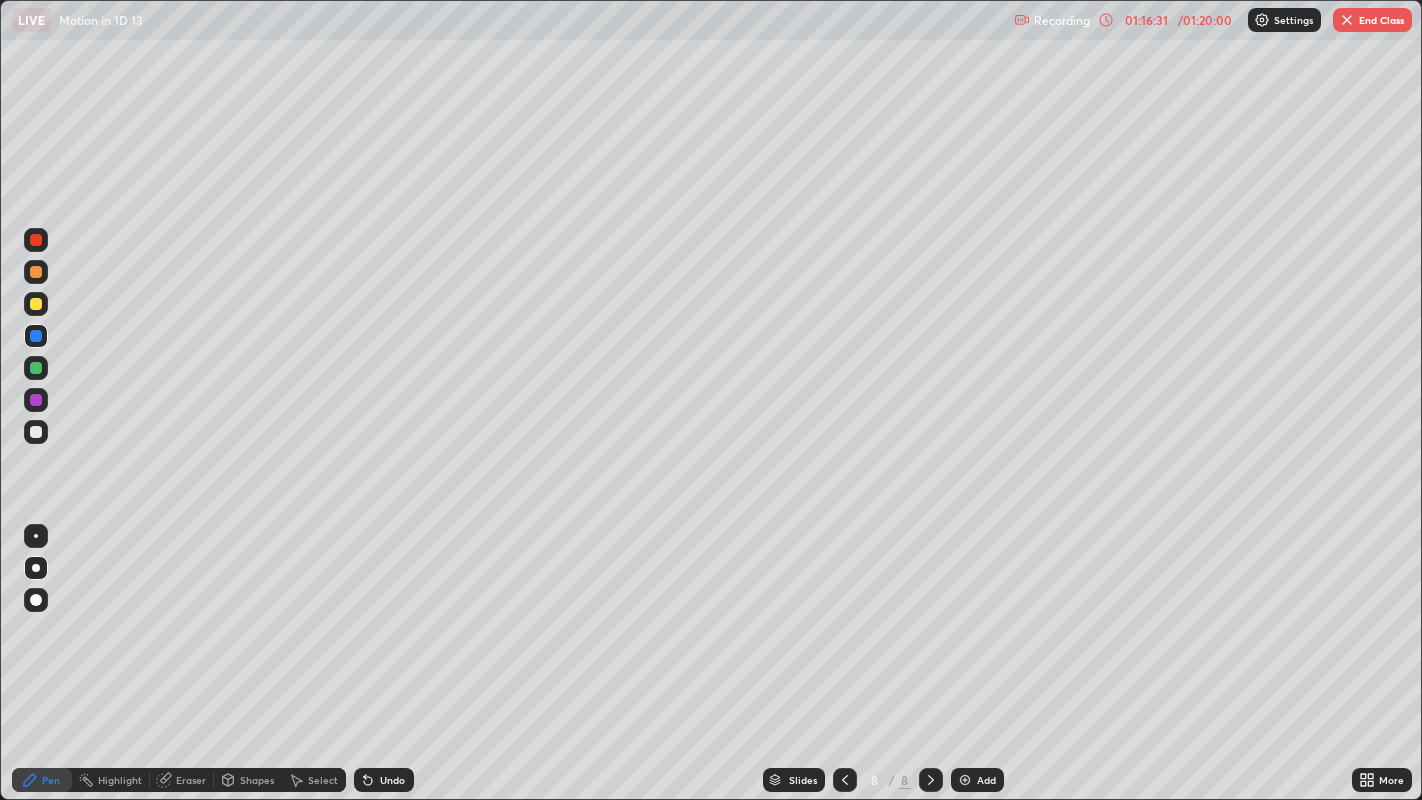 click at bounding box center (931, 780) 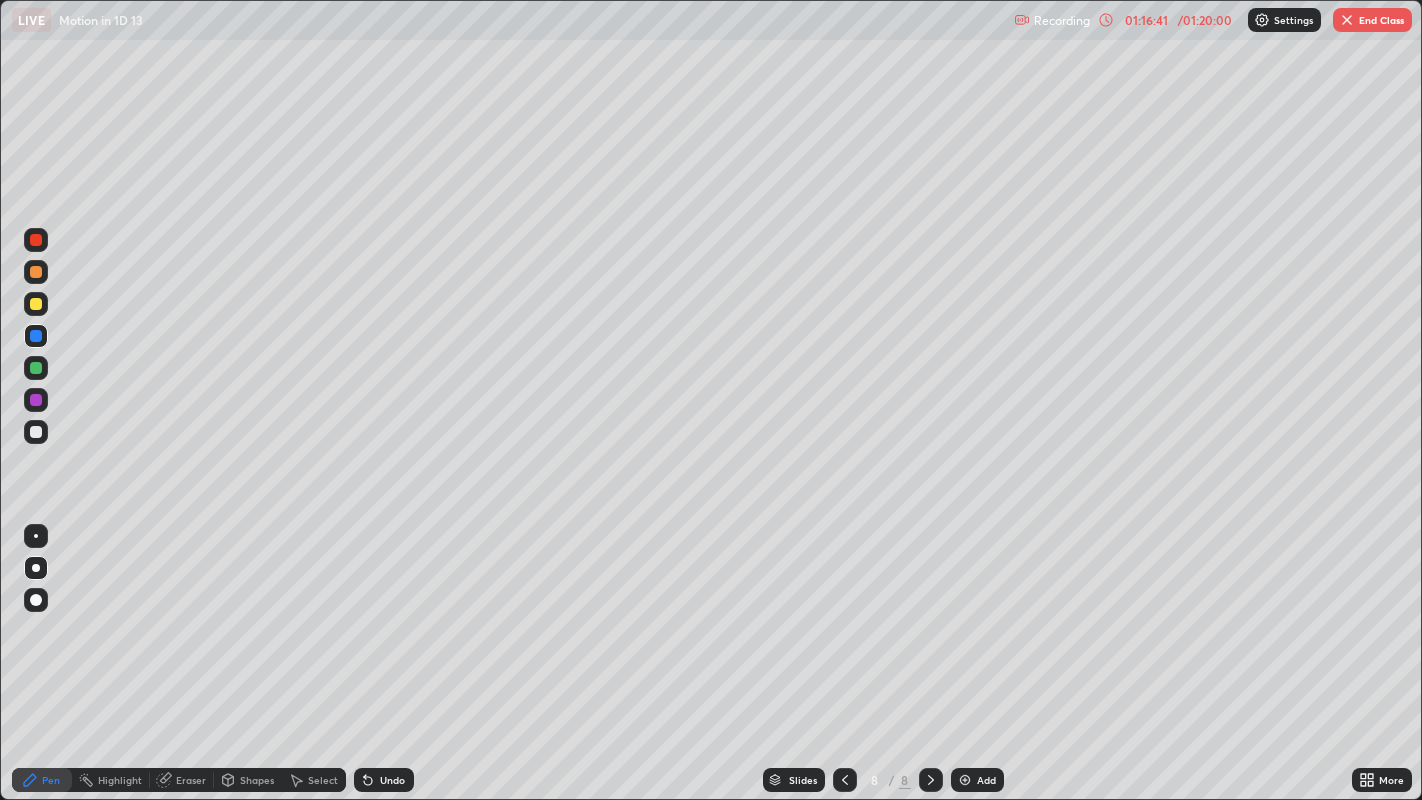 click 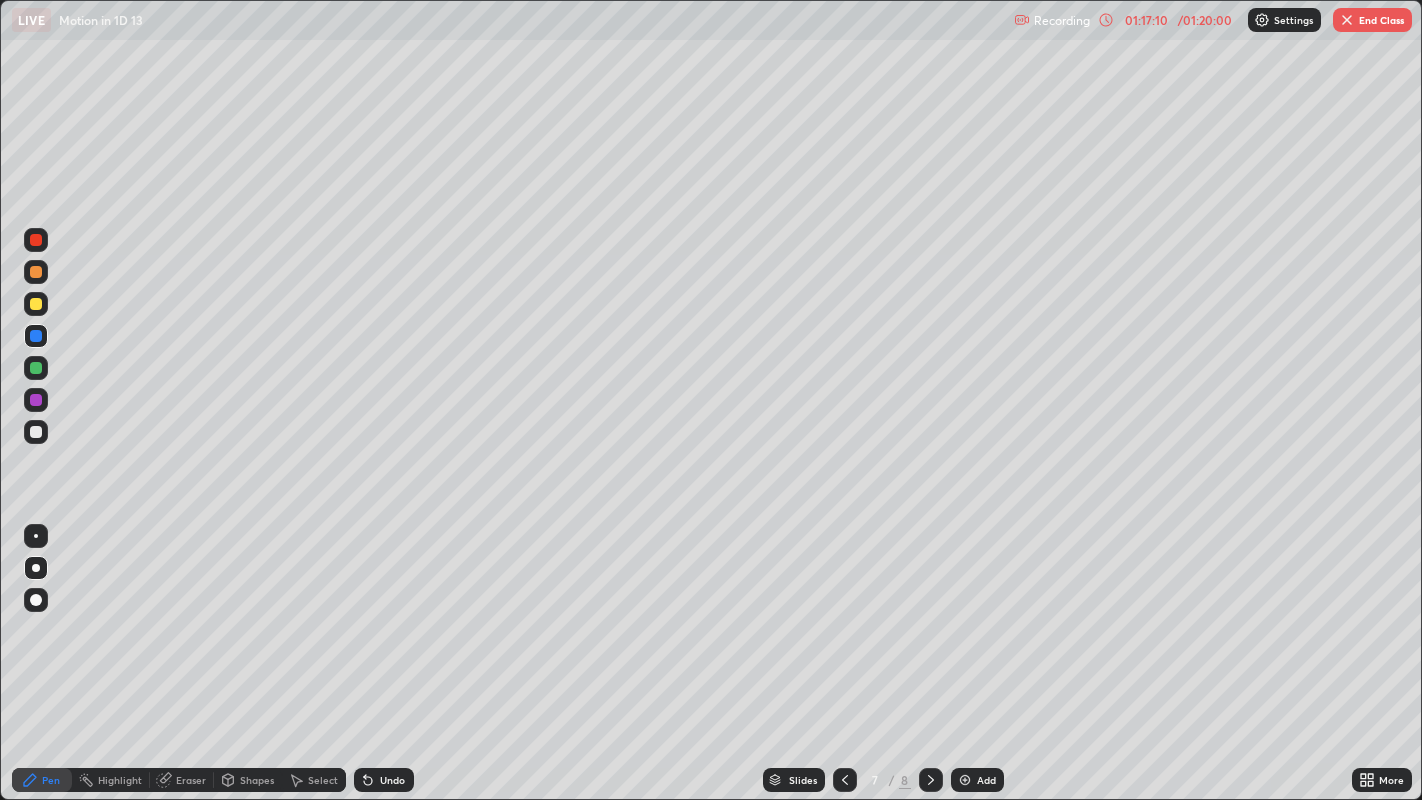 click at bounding box center (931, 780) 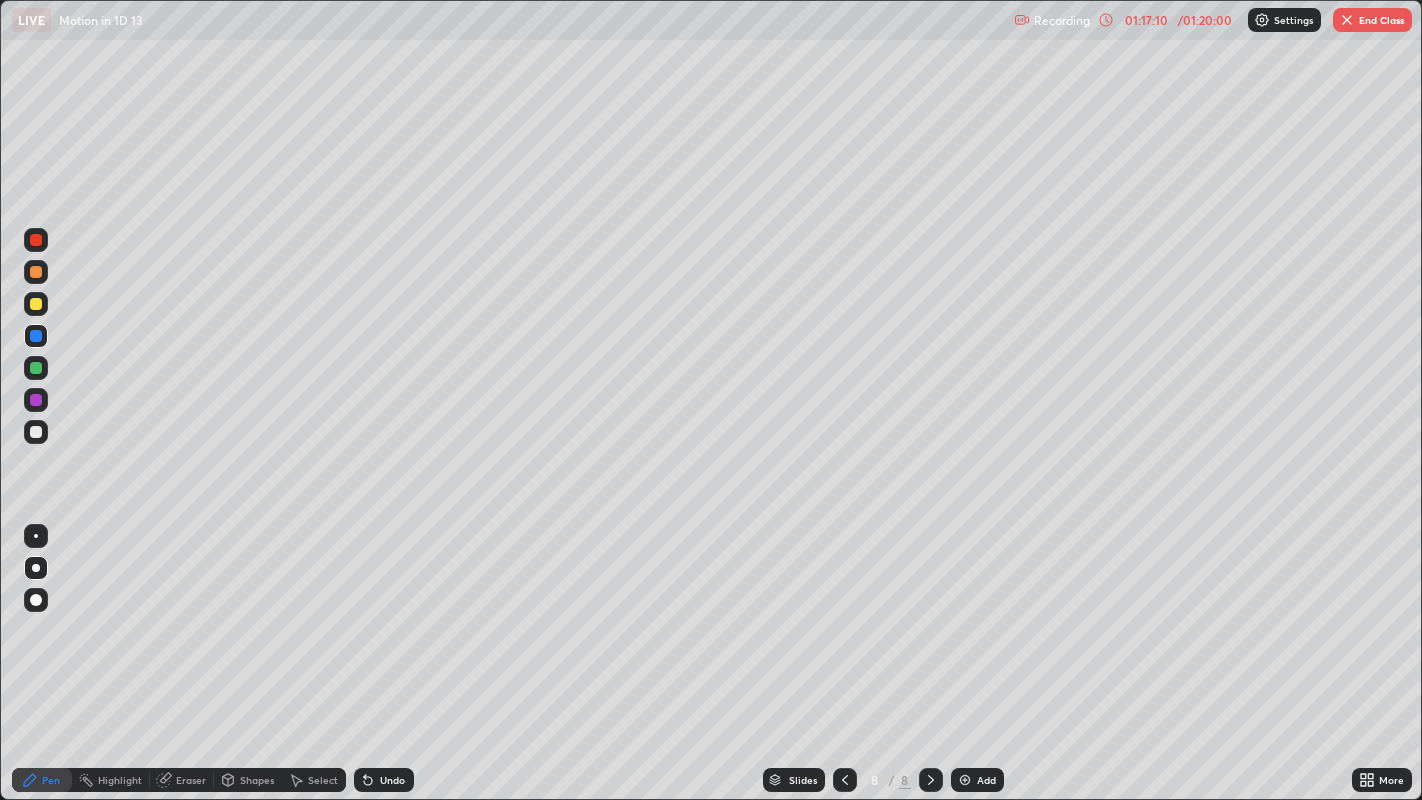 click 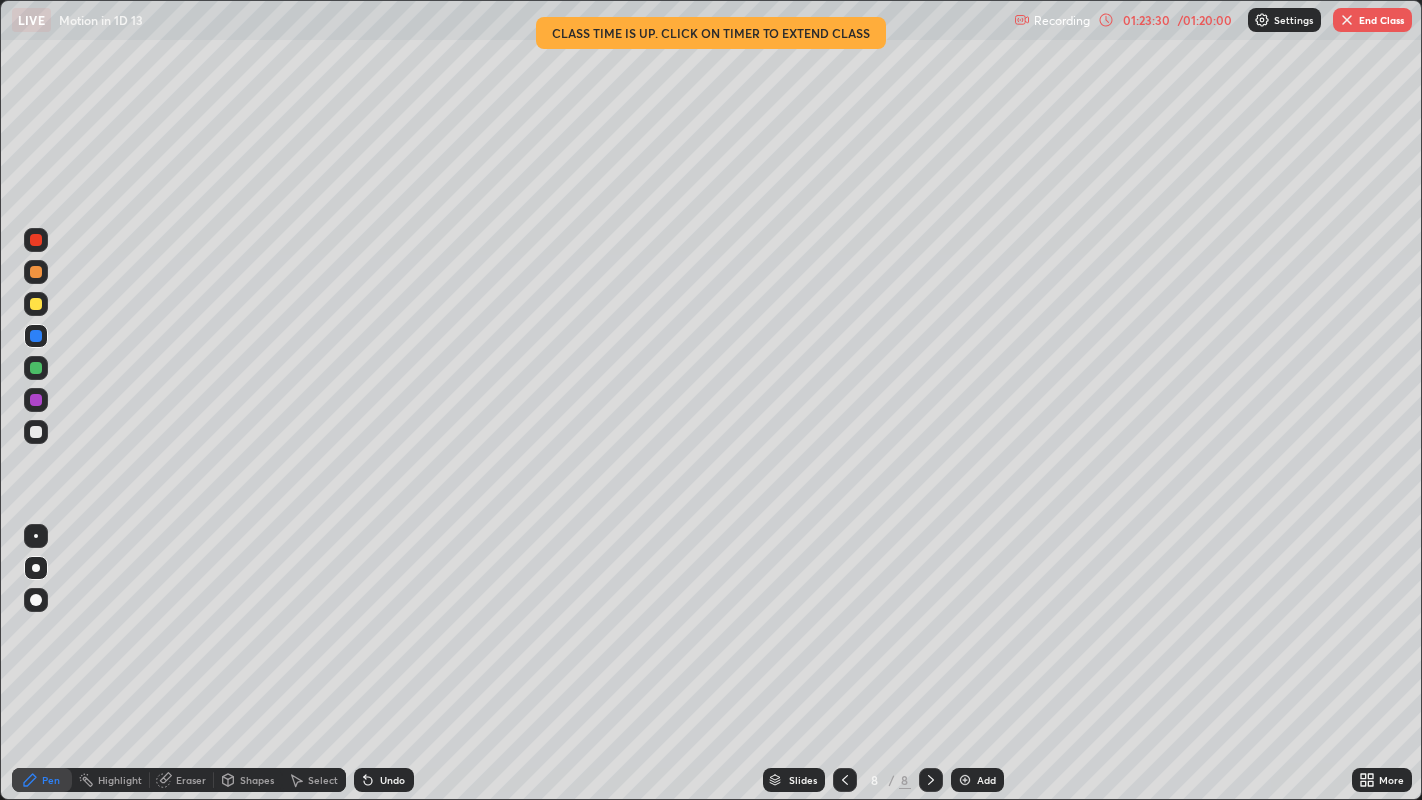 click 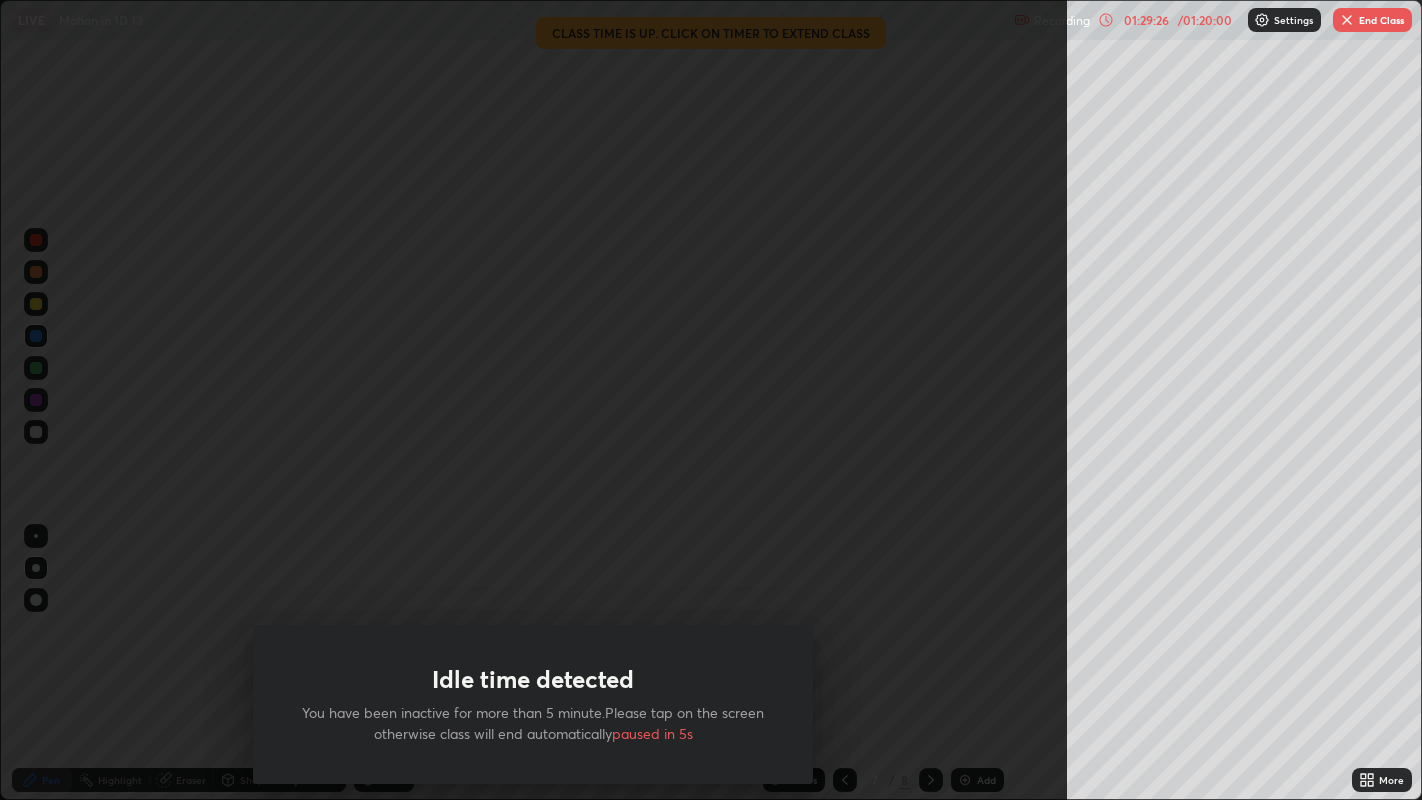 click on "Idle time detected You have been inactive for more than 5 minute.Please tap on the screen otherwise class will end automatically  paused in 5s" at bounding box center [533, 400] 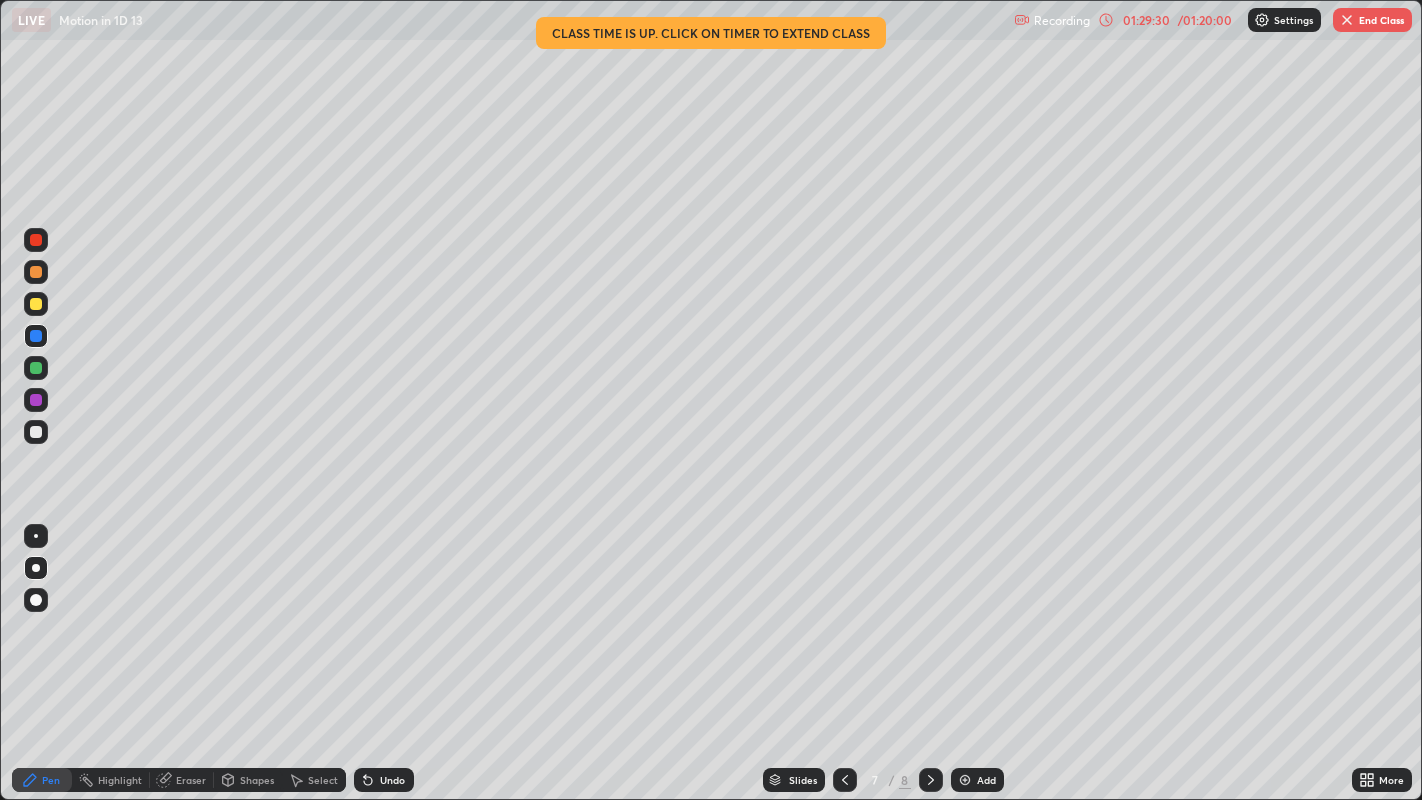 click on "End Class" at bounding box center [1372, 20] 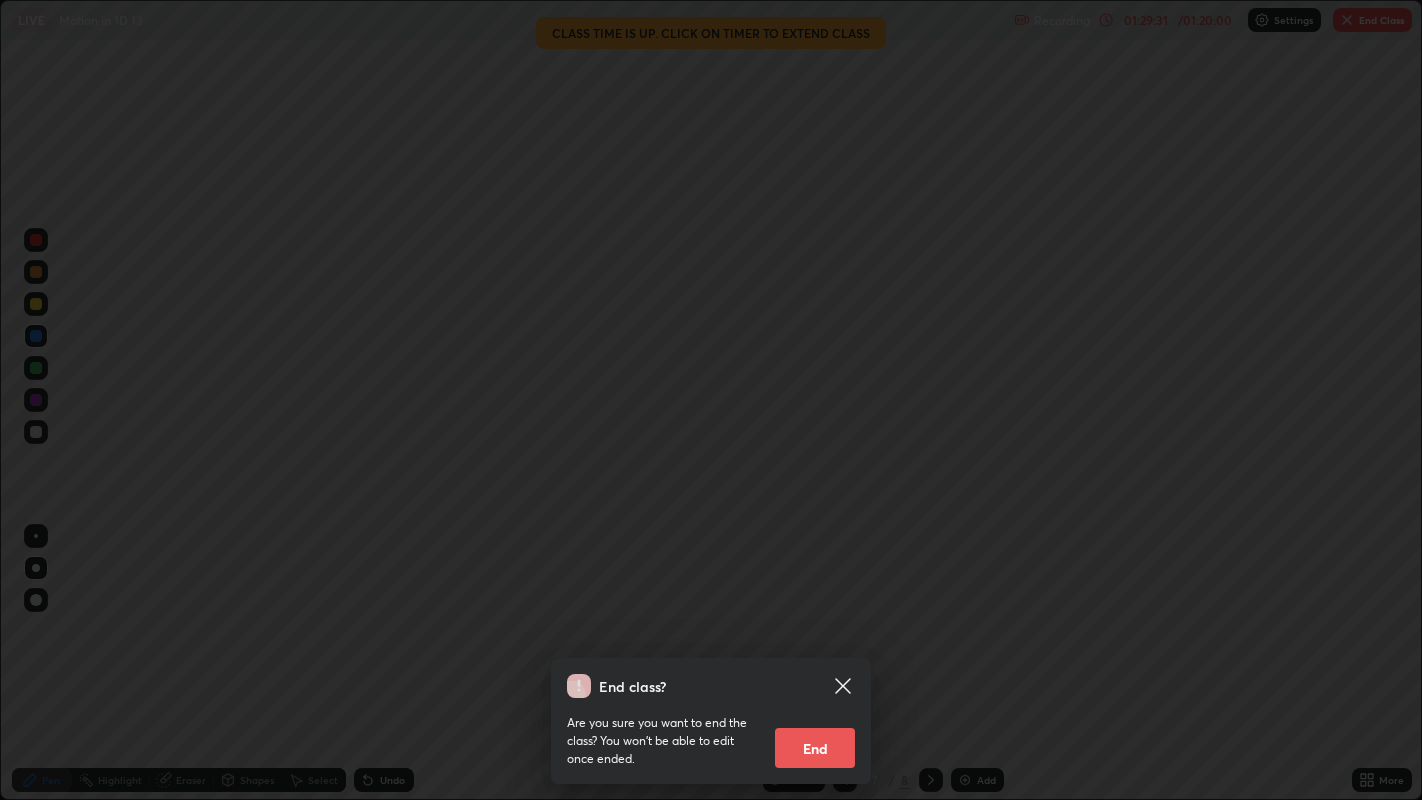 click on "End" at bounding box center [815, 748] 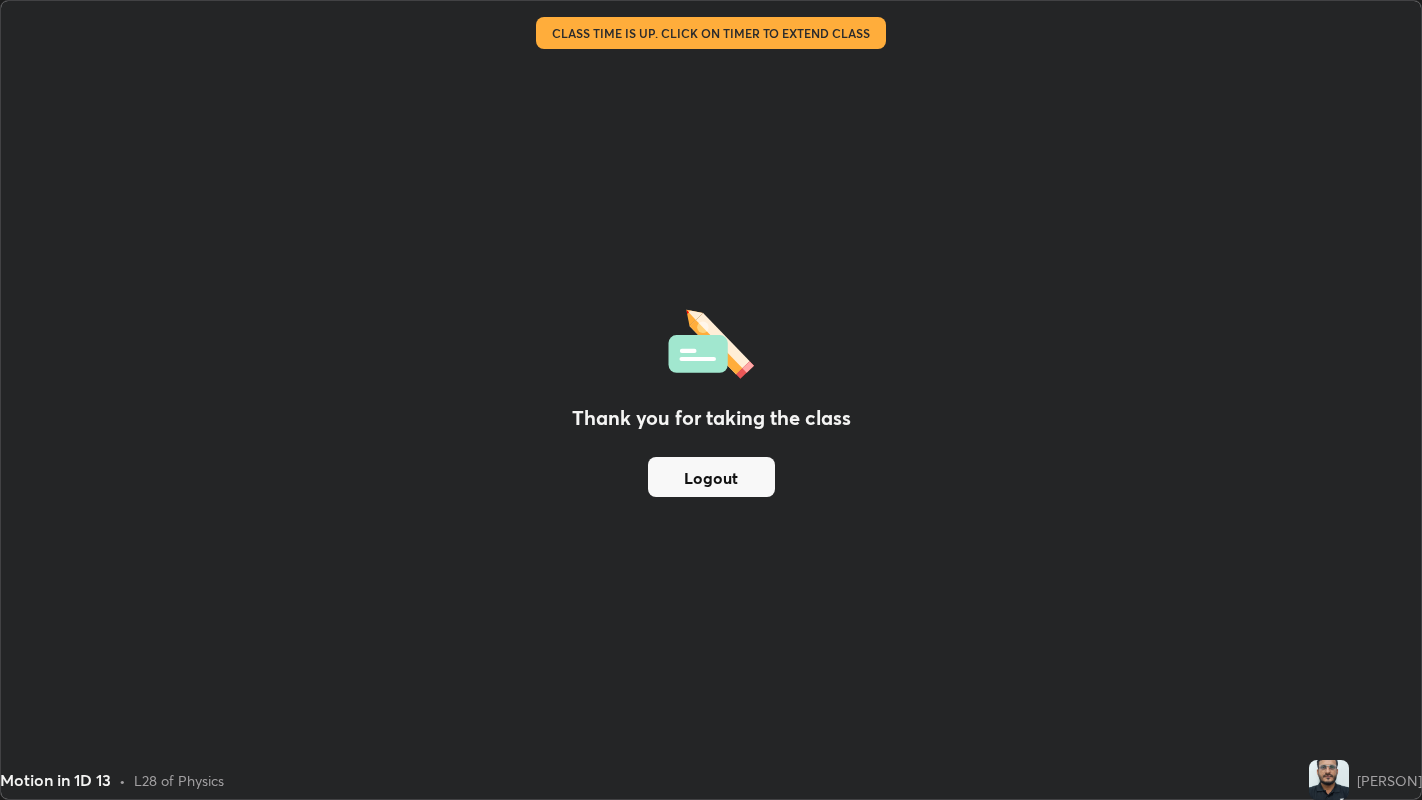 click on "Logout" at bounding box center (711, 477) 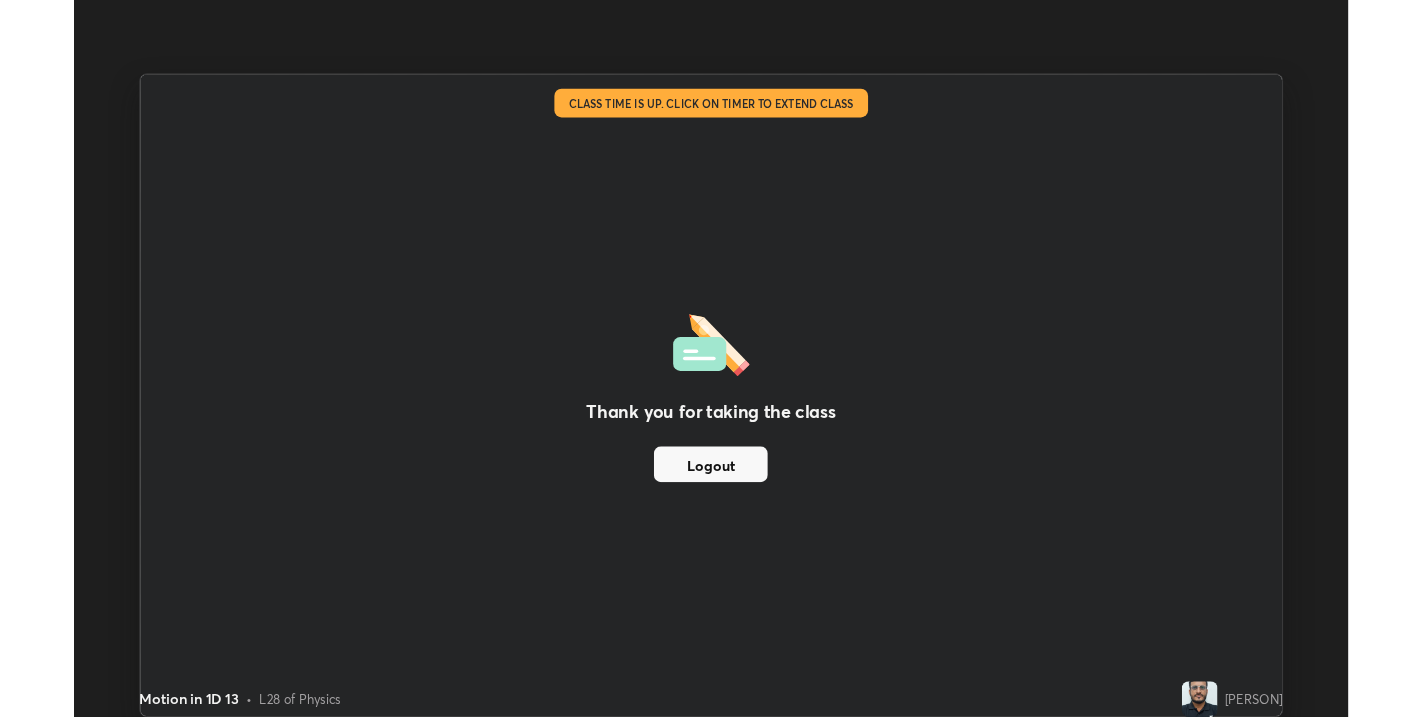 scroll, scrollTop: 717, scrollLeft: 1422, axis: both 